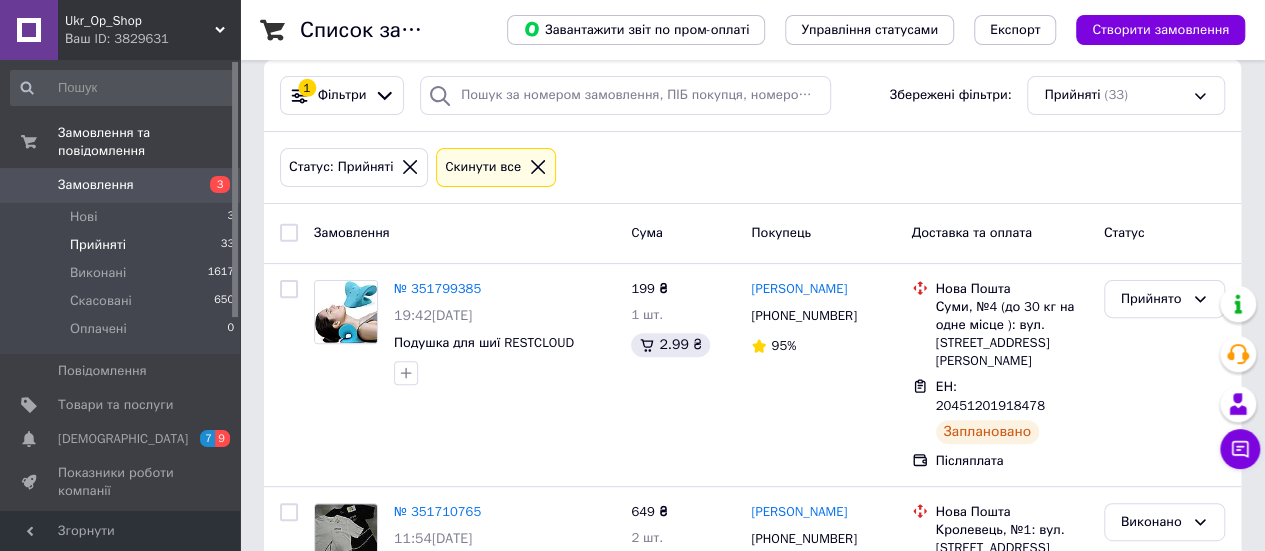 scroll, scrollTop: 193, scrollLeft: 0, axis: vertical 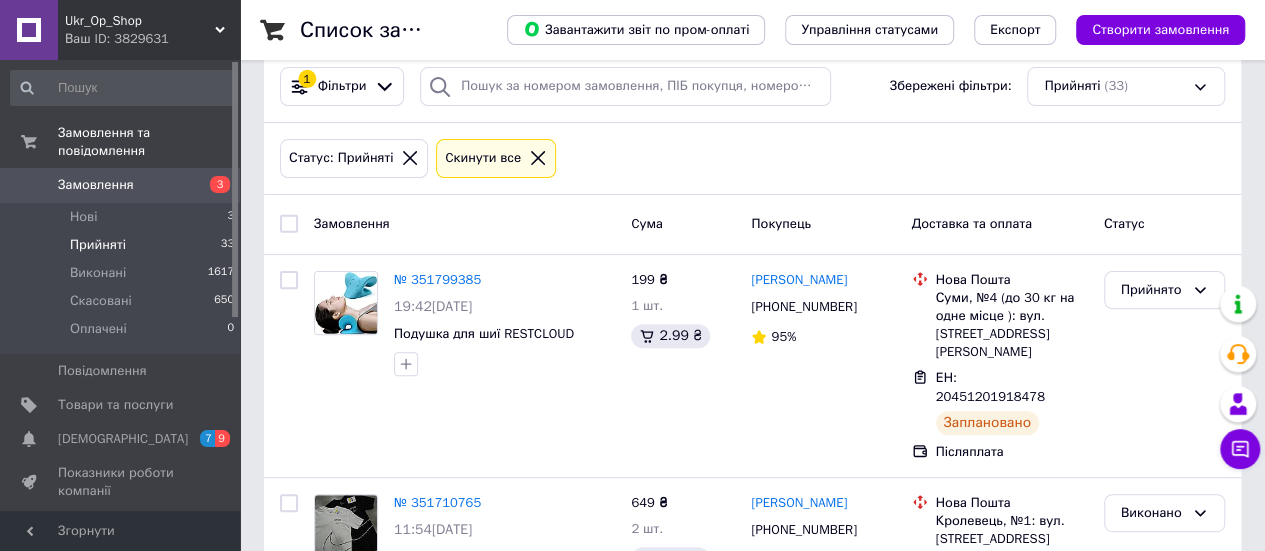 click on "Прийняті 33" at bounding box center [123, 245] 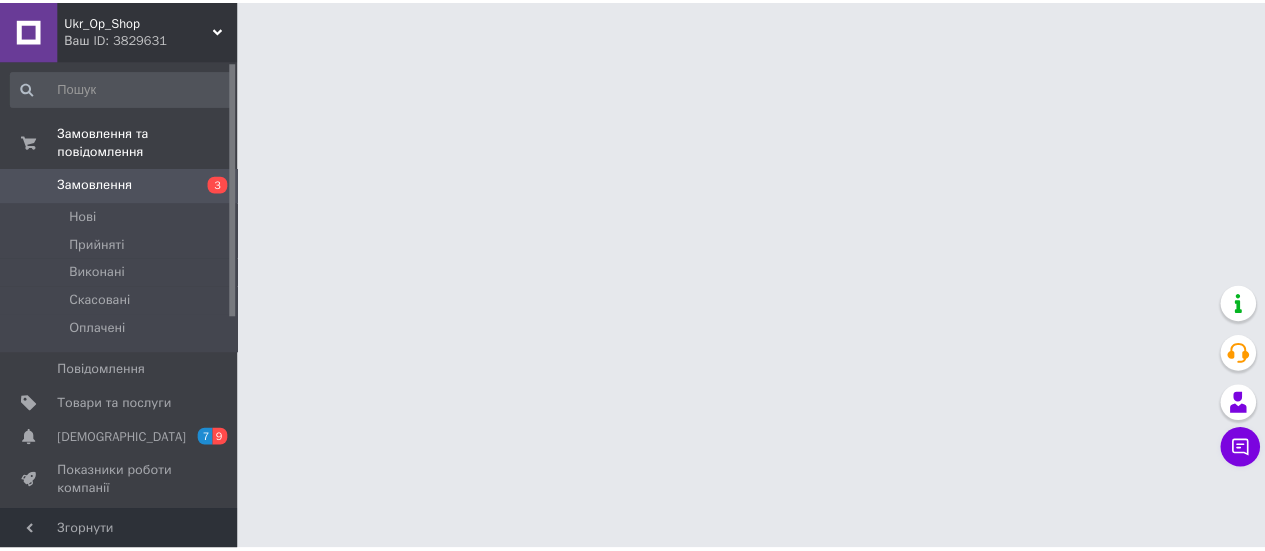 scroll, scrollTop: 0, scrollLeft: 0, axis: both 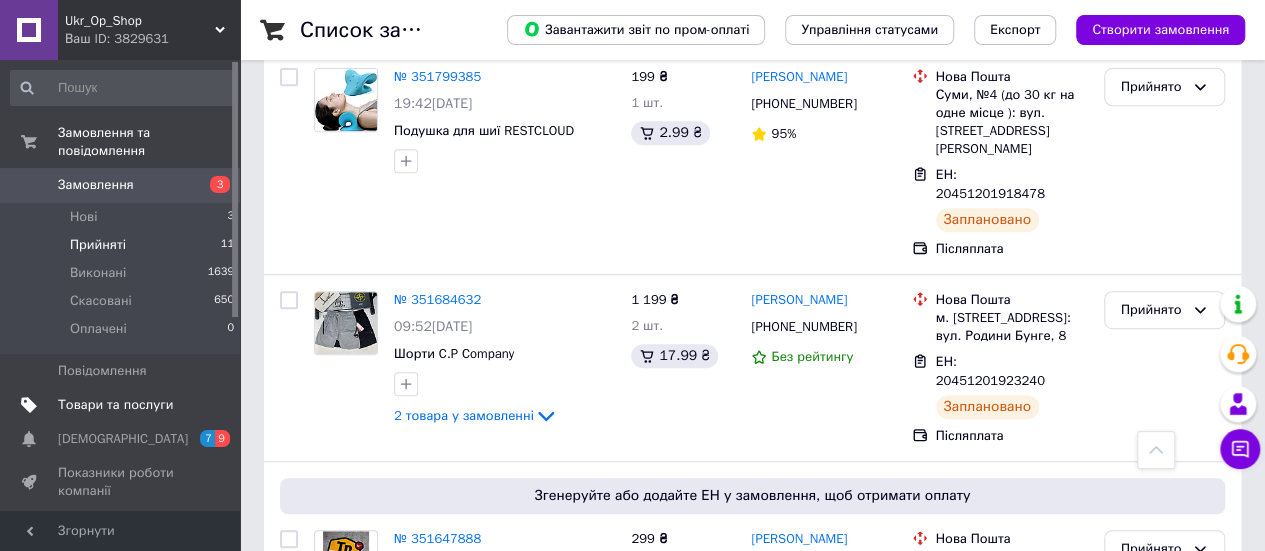 click on "Товари та послуги" at bounding box center [123, 405] 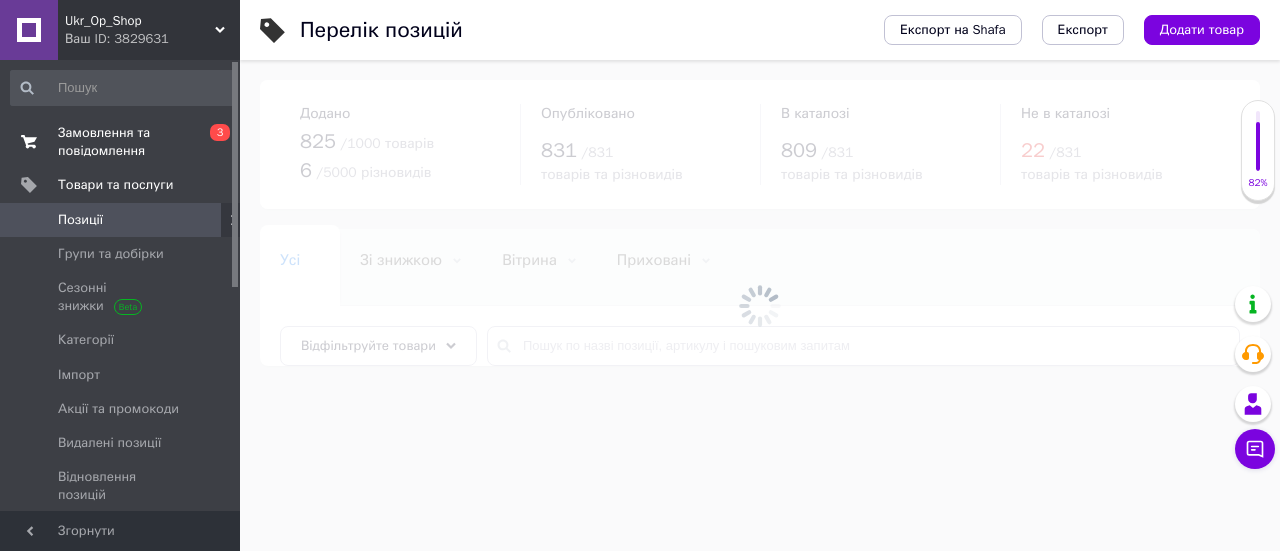 click on "Замовлення та повідомлення" at bounding box center [121, 142] 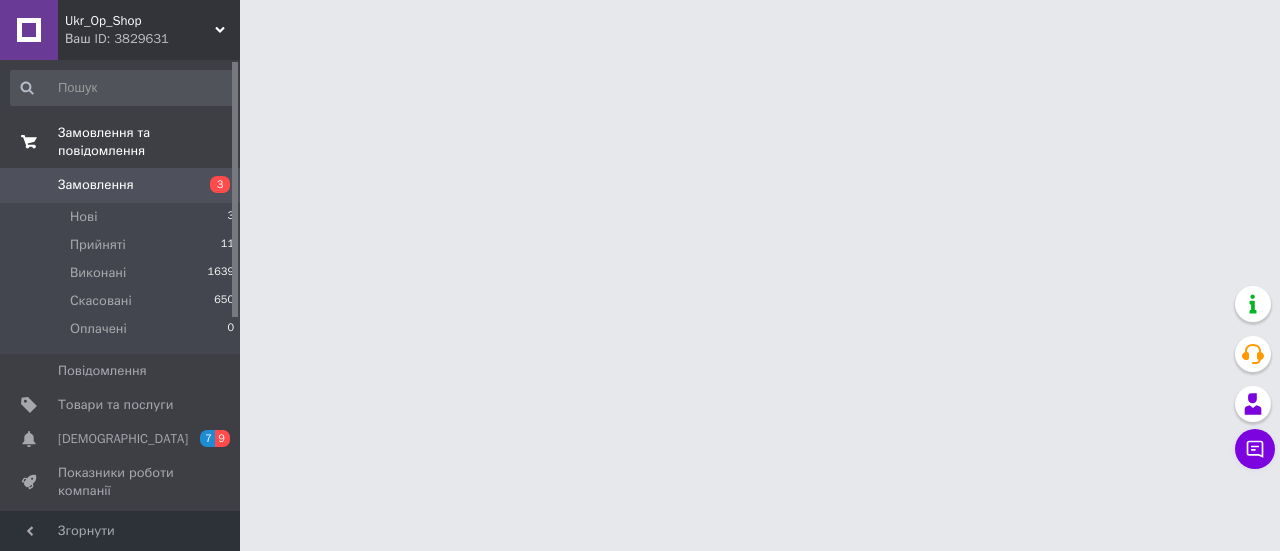 click on "Замовлення та повідомлення" at bounding box center (123, 142) 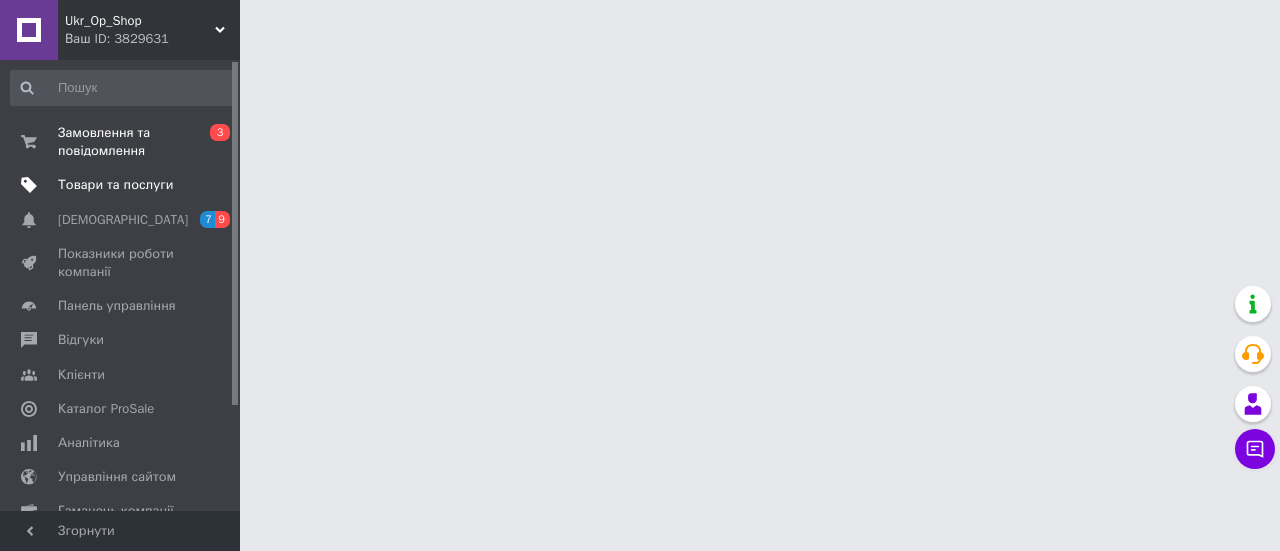 click on "Товари та послуги" at bounding box center (115, 185) 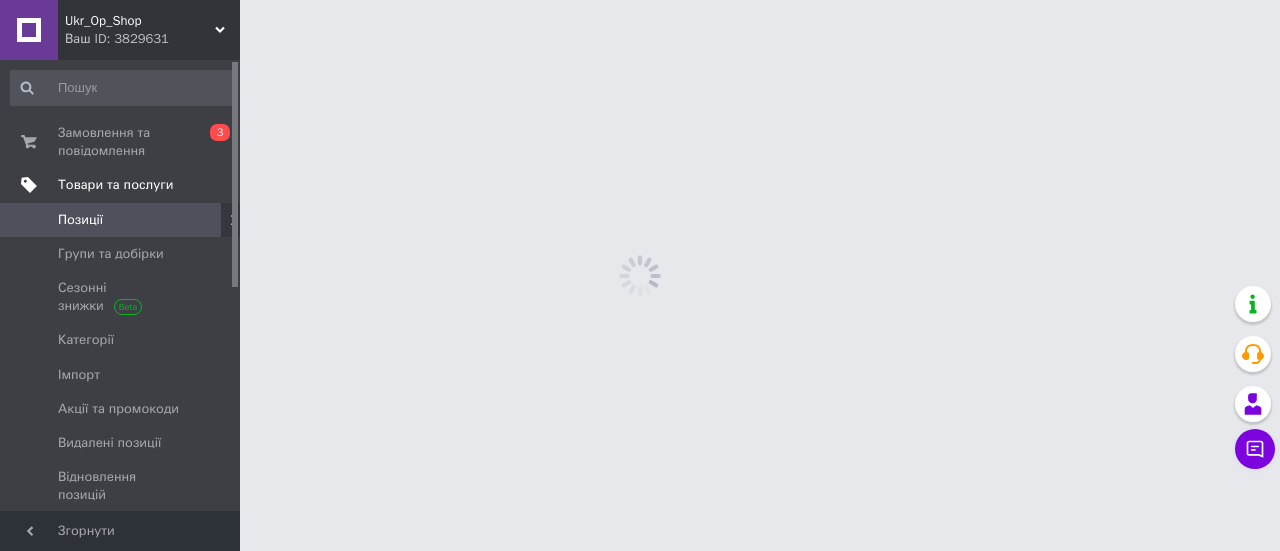 click on "Товари та послуги" at bounding box center (115, 185) 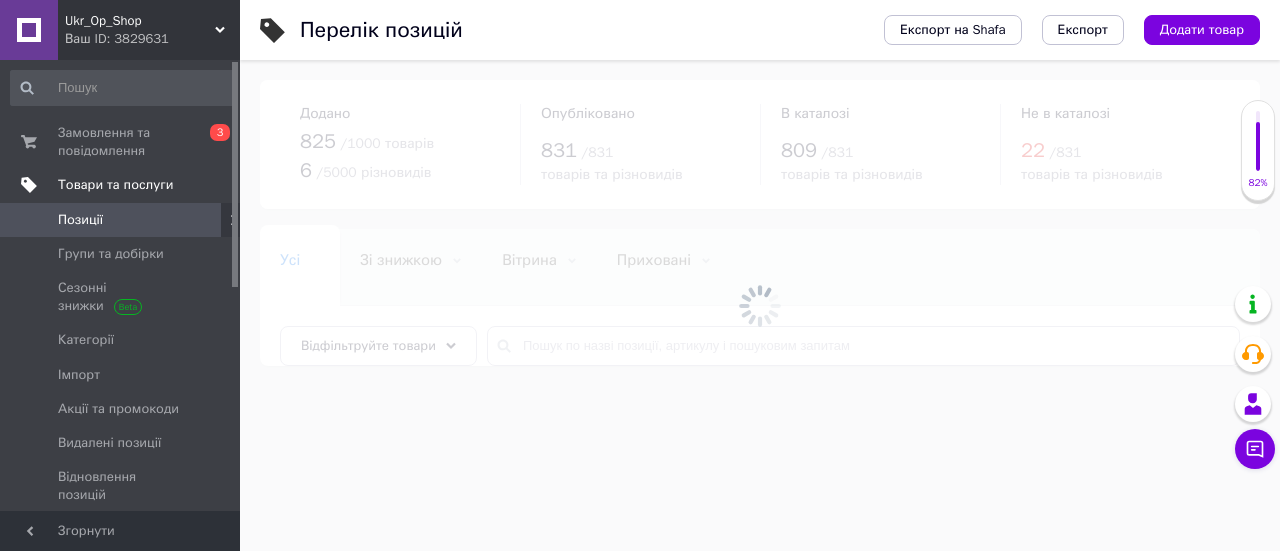 click on "Товари та послуги" at bounding box center [115, 185] 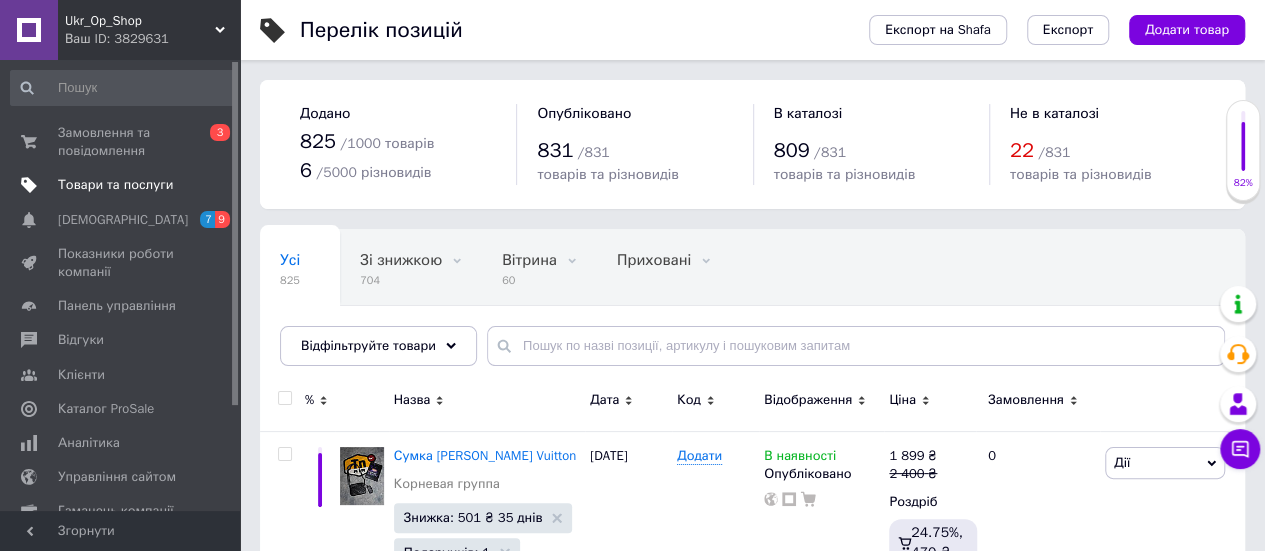 click on "Товари та послуги" at bounding box center [115, 185] 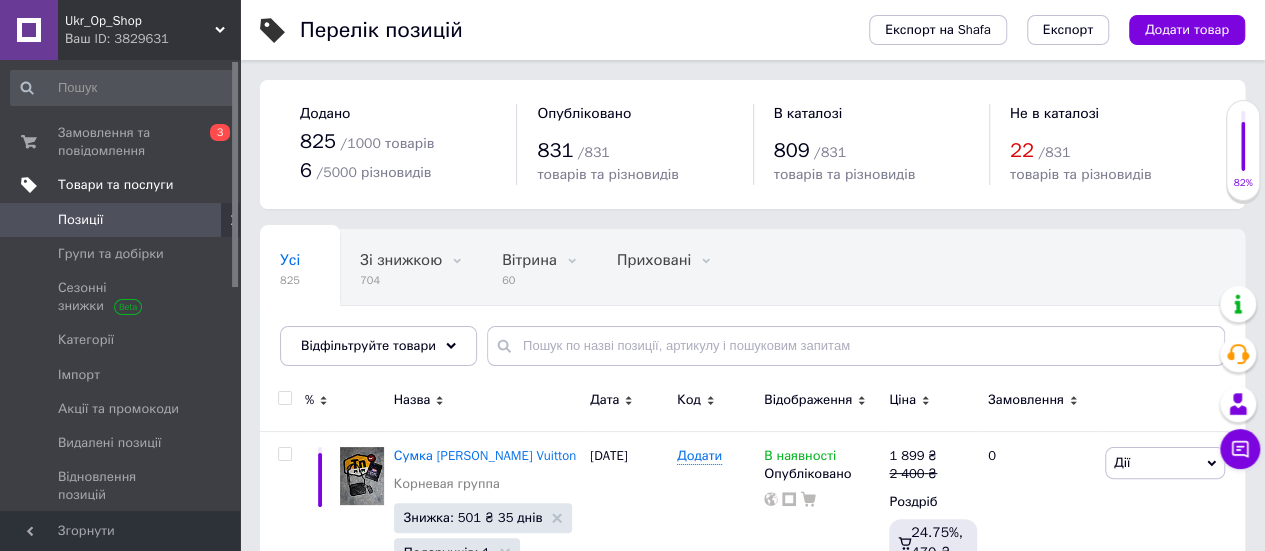 click on "Товари та послуги" at bounding box center (115, 185) 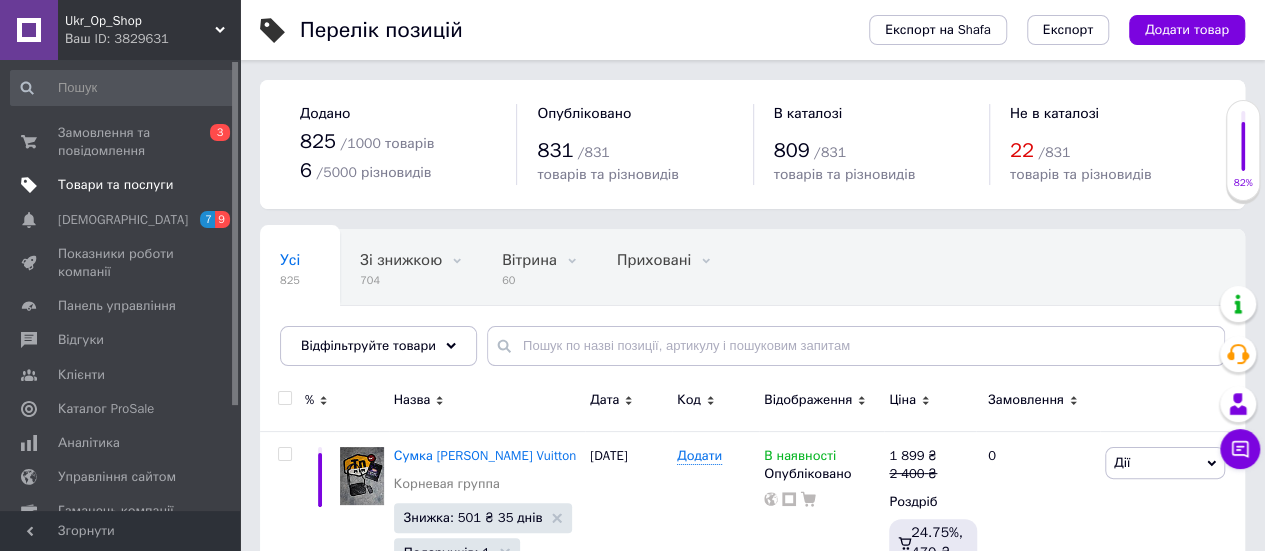 click on "Товари та послуги" at bounding box center [115, 185] 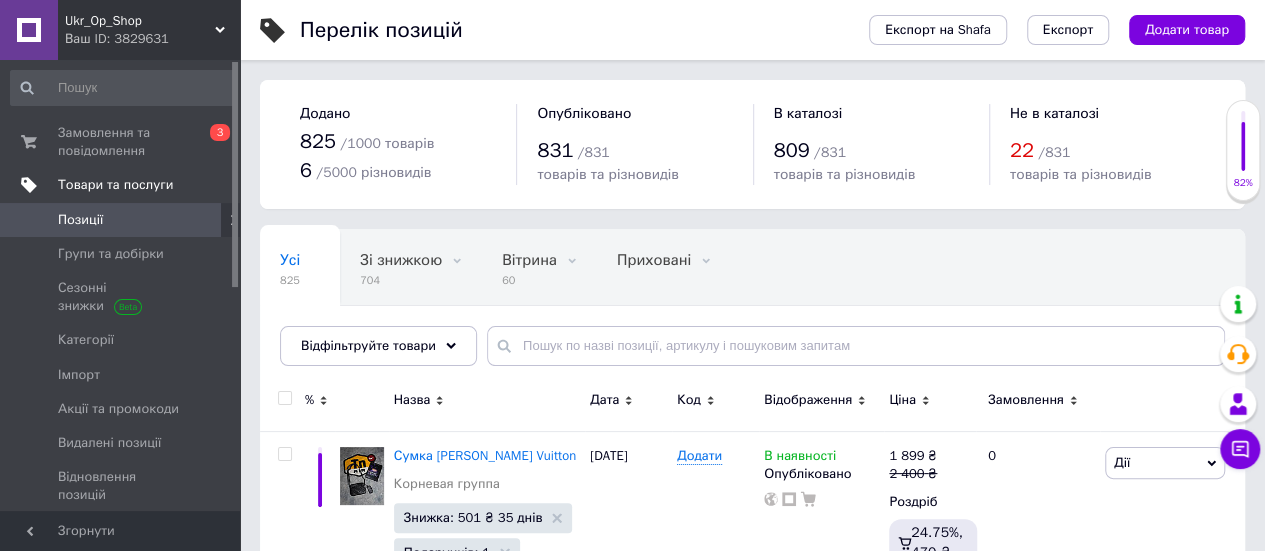 click on "Товари та послуги" at bounding box center (115, 185) 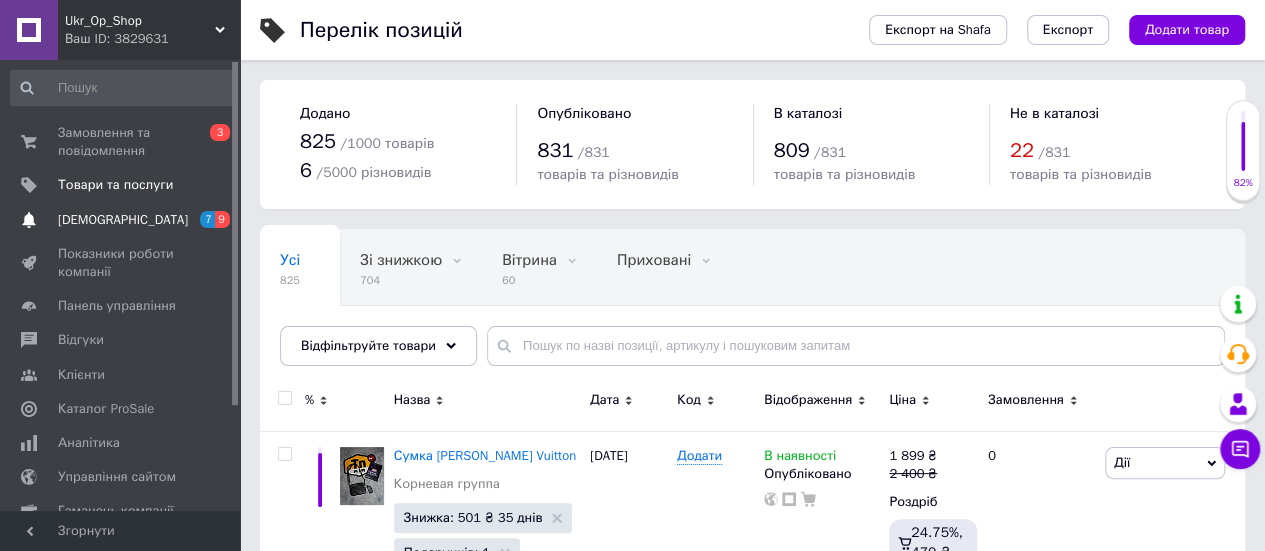 click on "[DEMOGRAPHIC_DATA]" at bounding box center [121, 220] 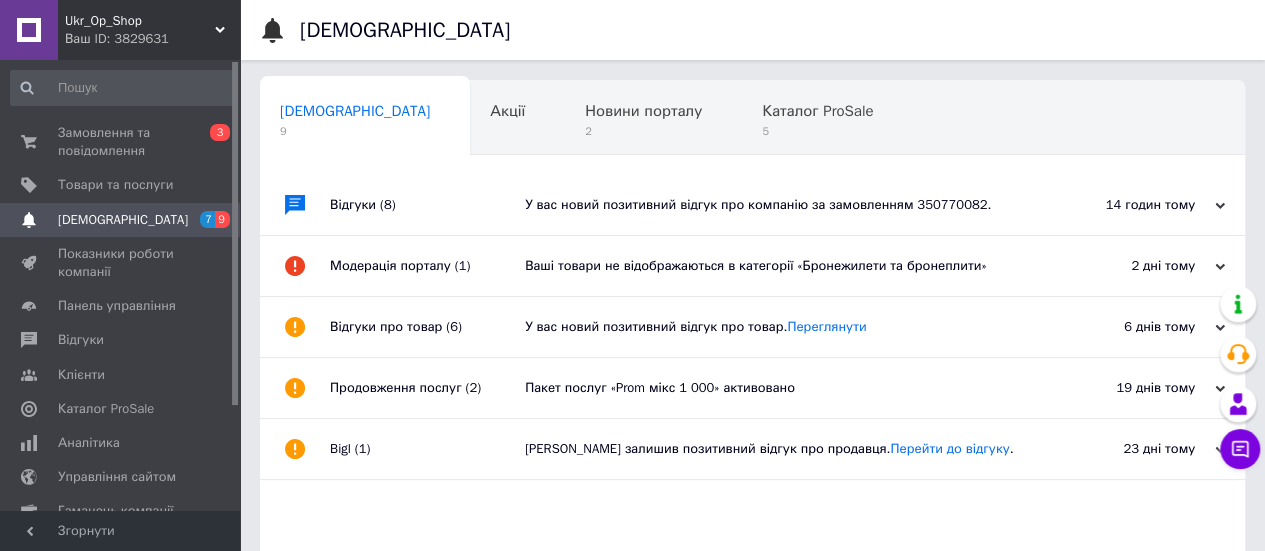 click on "23 дні тому 18.06.2025" at bounding box center [1135, 449] 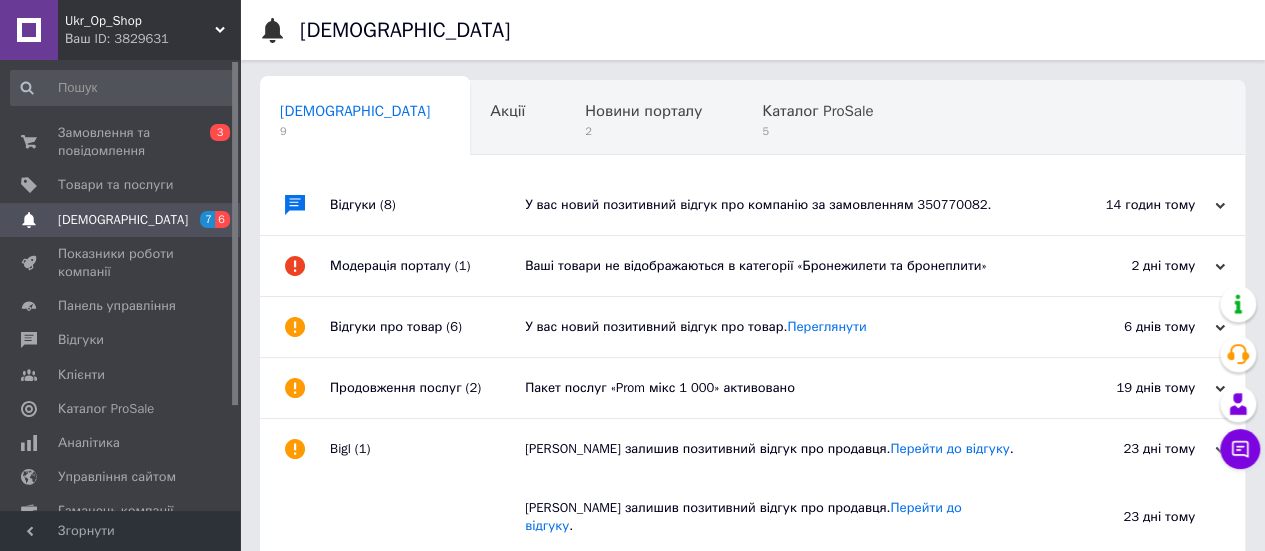 click on "23 дні тому 18.06.2025" at bounding box center (1135, 449) 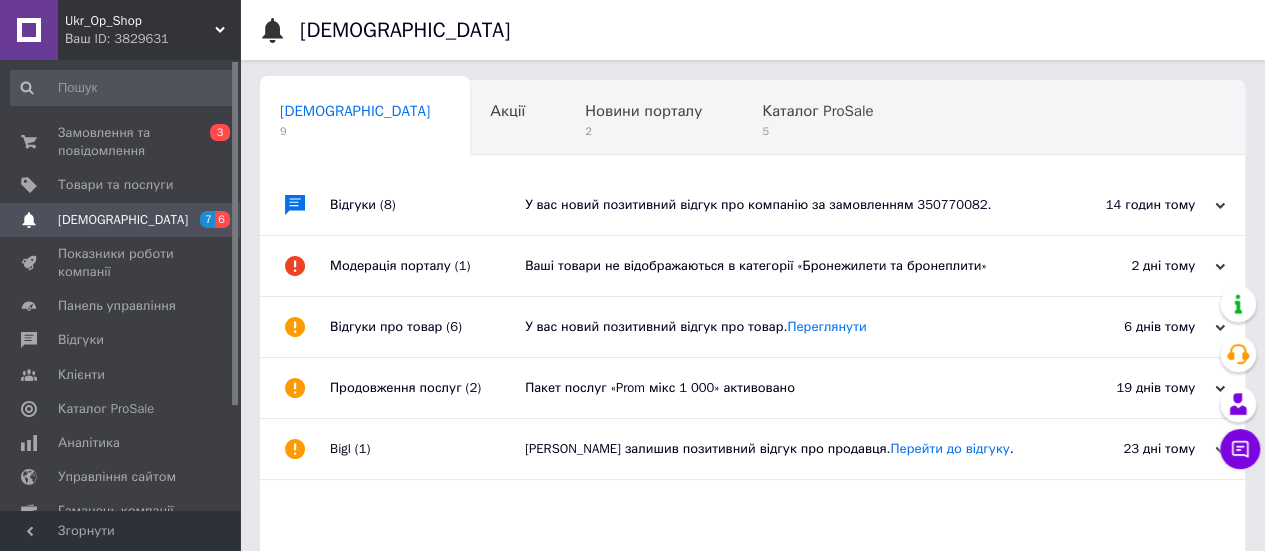 click on "Пакет послуг «Prom мікс 1 000» активовано" at bounding box center (775, 388) 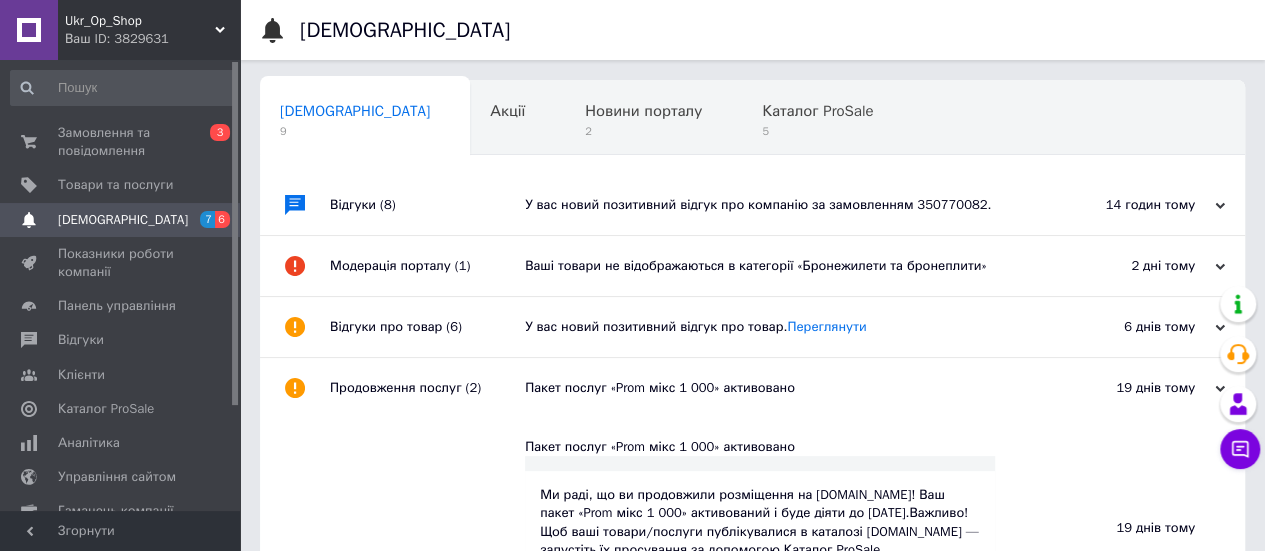 click on "Пакет послуг «Prom мікс 1 000» активовано" at bounding box center [775, 388] 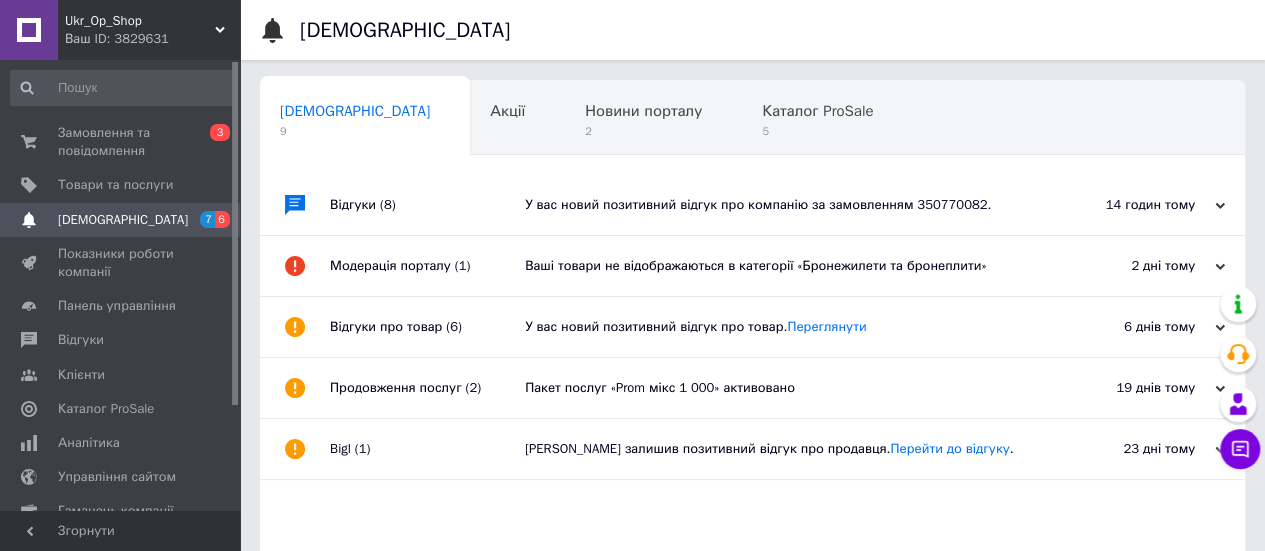 click on "У вас новий позитивний відгук про товар.  Переглянути" at bounding box center [775, 327] 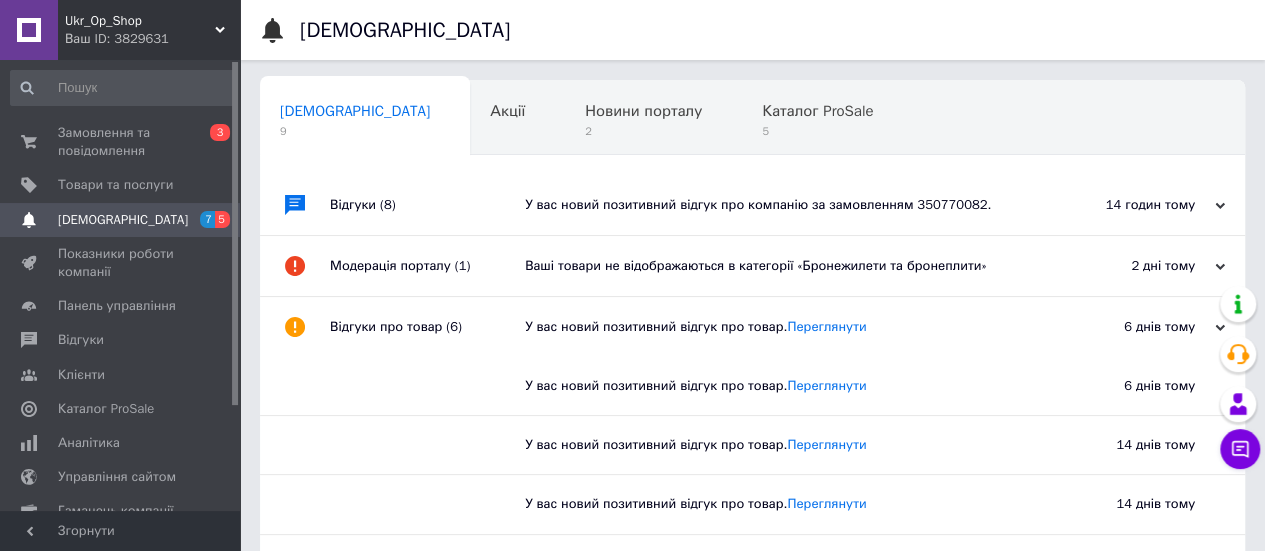 click on "У вас новий позитивний відгук про товар.  Переглянути" at bounding box center (775, 327) 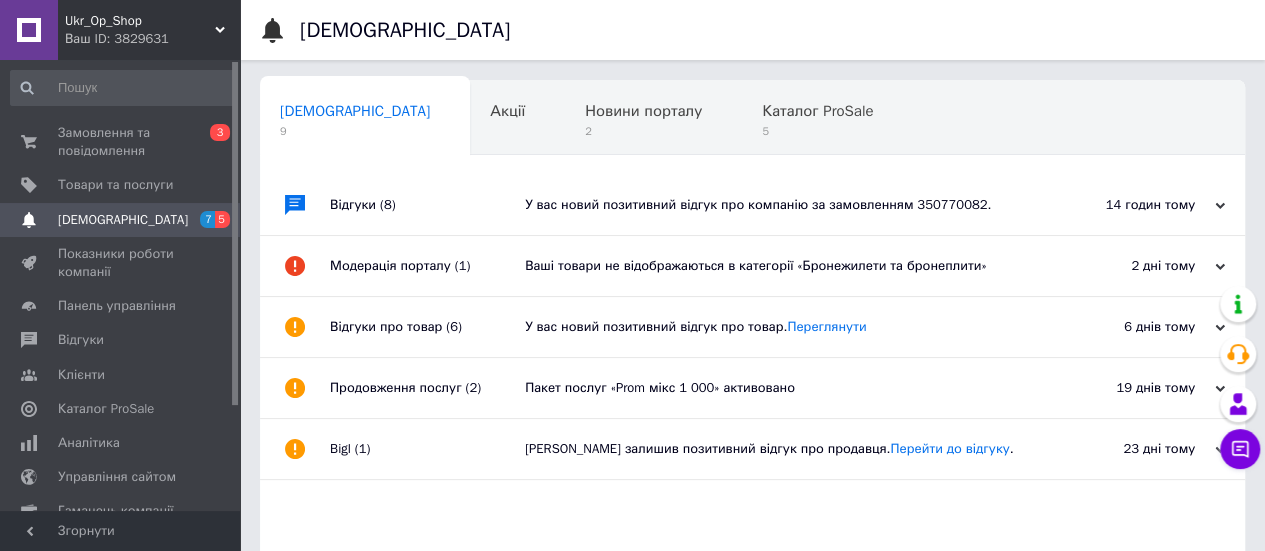 click on "Ваші товари не відображаються в категорії «Бронежилети та бронеплити»" at bounding box center [775, 266] 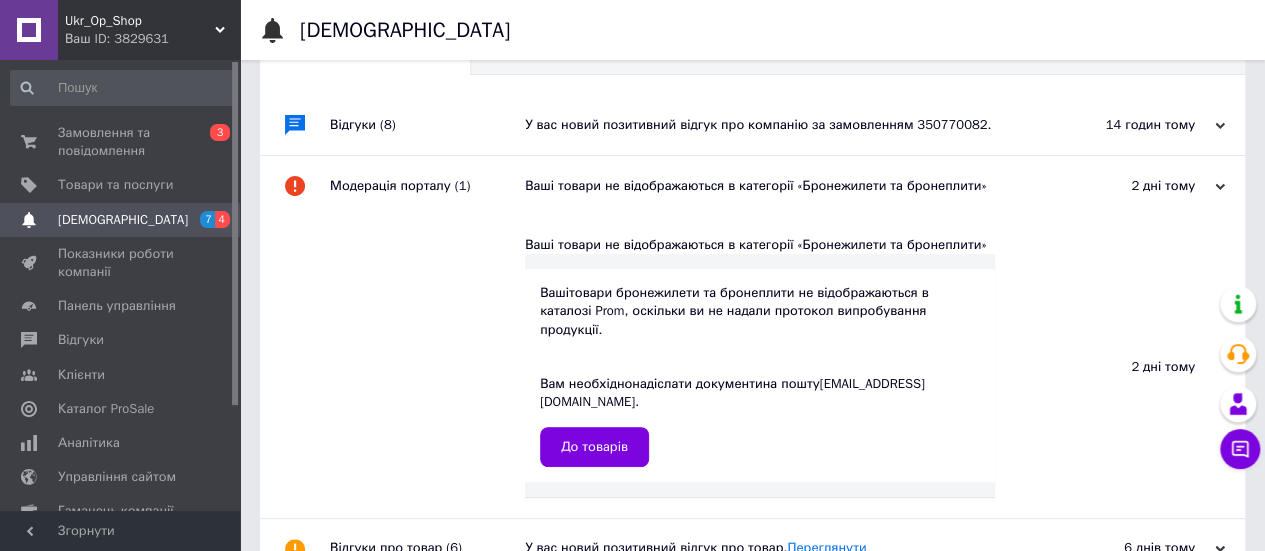 scroll, scrollTop: 82, scrollLeft: 0, axis: vertical 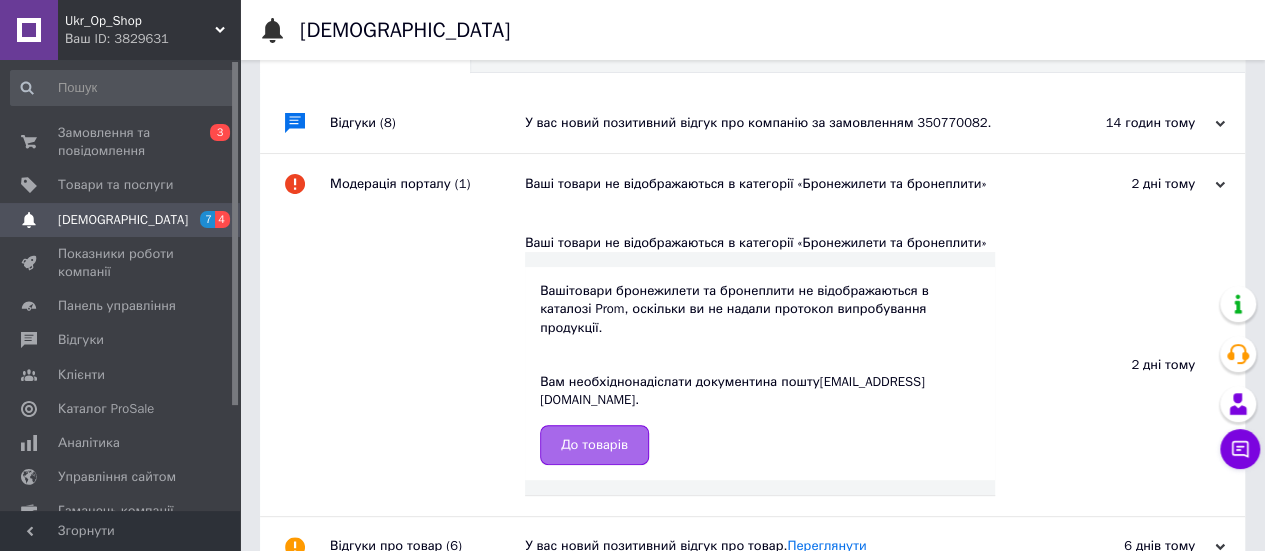 click on "До товарів" at bounding box center [594, 445] 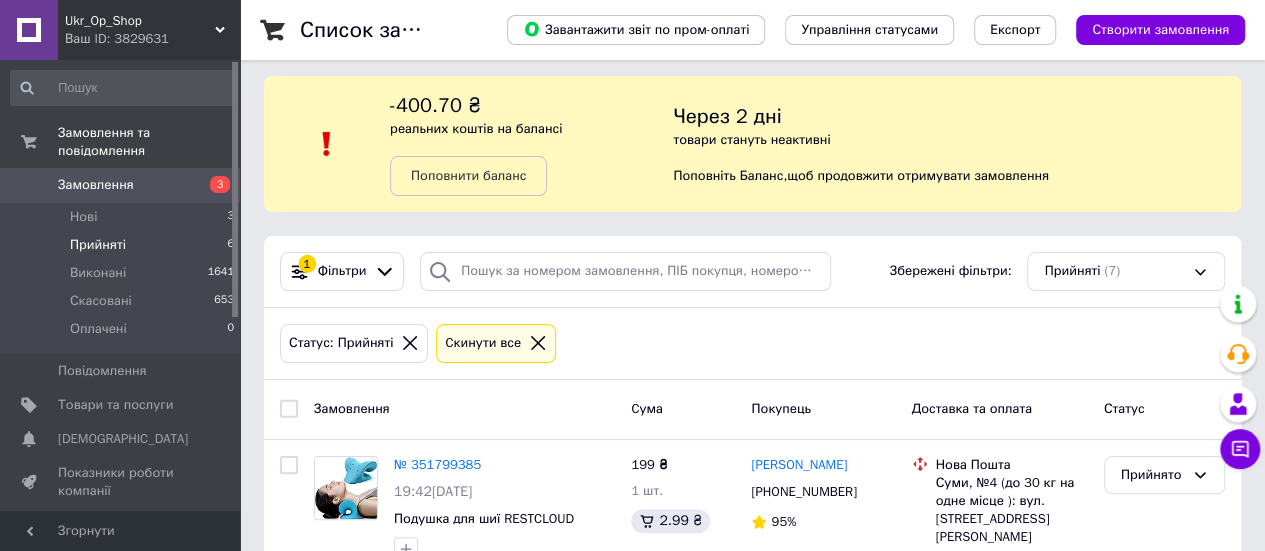 scroll, scrollTop: 0, scrollLeft: 0, axis: both 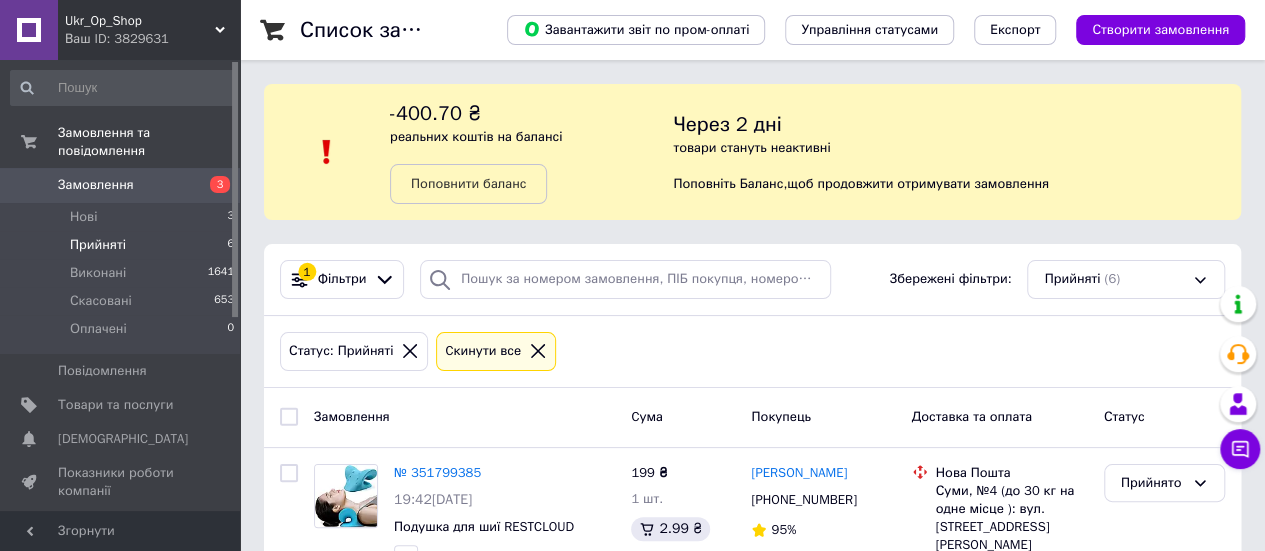 click on "Ukr_Op_Shop Ваш ID: 3829631" at bounding box center (149, 30) 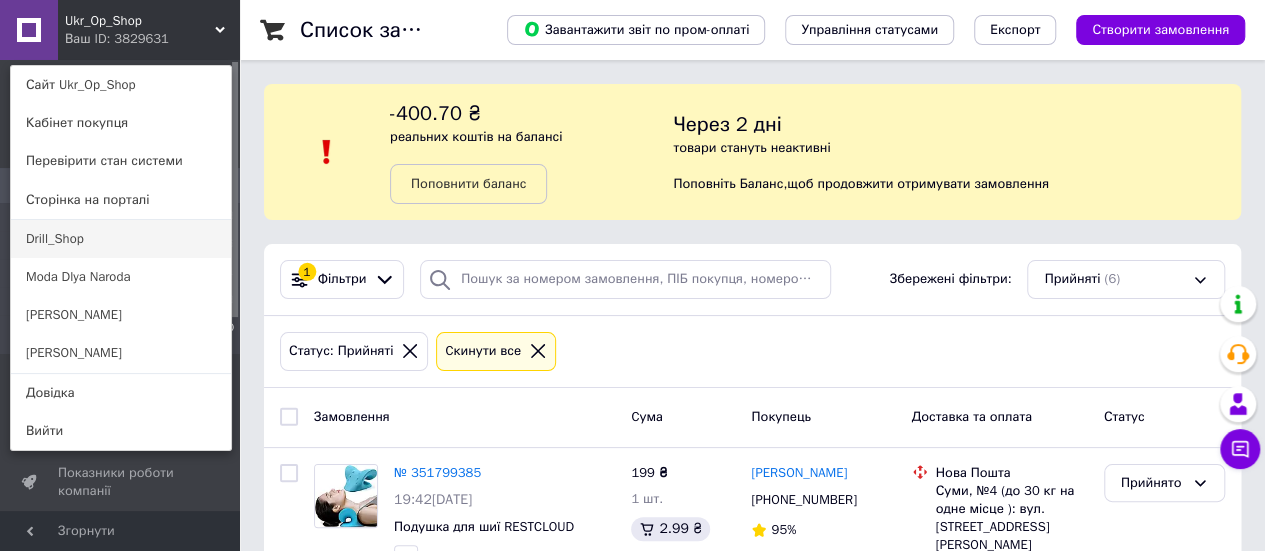 click on "Drill_Shop" at bounding box center (121, 239) 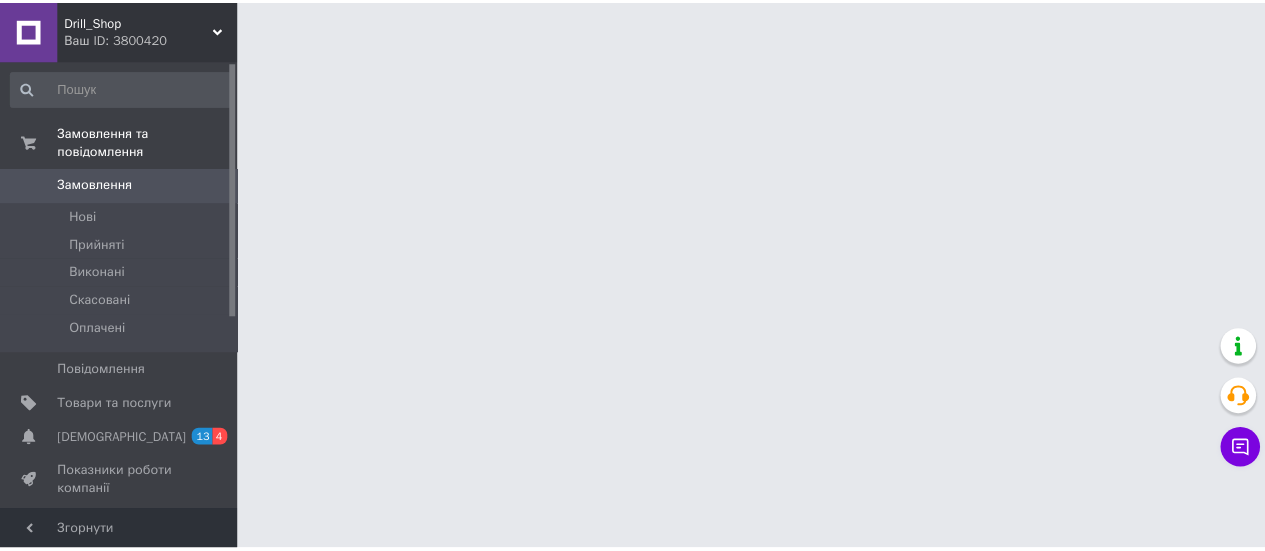 scroll, scrollTop: 0, scrollLeft: 0, axis: both 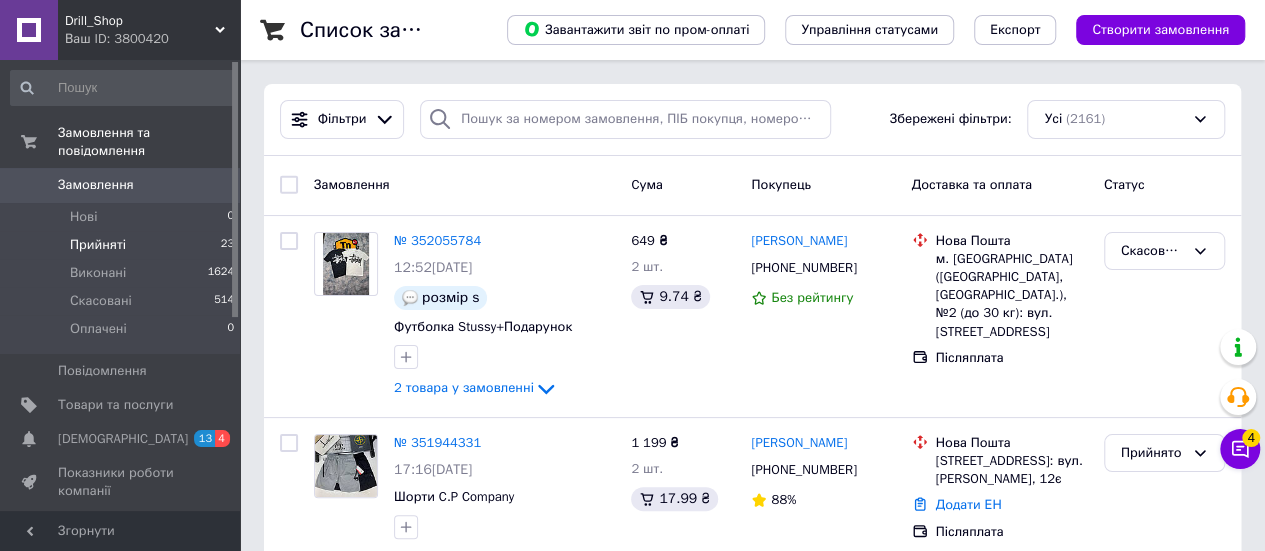 click on "Прийняті 23" at bounding box center (123, 245) 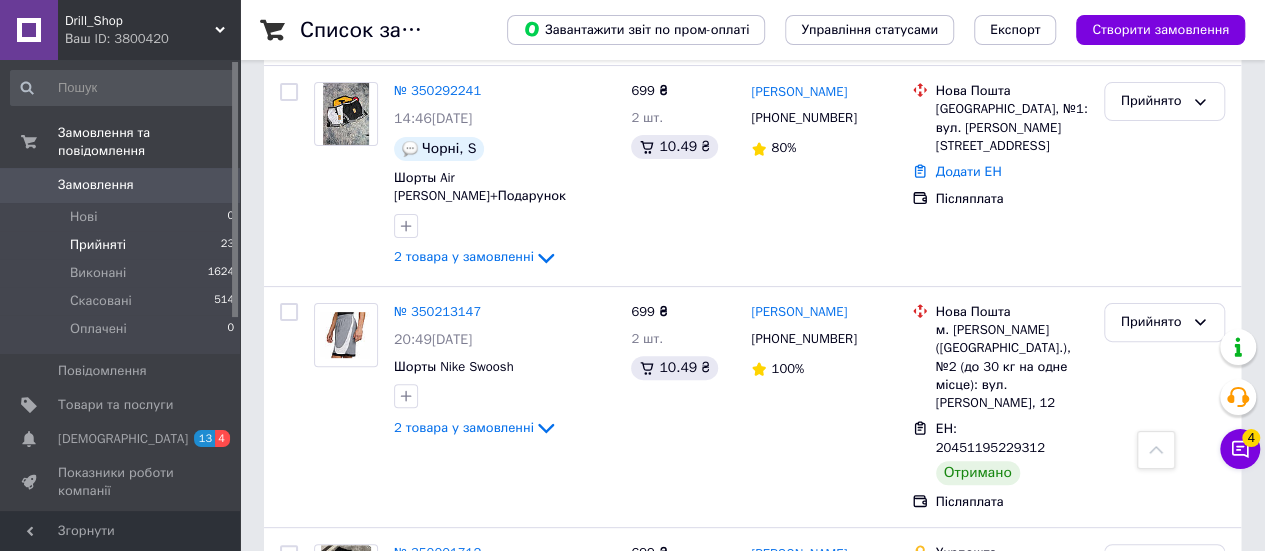 scroll, scrollTop: 4218, scrollLeft: 0, axis: vertical 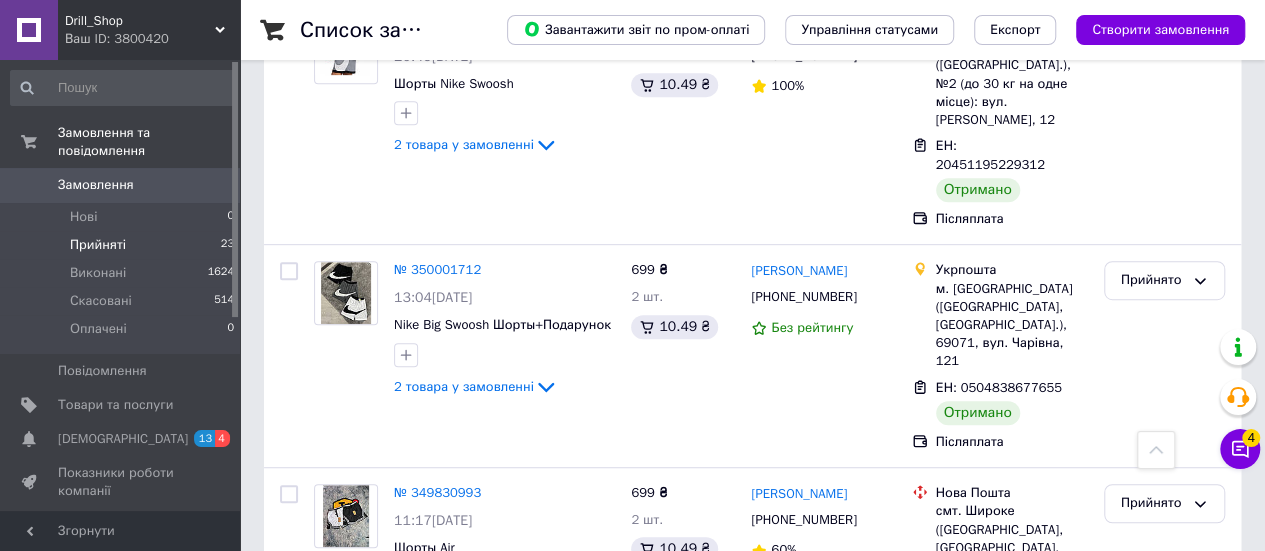 click at bounding box center [289, 753] 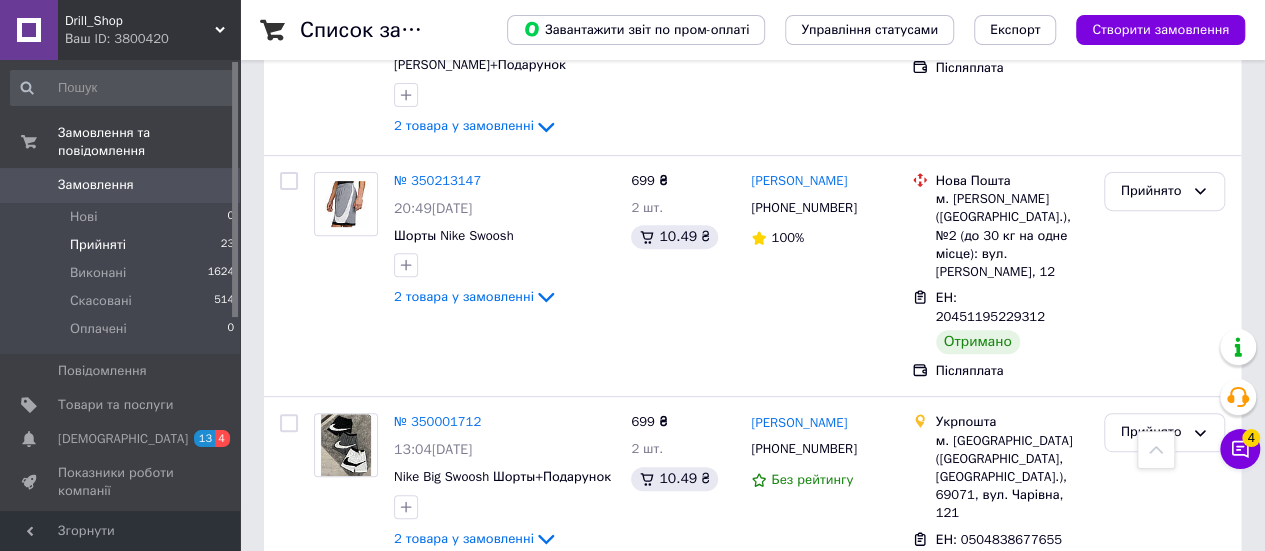 scroll, scrollTop: 4026, scrollLeft: 0, axis: vertical 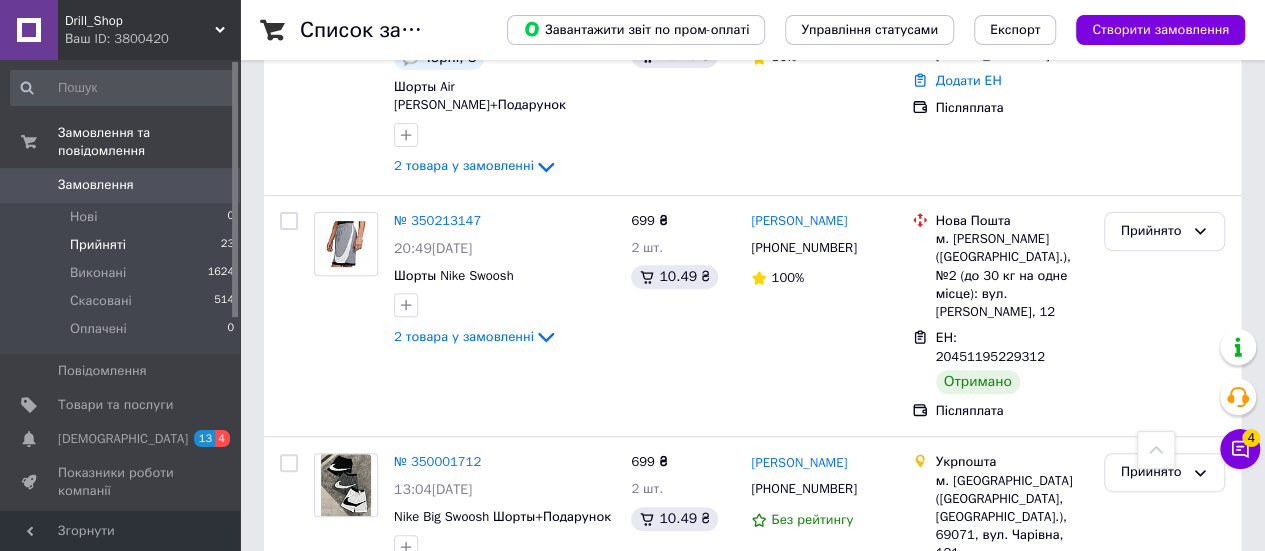 click at bounding box center [289, 686] 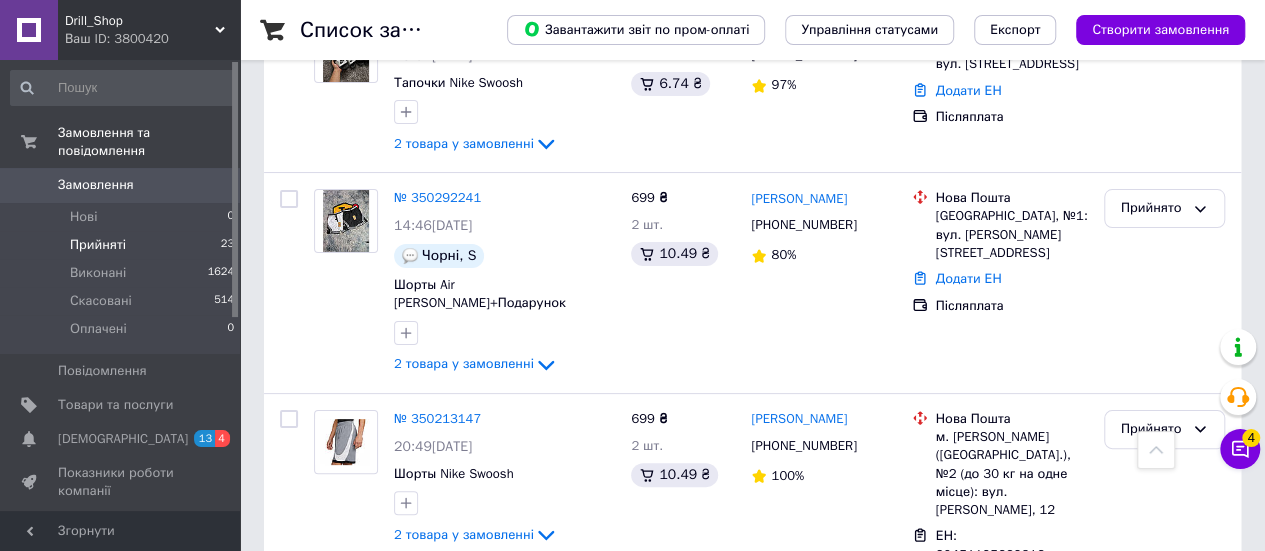 scroll, scrollTop: 3824, scrollLeft: 0, axis: vertical 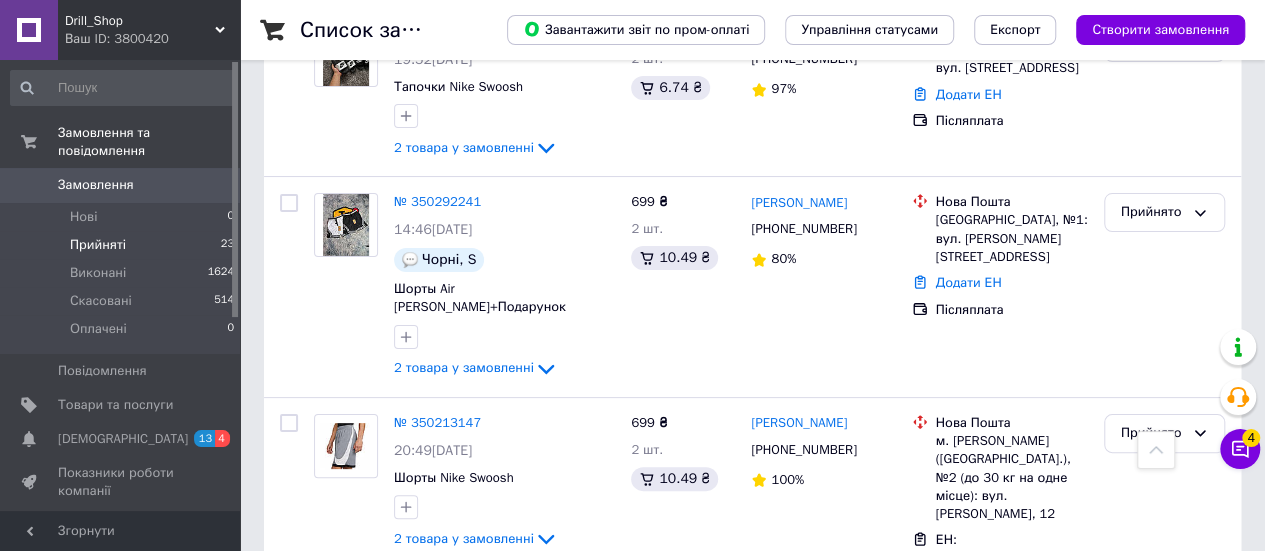 click at bounding box center [289, 665] 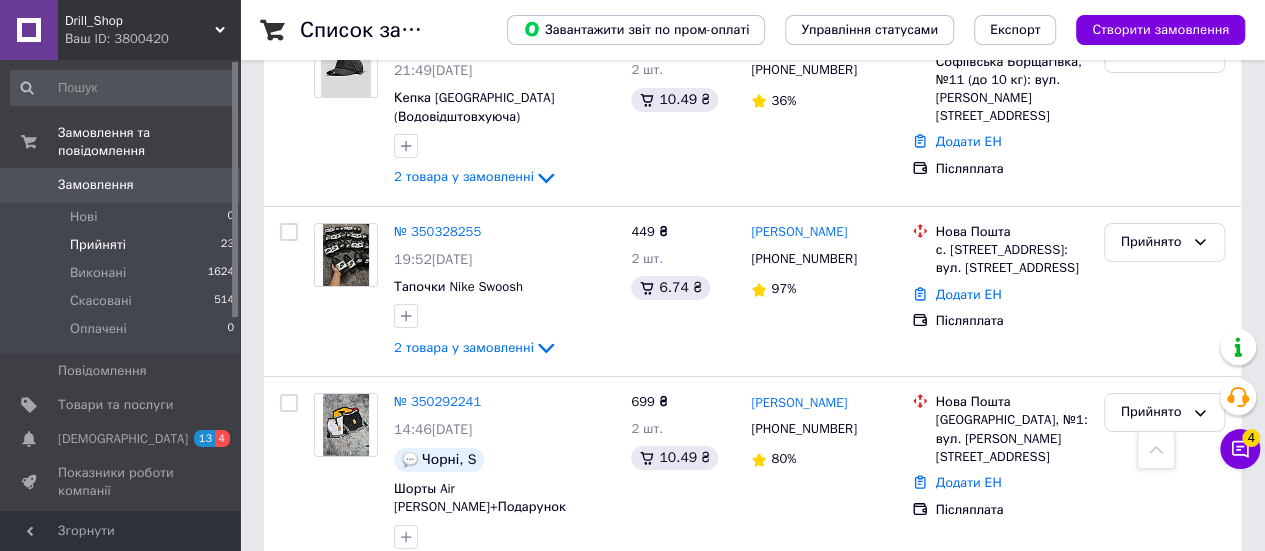 scroll, scrollTop: 3618, scrollLeft: 0, axis: vertical 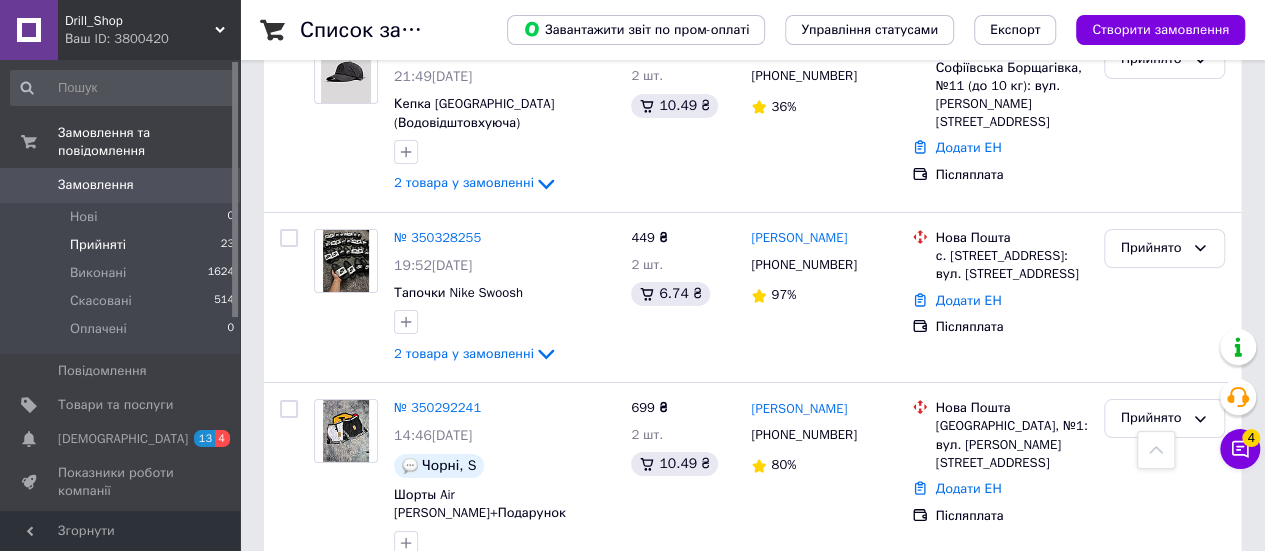 click at bounding box center [289, 629] 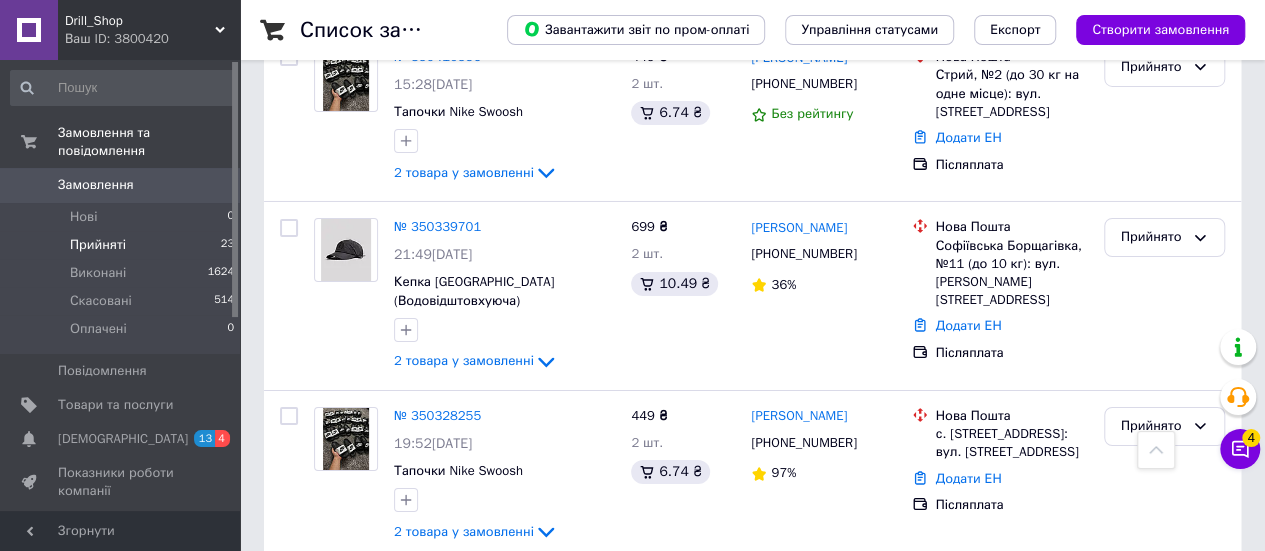 scroll, scrollTop: 3436, scrollLeft: 0, axis: vertical 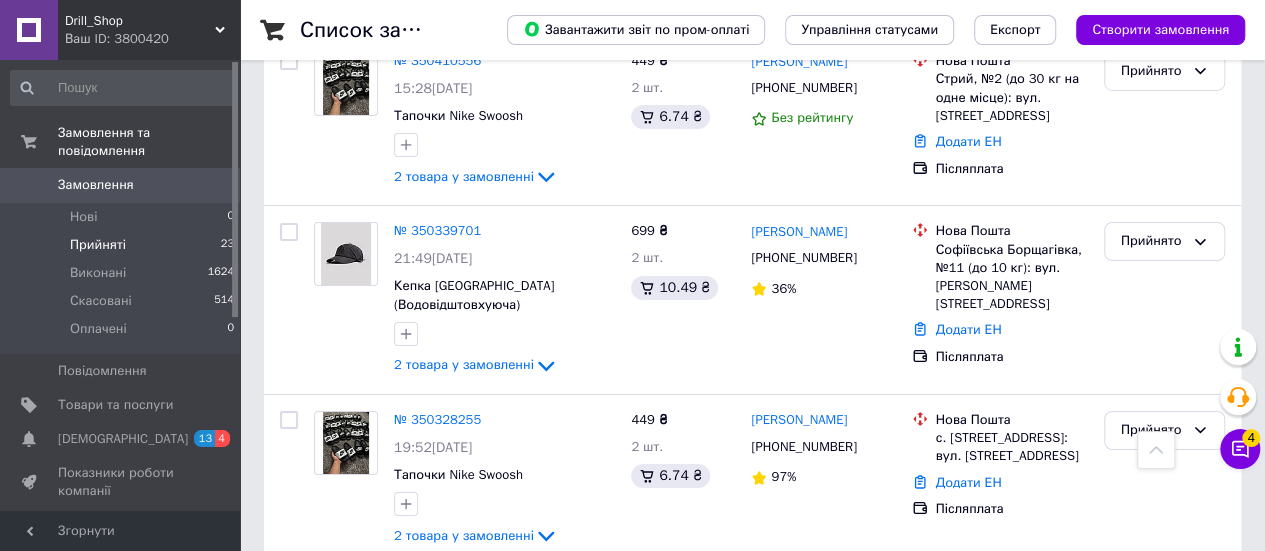 click at bounding box center (289, 675) 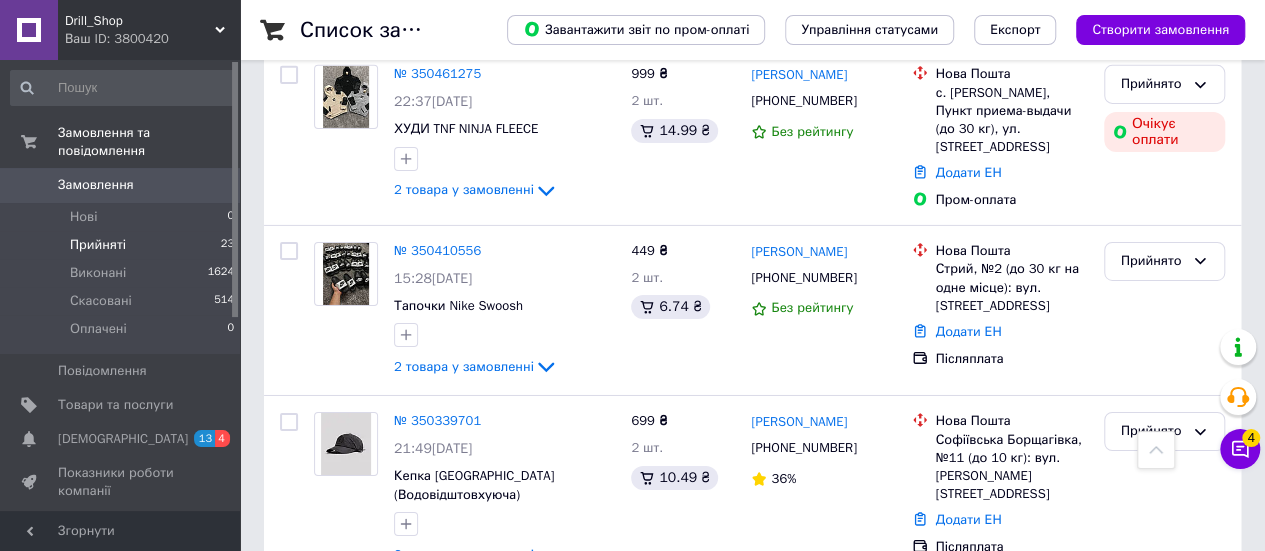 scroll, scrollTop: 3244, scrollLeft: 0, axis: vertical 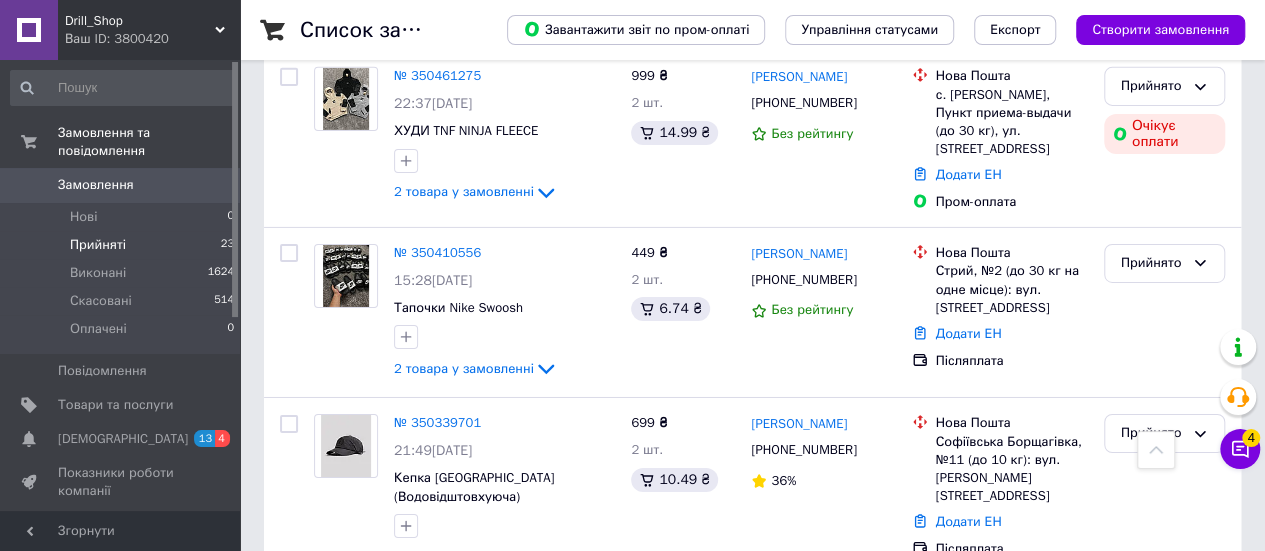 click at bounding box center [289, 612] 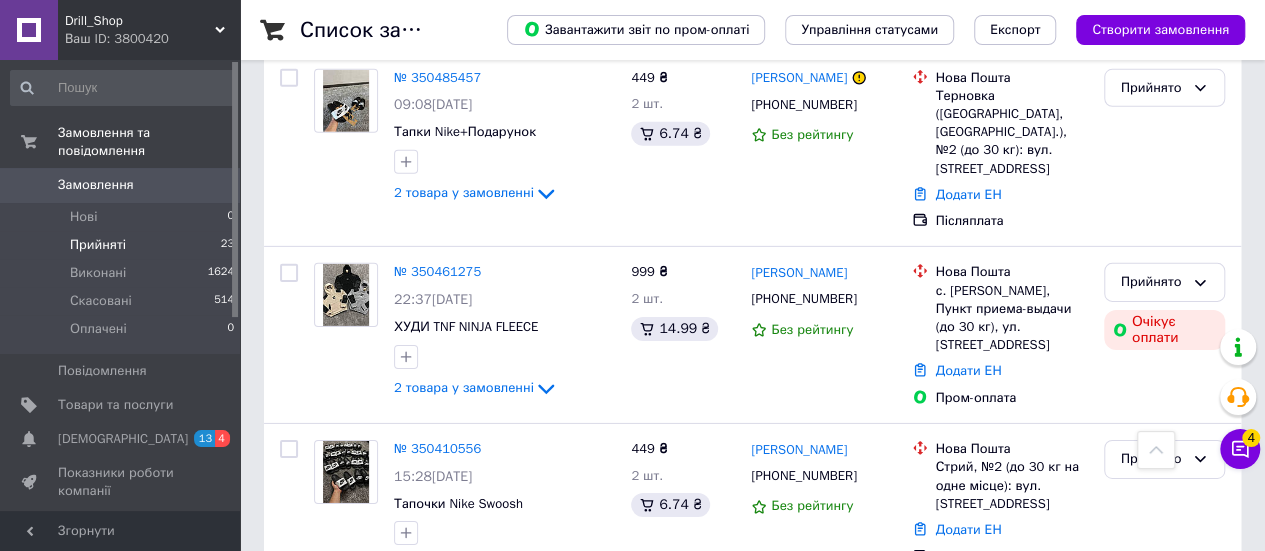 scroll, scrollTop: 3048, scrollLeft: 0, axis: vertical 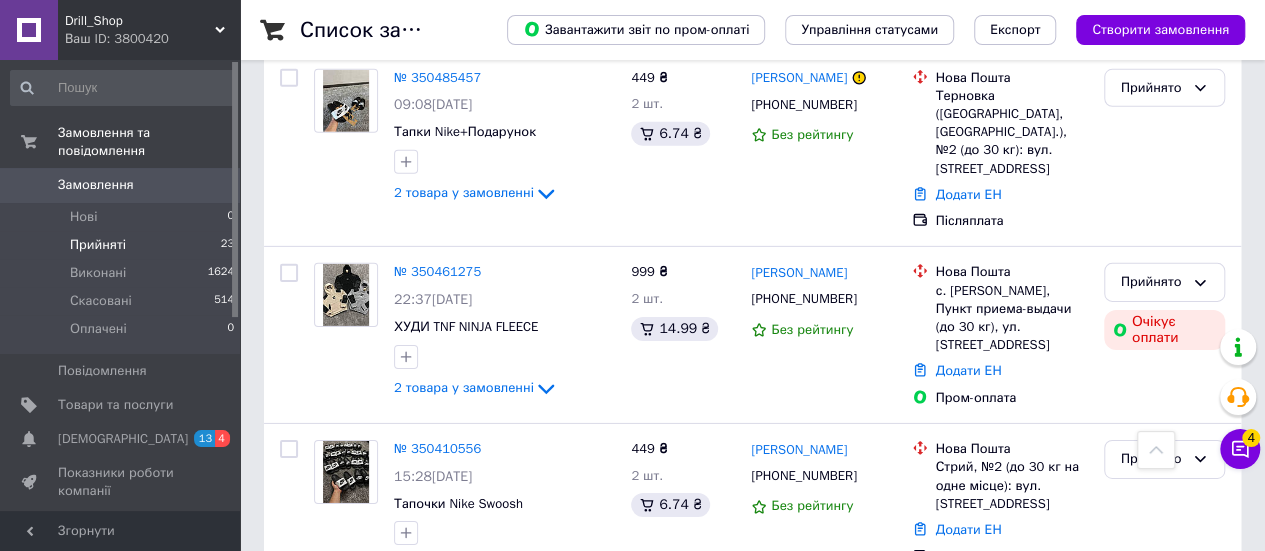 click at bounding box center [289, 620] 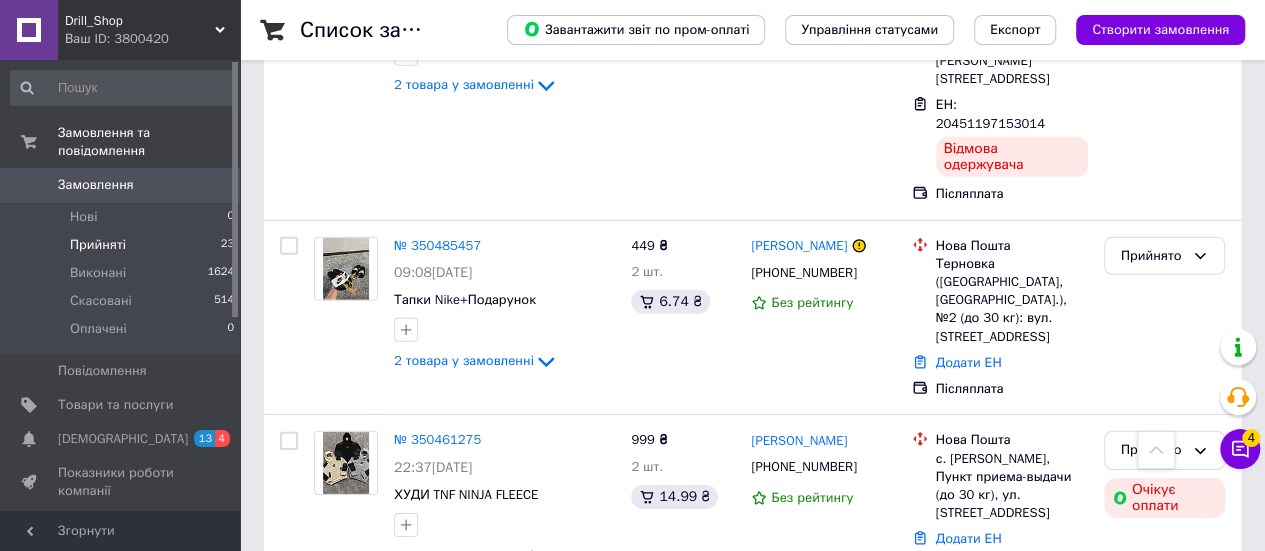 scroll, scrollTop: 2880, scrollLeft: 0, axis: vertical 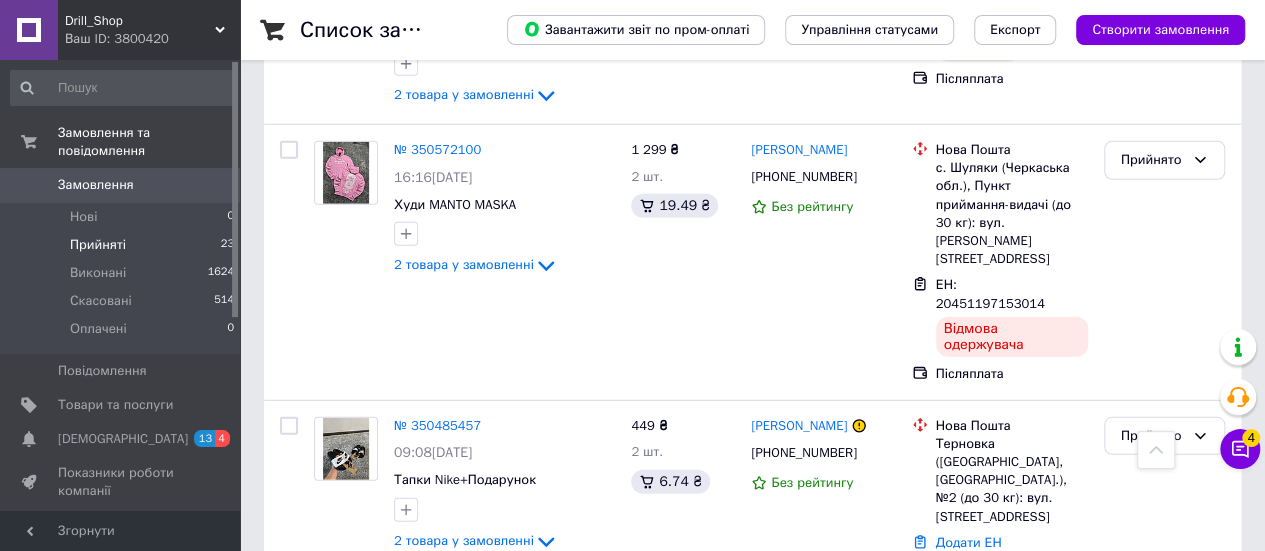 click at bounding box center [289, 621] 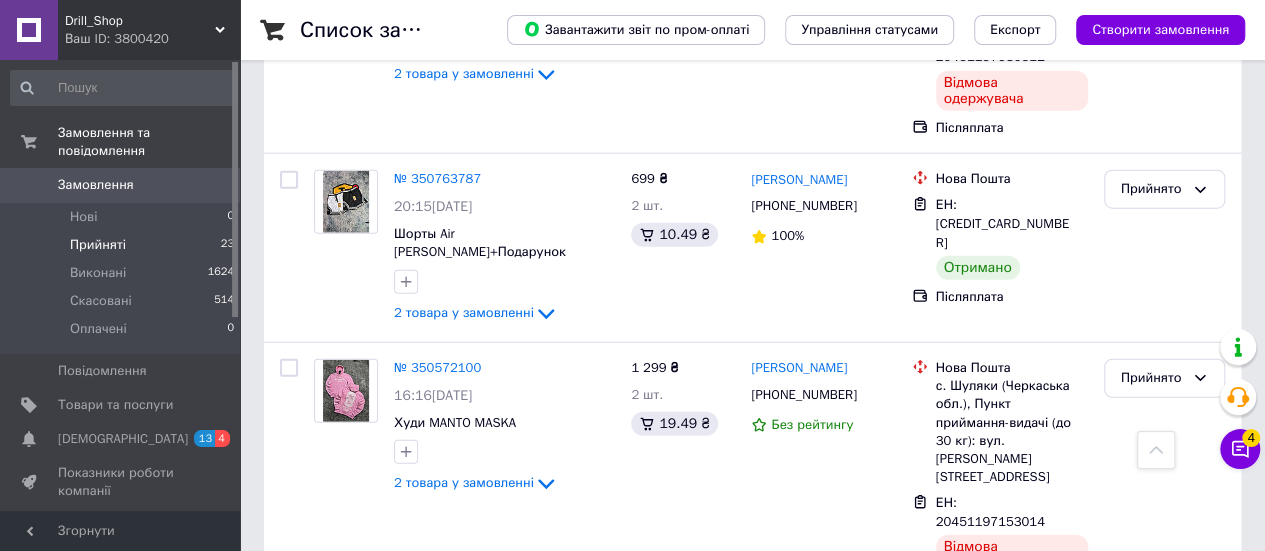 scroll, scrollTop: 2480, scrollLeft: 0, axis: vertical 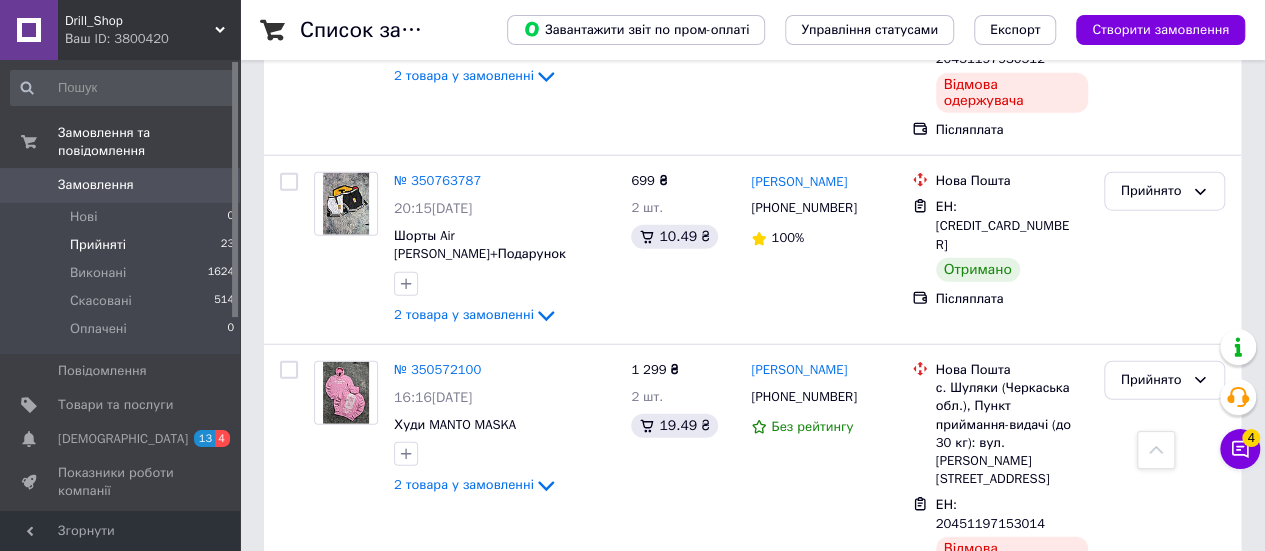 click at bounding box center (289, 646) 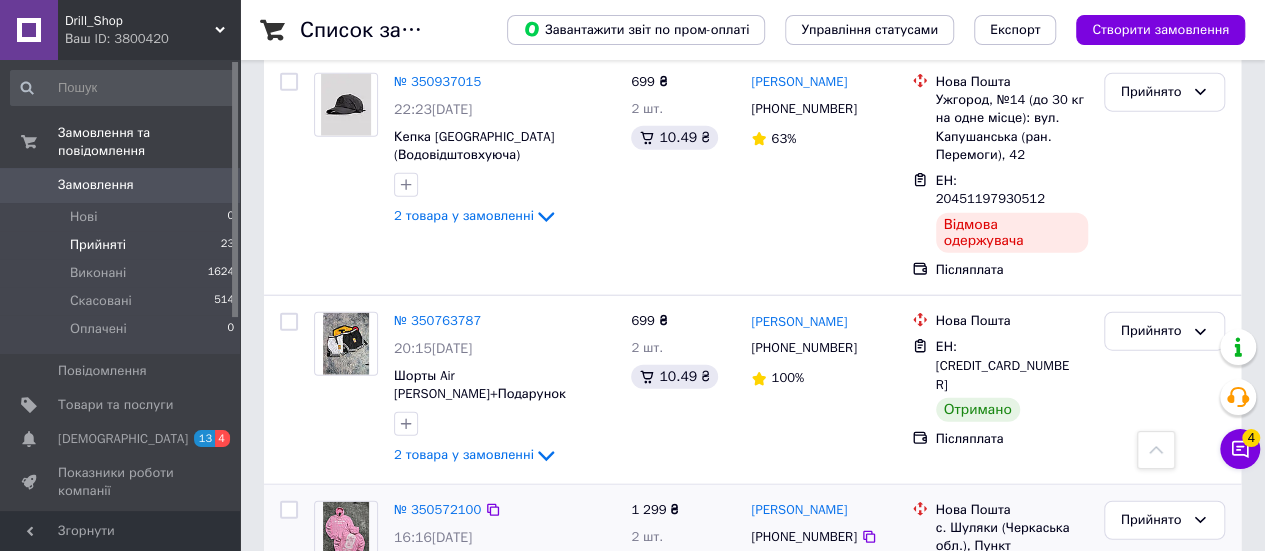 scroll, scrollTop: 2320, scrollLeft: 0, axis: vertical 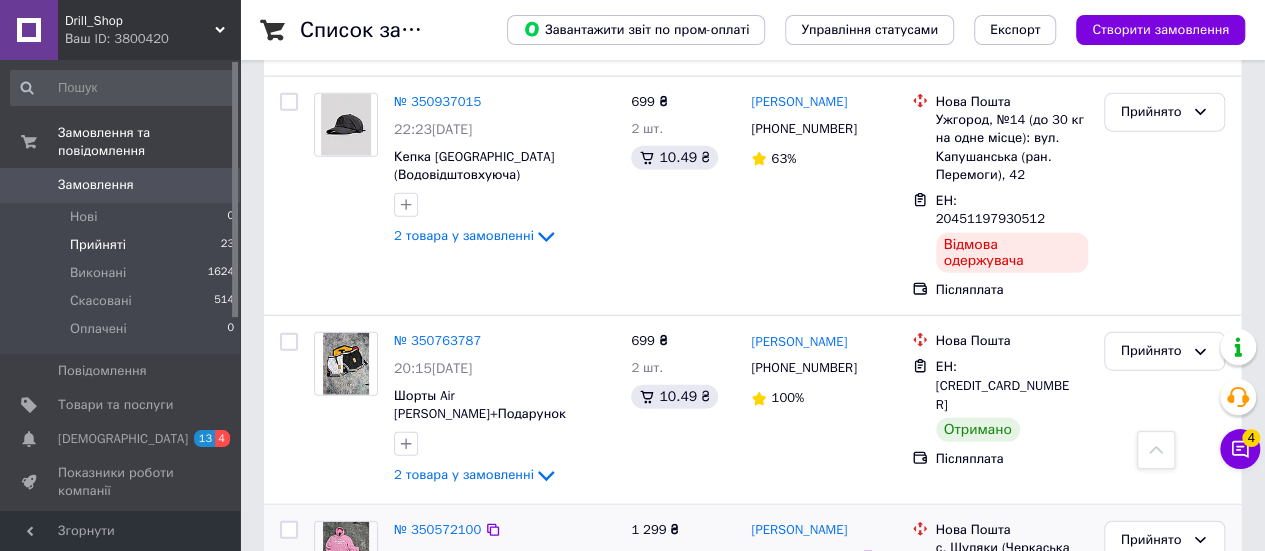 click at bounding box center (289, 530) 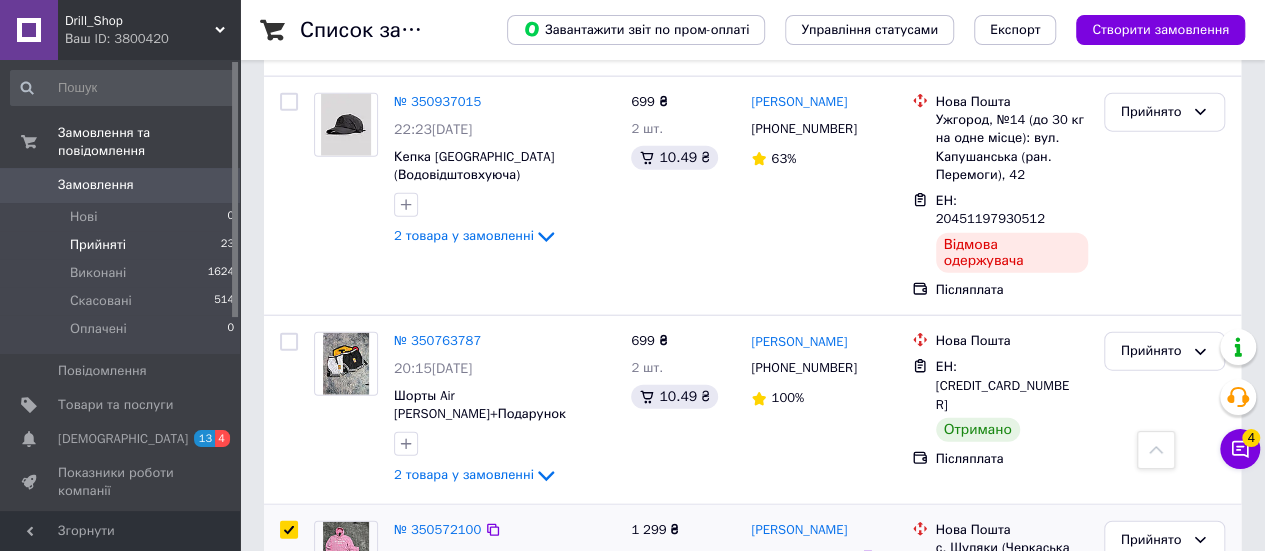 checkbox on "true" 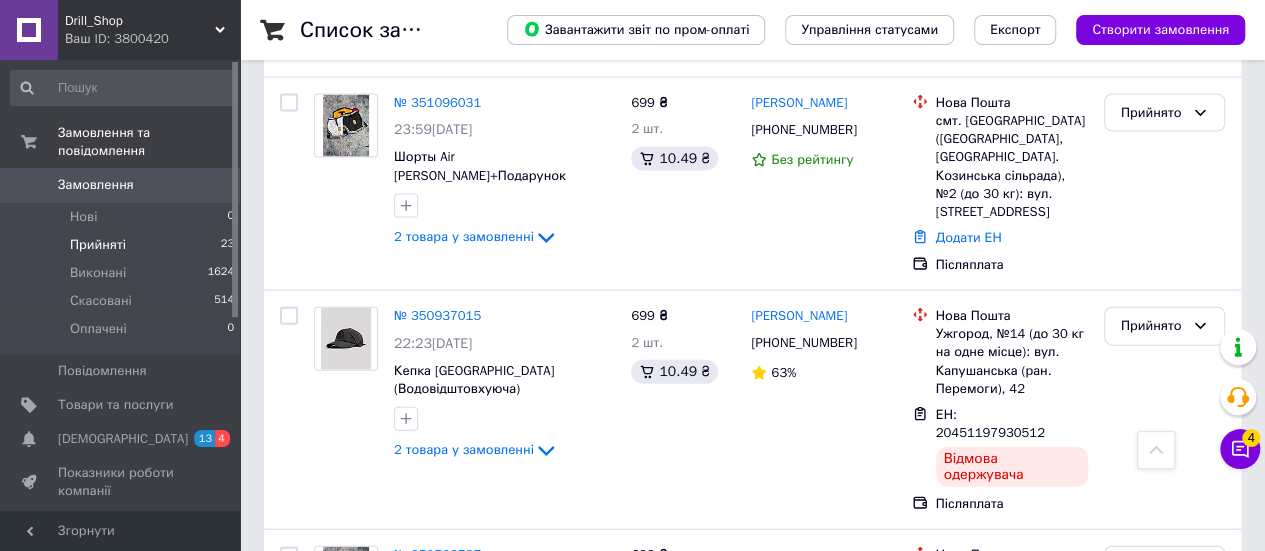 scroll, scrollTop: 2100, scrollLeft: 0, axis: vertical 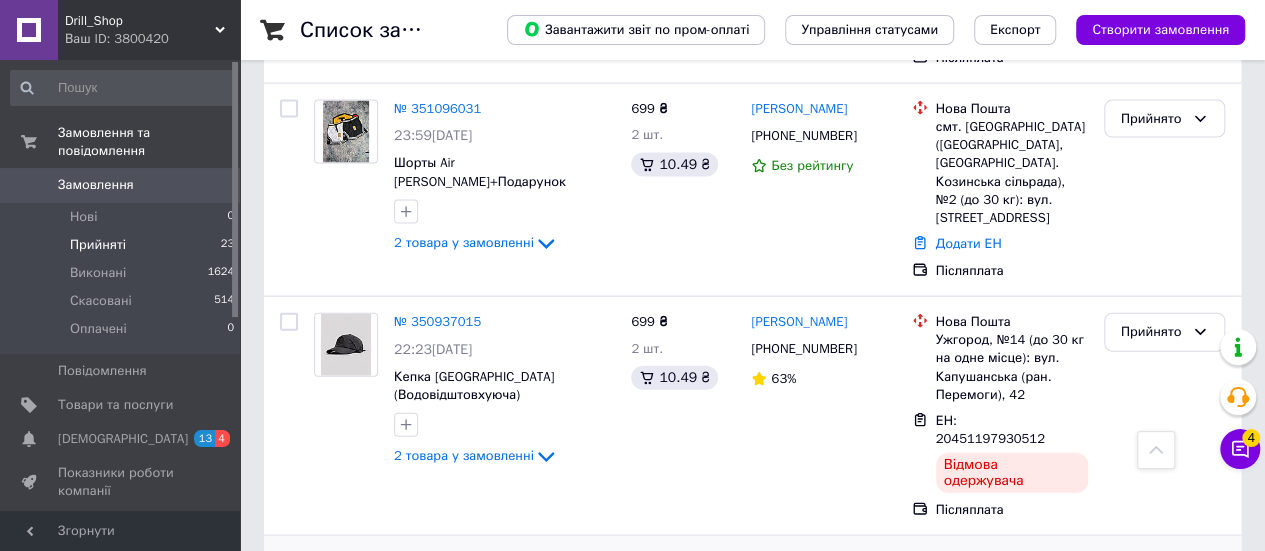 click at bounding box center [289, 562] 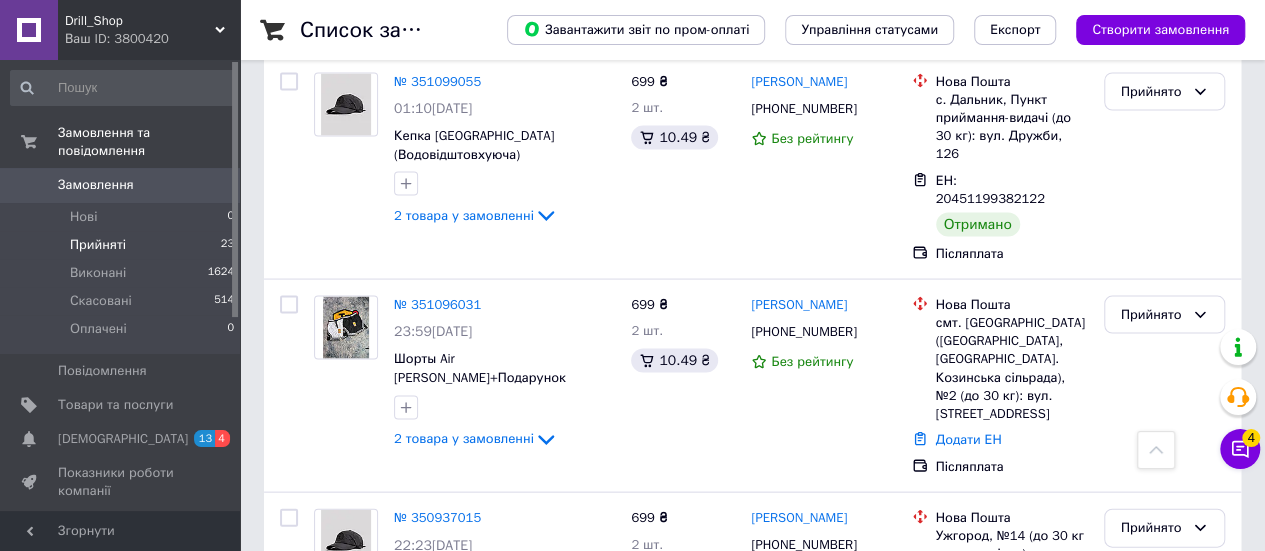 scroll, scrollTop: 1900, scrollLeft: 0, axis: vertical 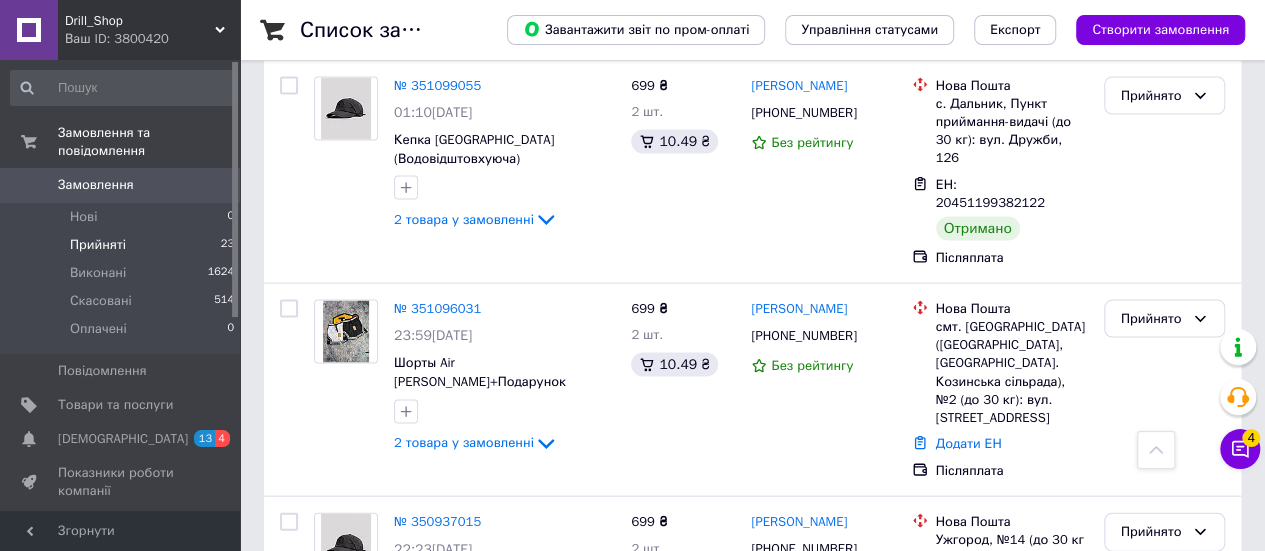 click at bounding box center (289, 522) 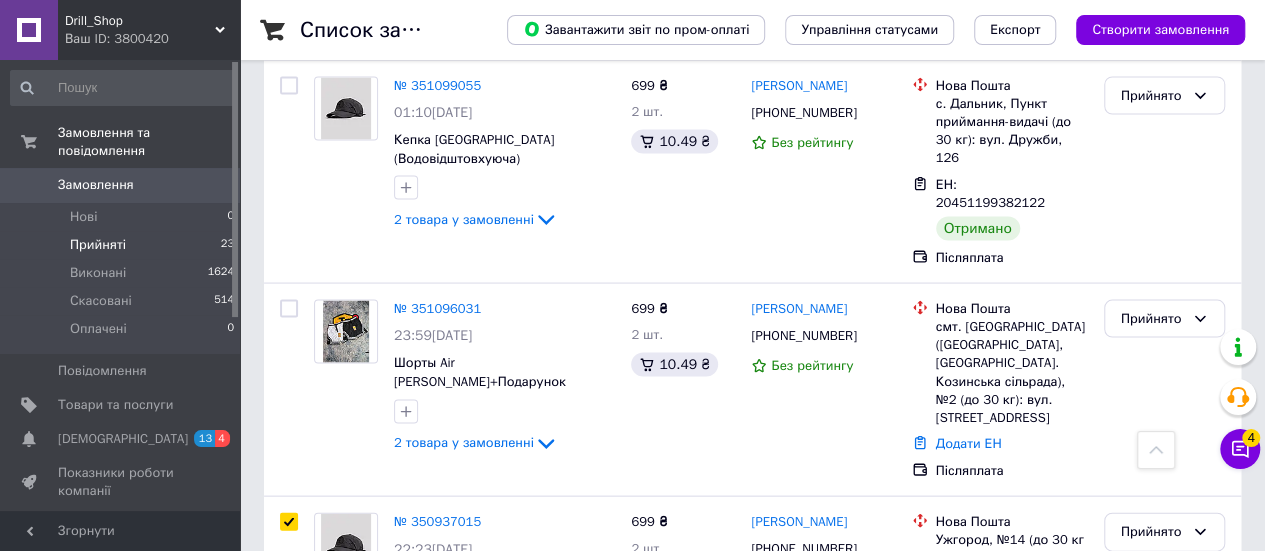 checkbox on "true" 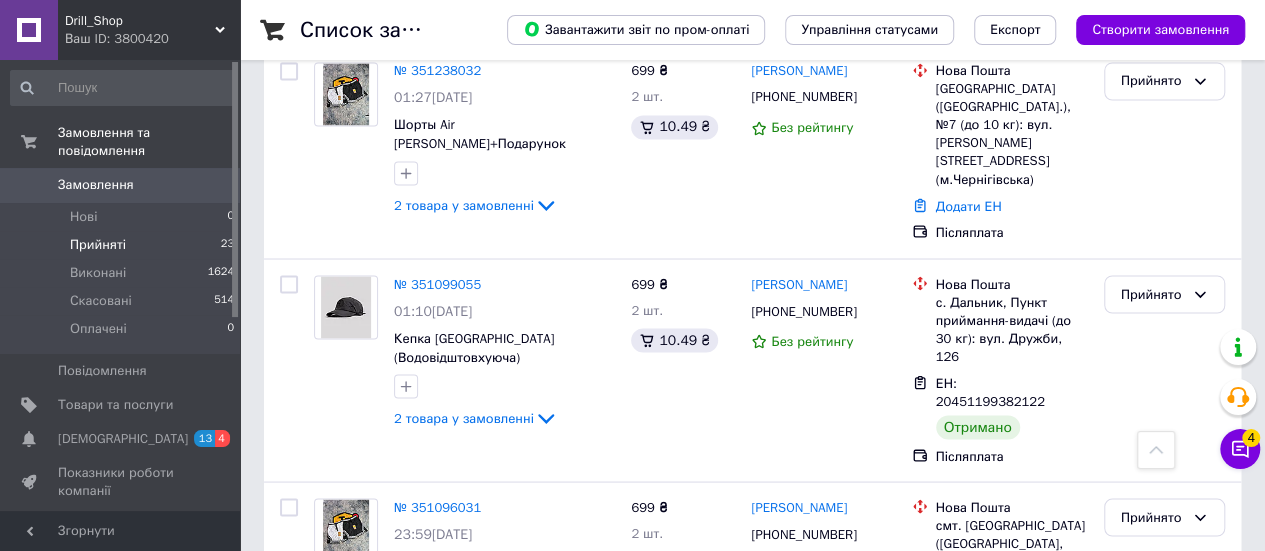 scroll, scrollTop: 1698, scrollLeft: 0, axis: vertical 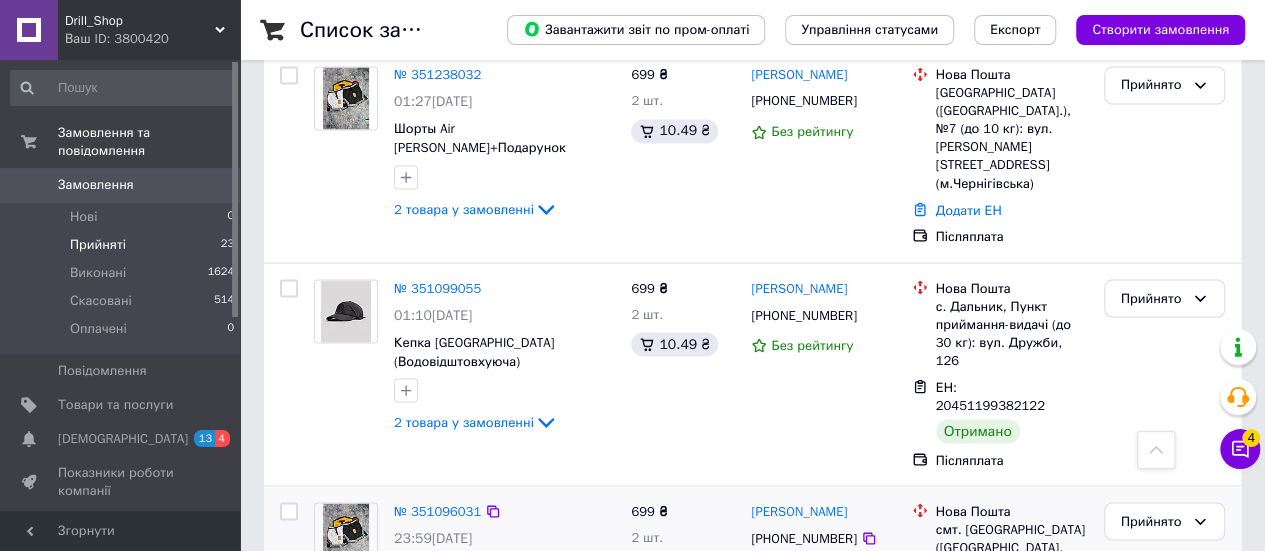 click at bounding box center [289, 511] 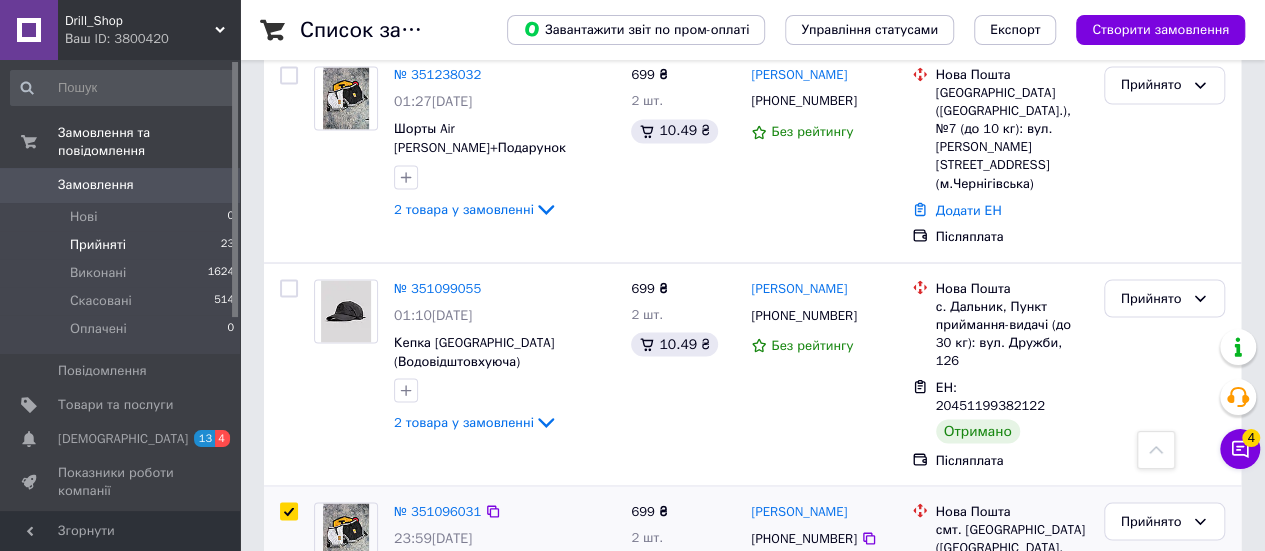 checkbox on "true" 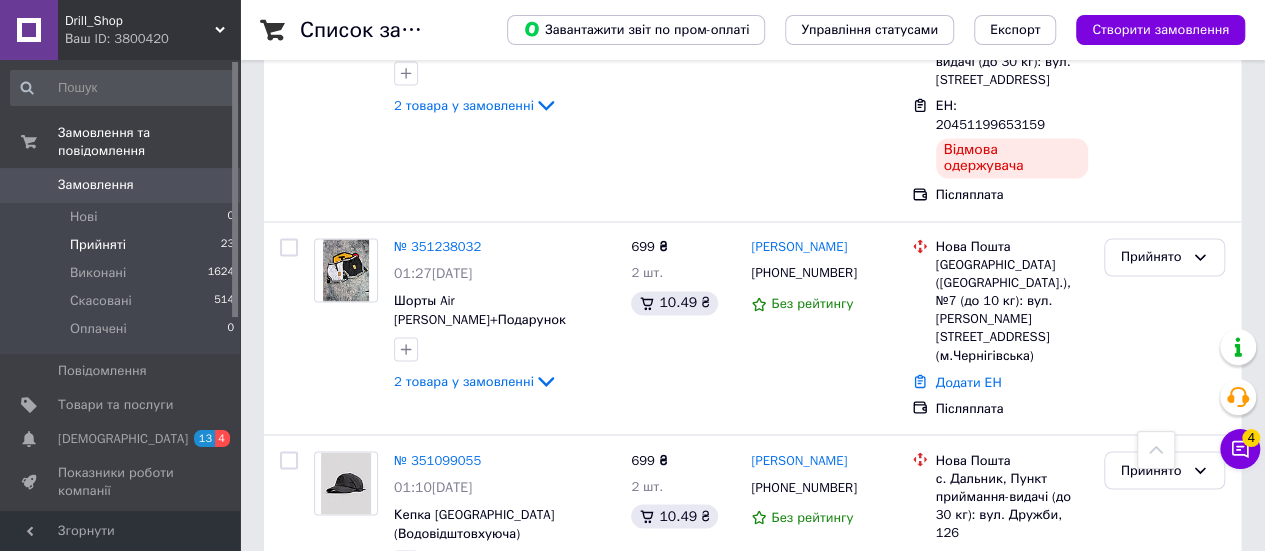 scroll, scrollTop: 1522, scrollLeft: 0, axis: vertical 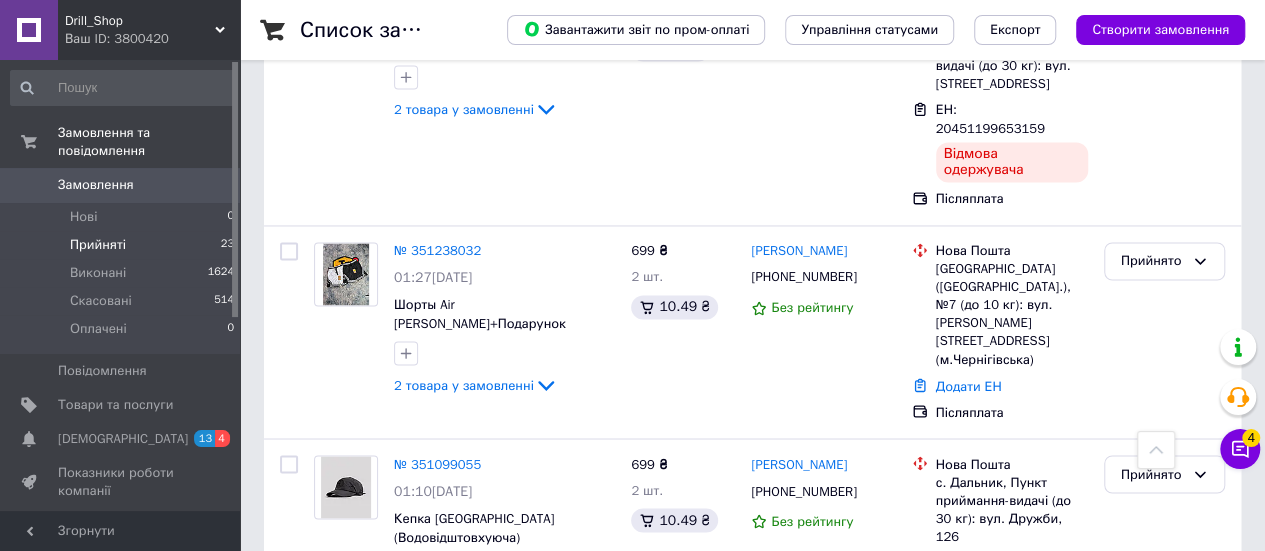 click at bounding box center (289, 464) 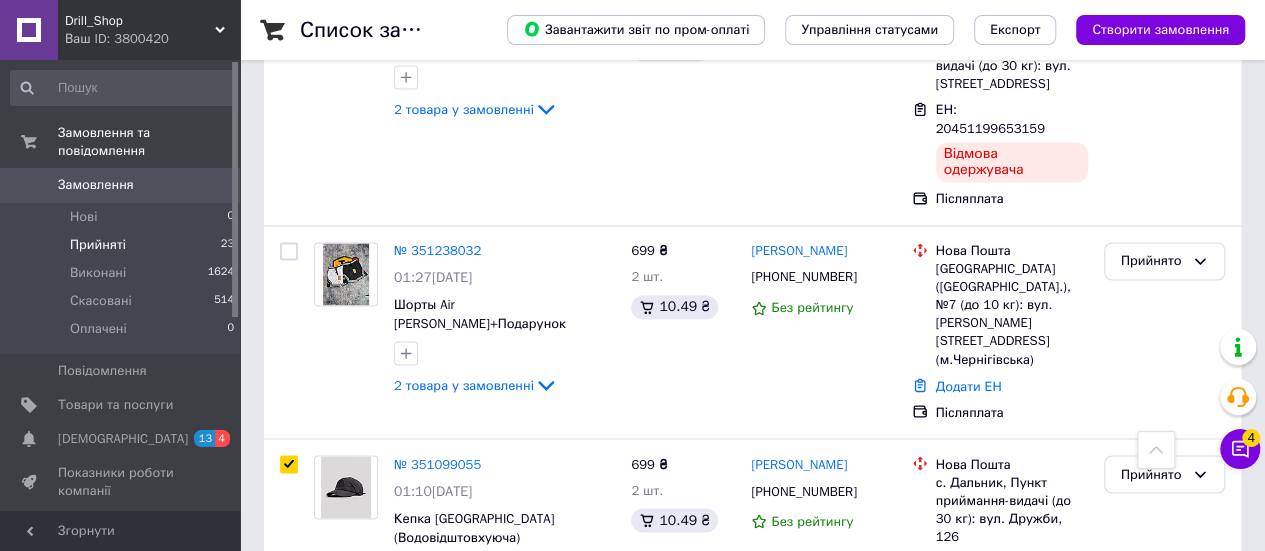 checkbox on "true" 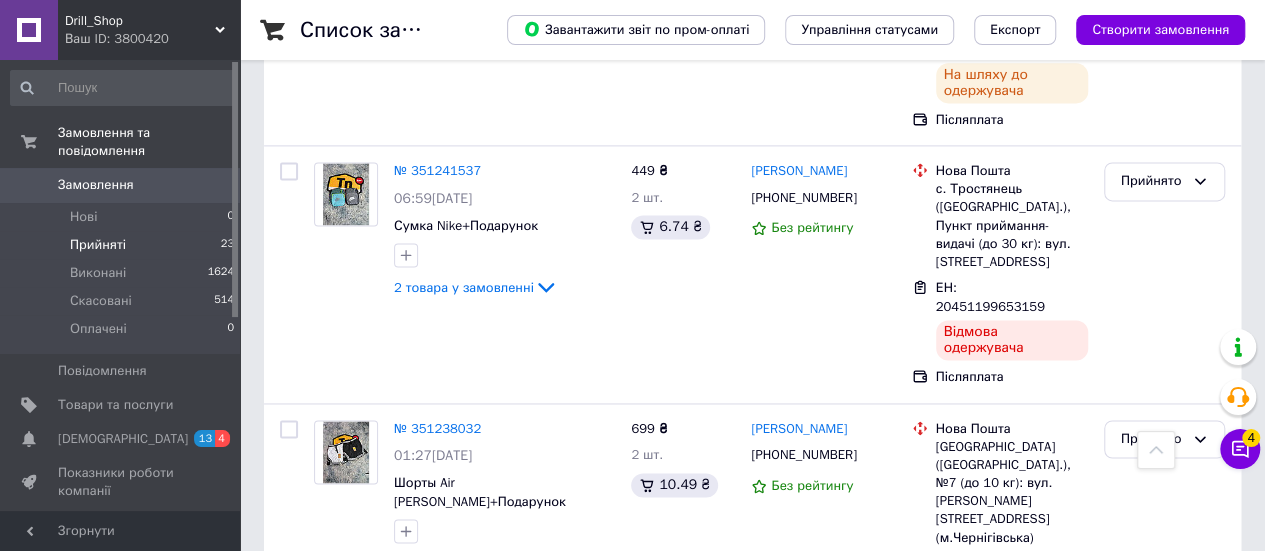 scroll, scrollTop: 1344, scrollLeft: 0, axis: vertical 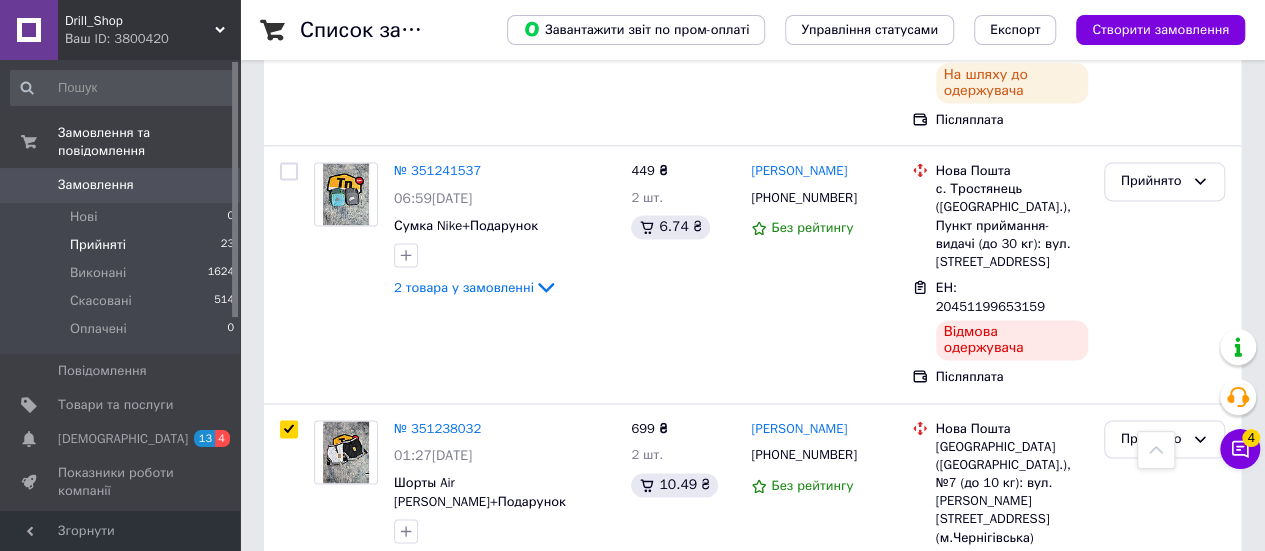 checkbox on "true" 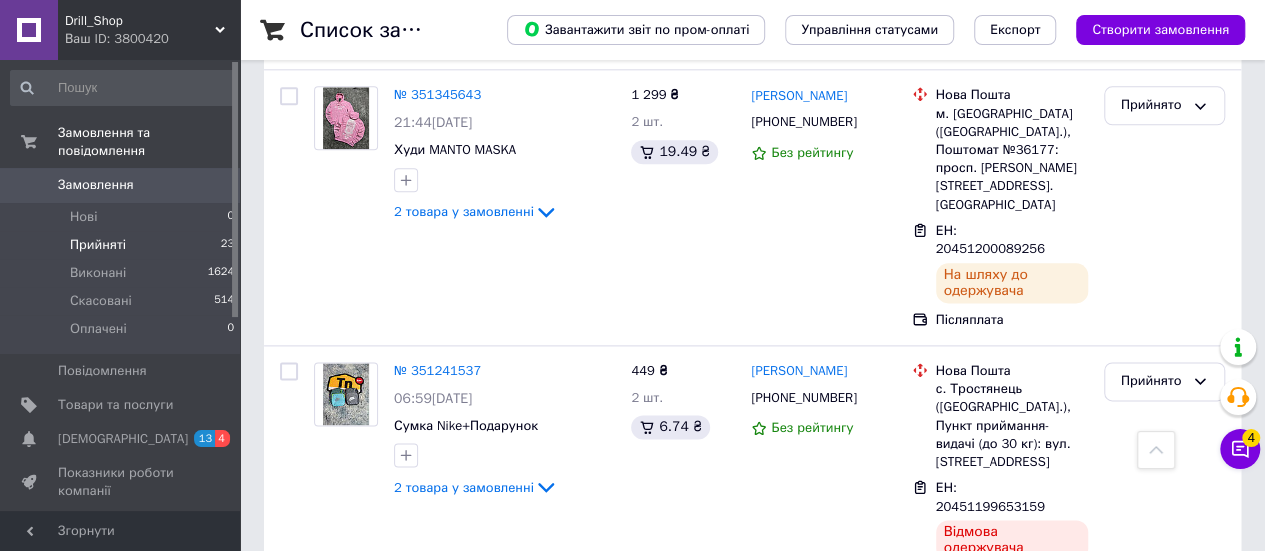 scroll, scrollTop: 1140, scrollLeft: 0, axis: vertical 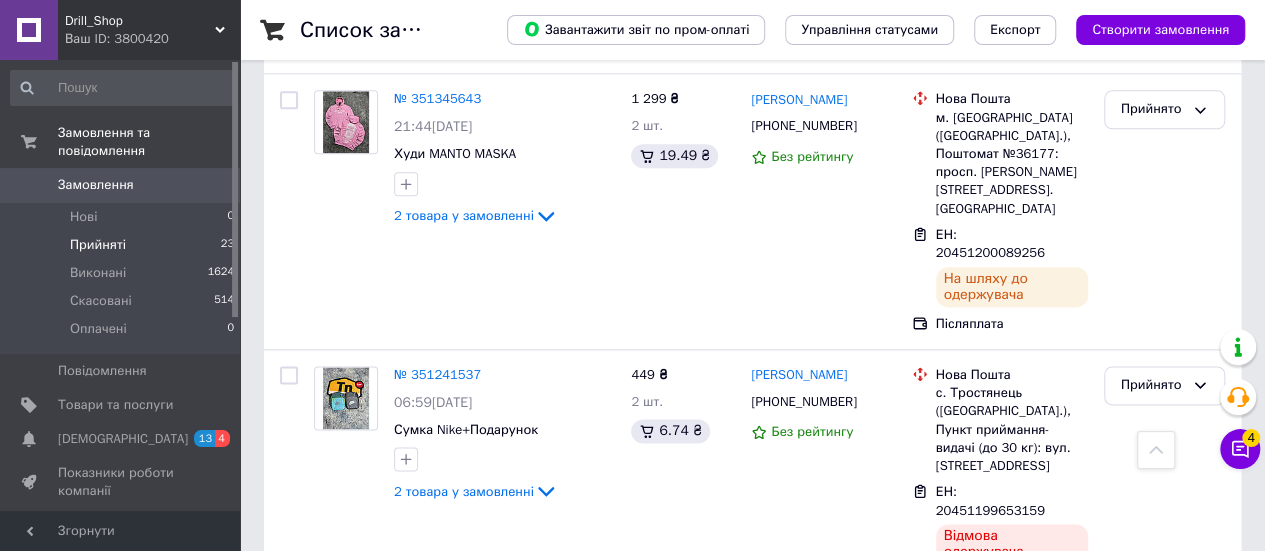 click at bounding box center [289, 375] 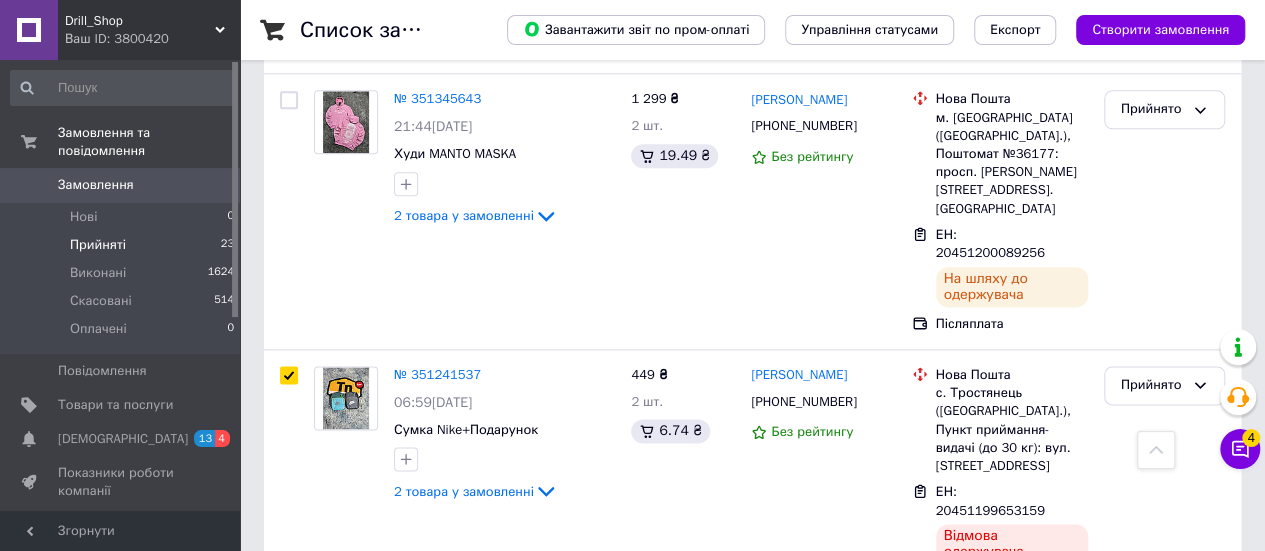 checkbox on "true" 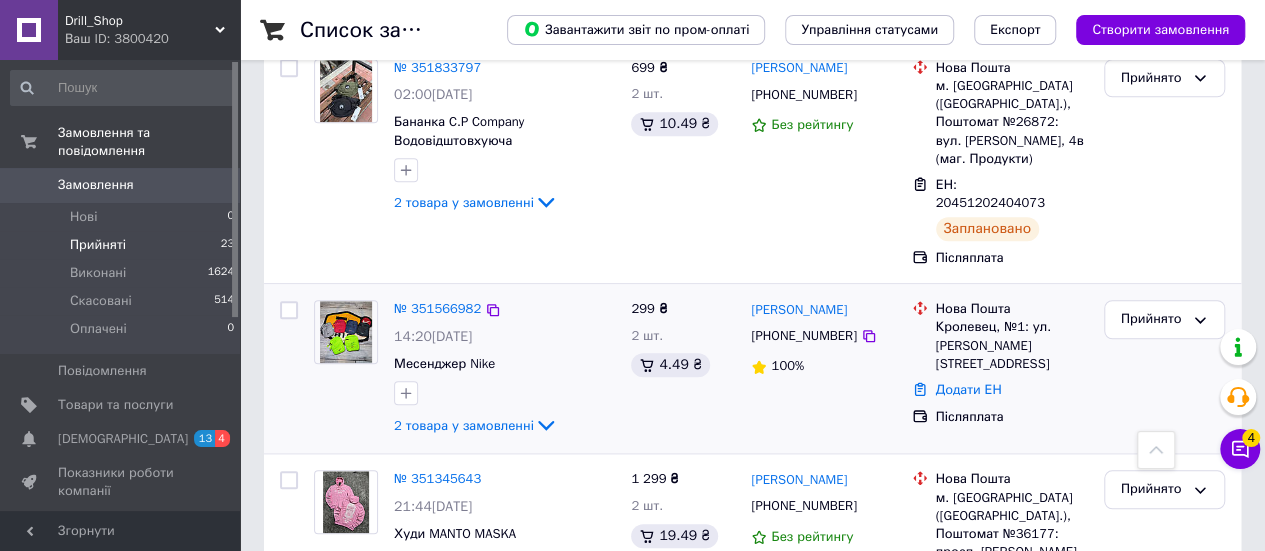 scroll, scrollTop: 760, scrollLeft: 0, axis: vertical 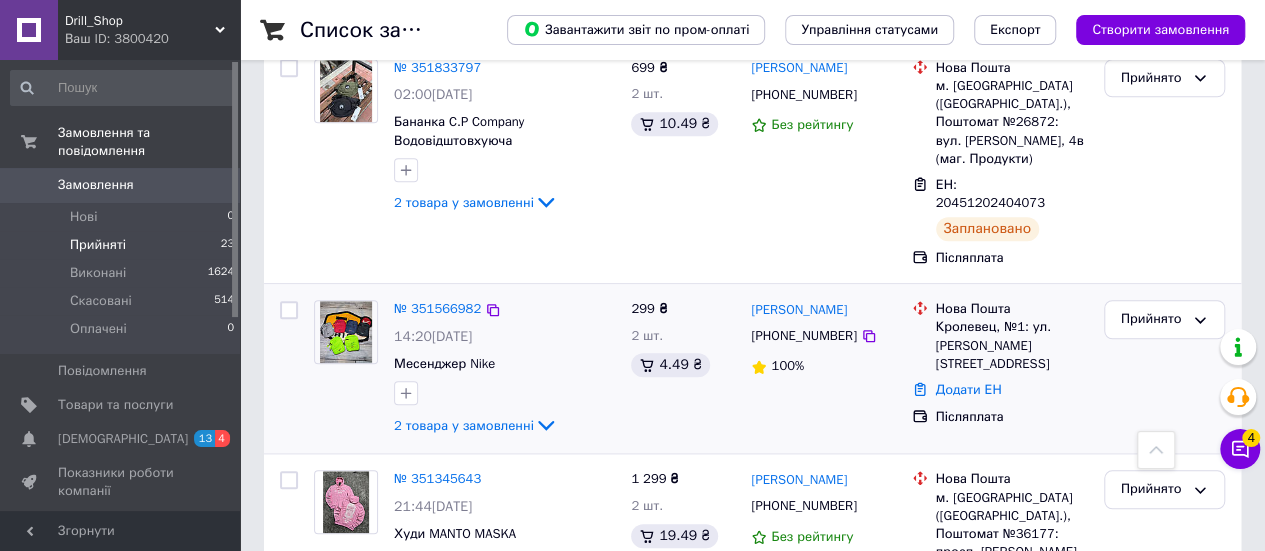 click at bounding box center [289, 310] 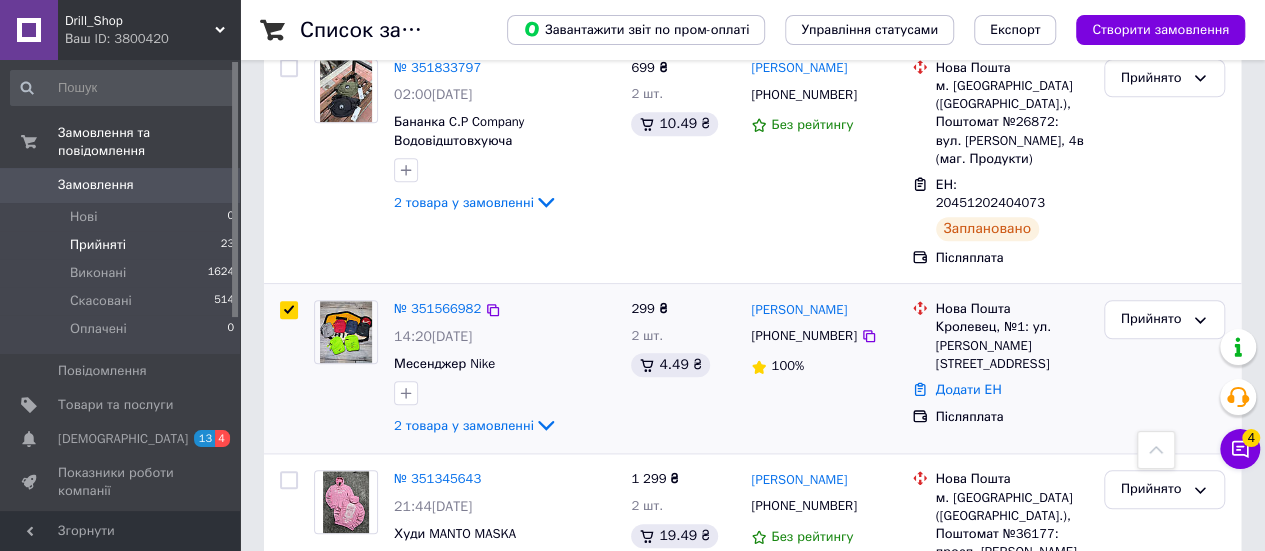 checkbox on "true" 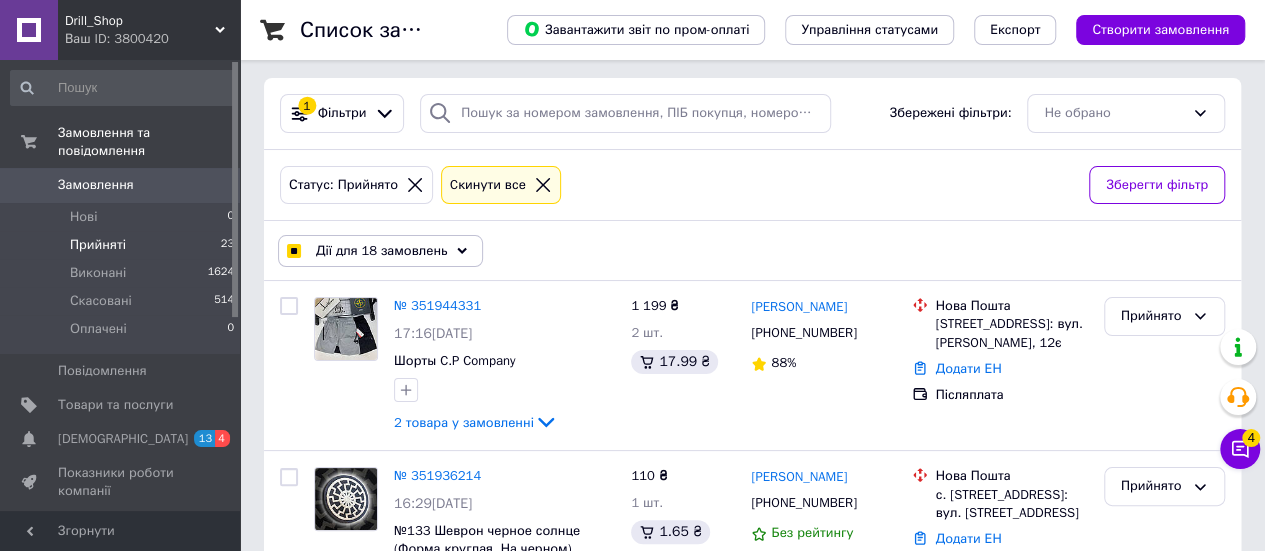 scroll, scrollTop: 0, scrollLeft: 0, axis: both 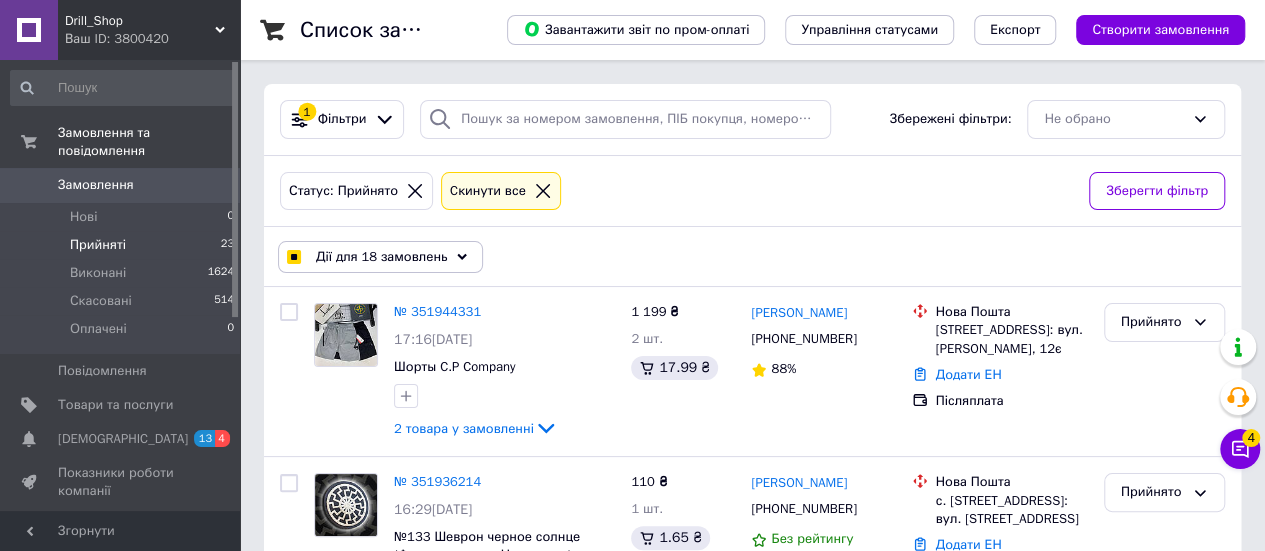 click on "Дії для 18 замовлень" at bounding box center [381, 257] 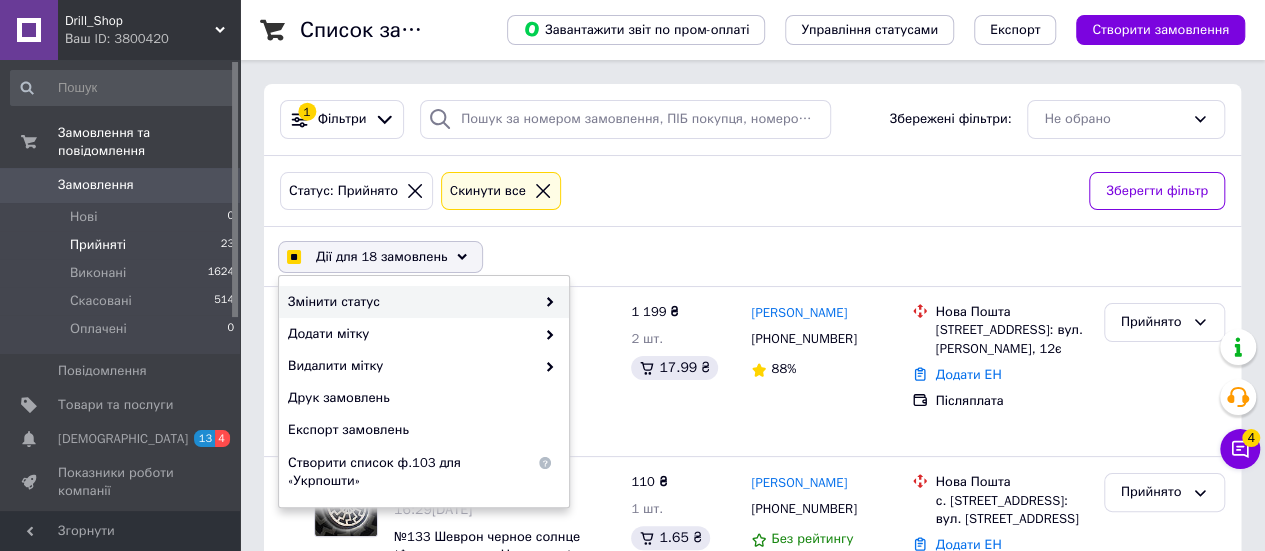click on "Змінити статус" at bounding box center (424, 302) 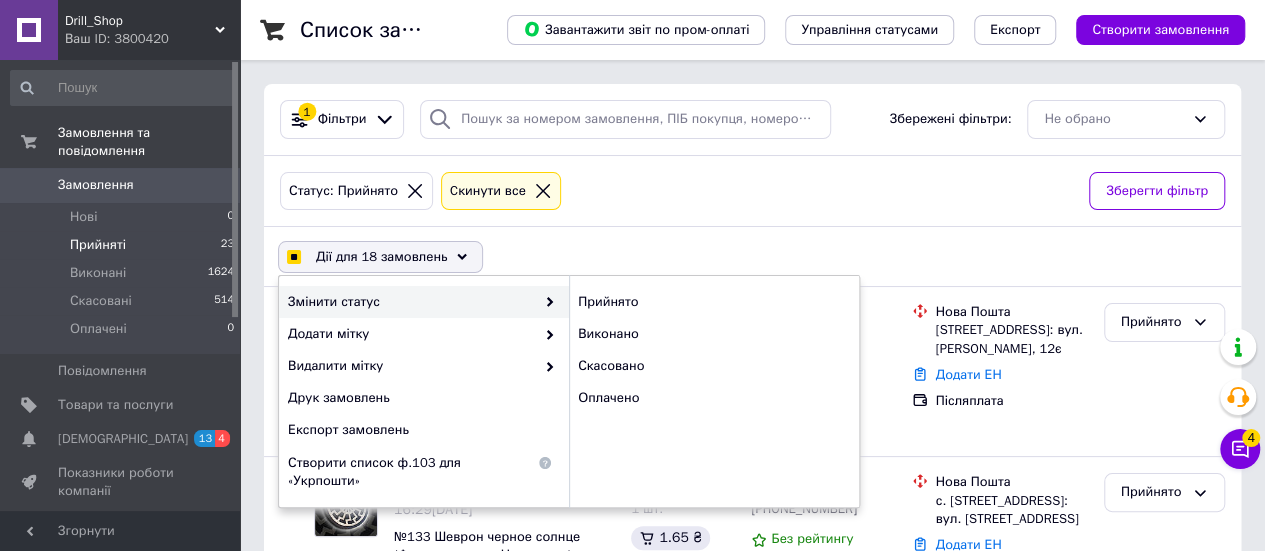 click on "Змінити статус" at bounding box center [424, 302] 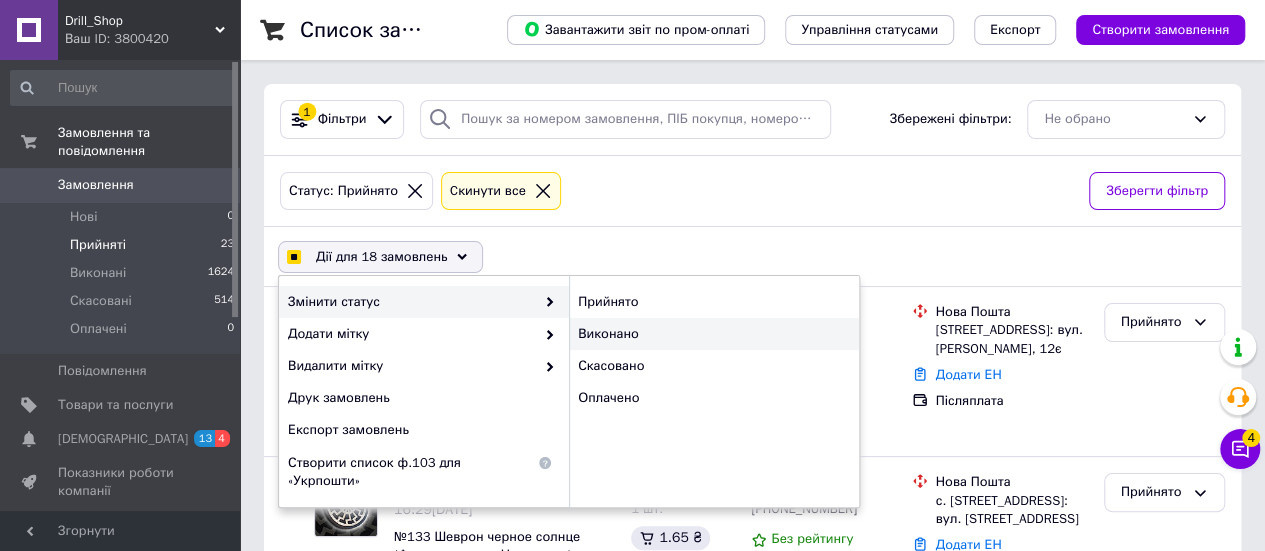 checkbox on "true" 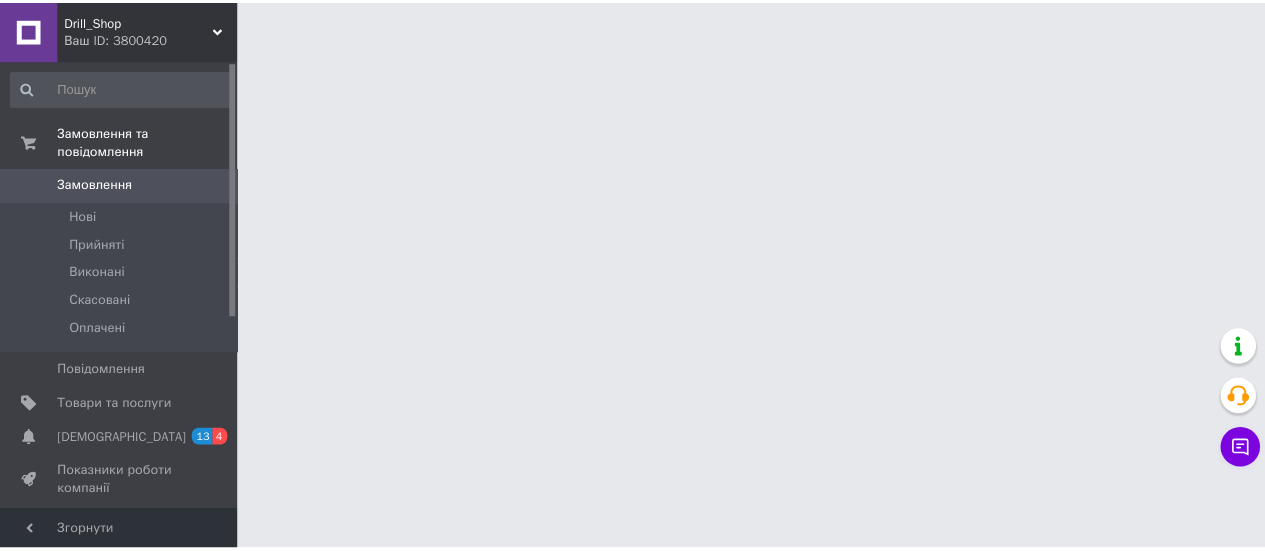 scroll, scrollTop: 0, scrollLeft: 0, axis: both 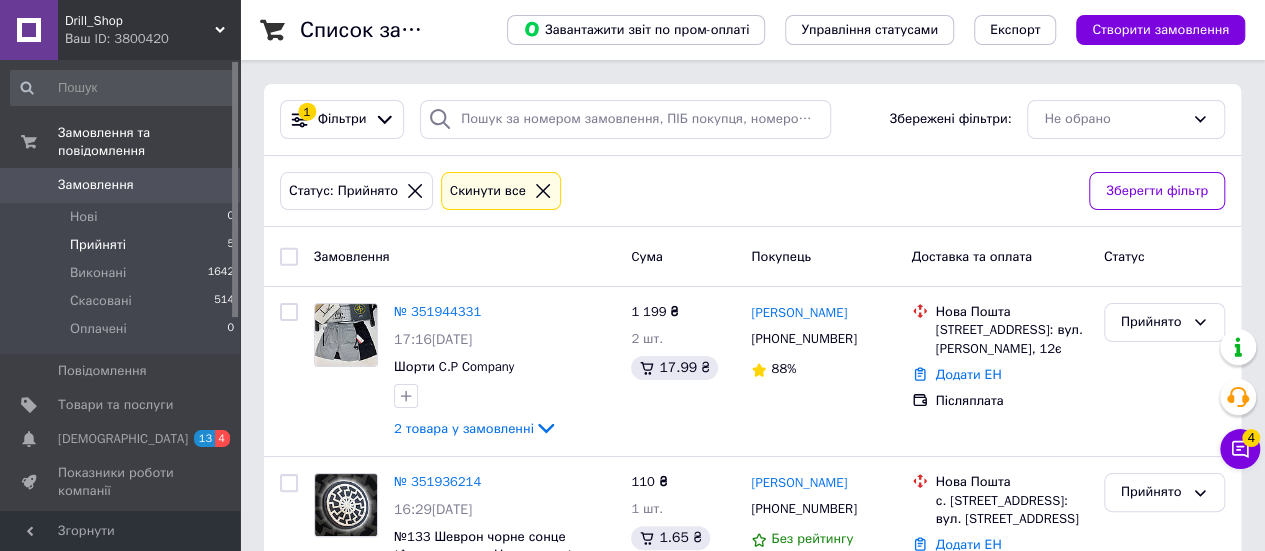 click on "Прийняті 5" at bounding box center [123, 245] 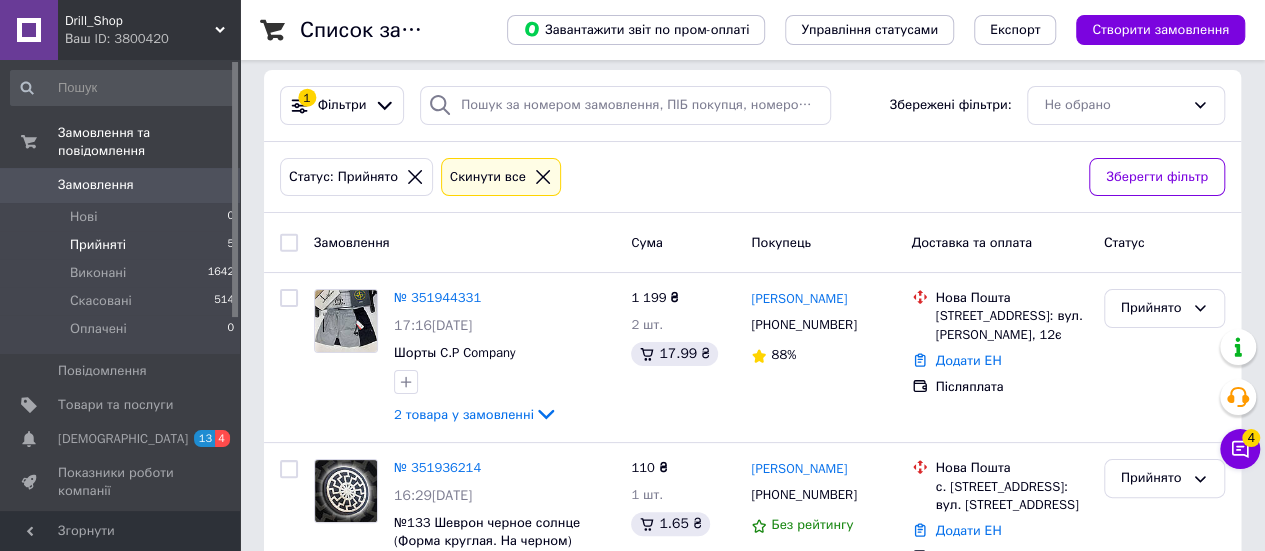scroll, scrollTop: 0, scrollLeft: 0, axis: both 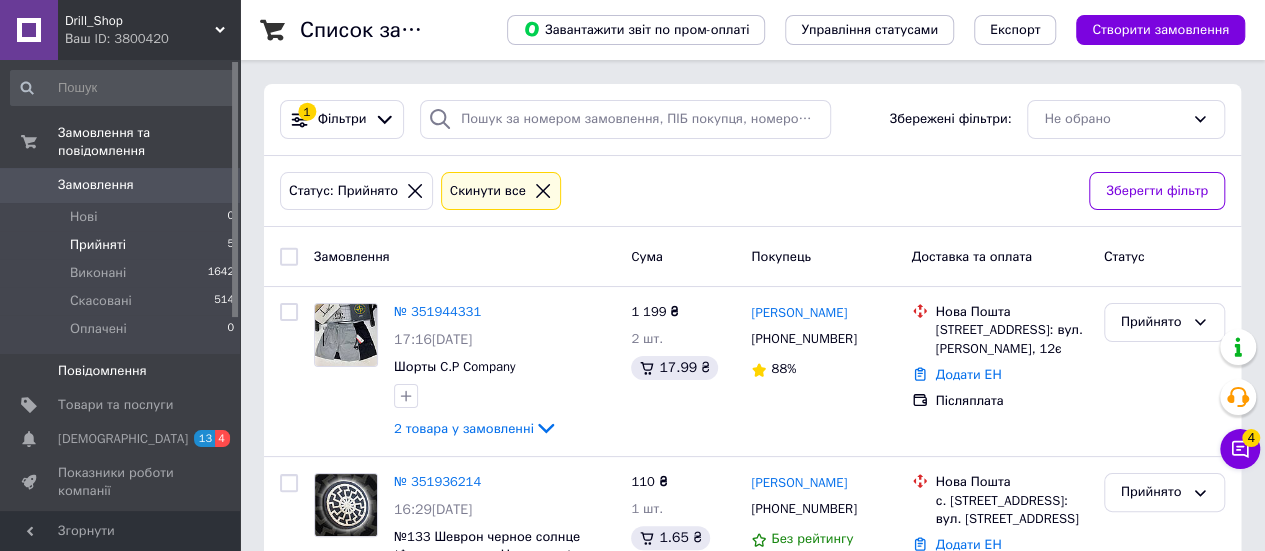click on "Повідомлення" at bounding box center [102, 371] 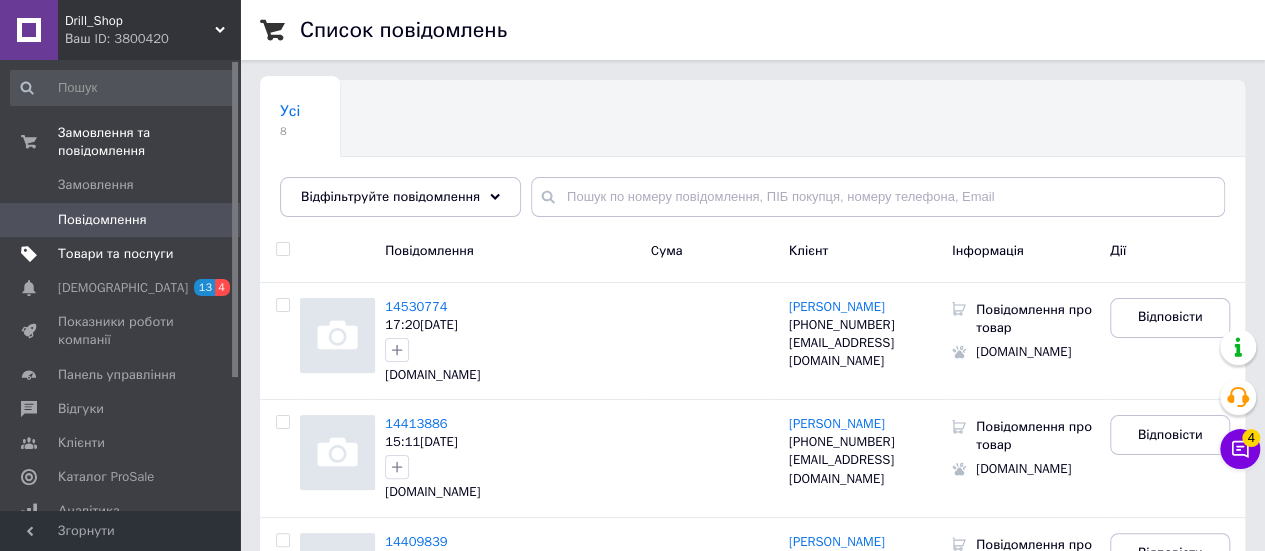 click on "Товари та послуги" at bounding box center [115, 254] 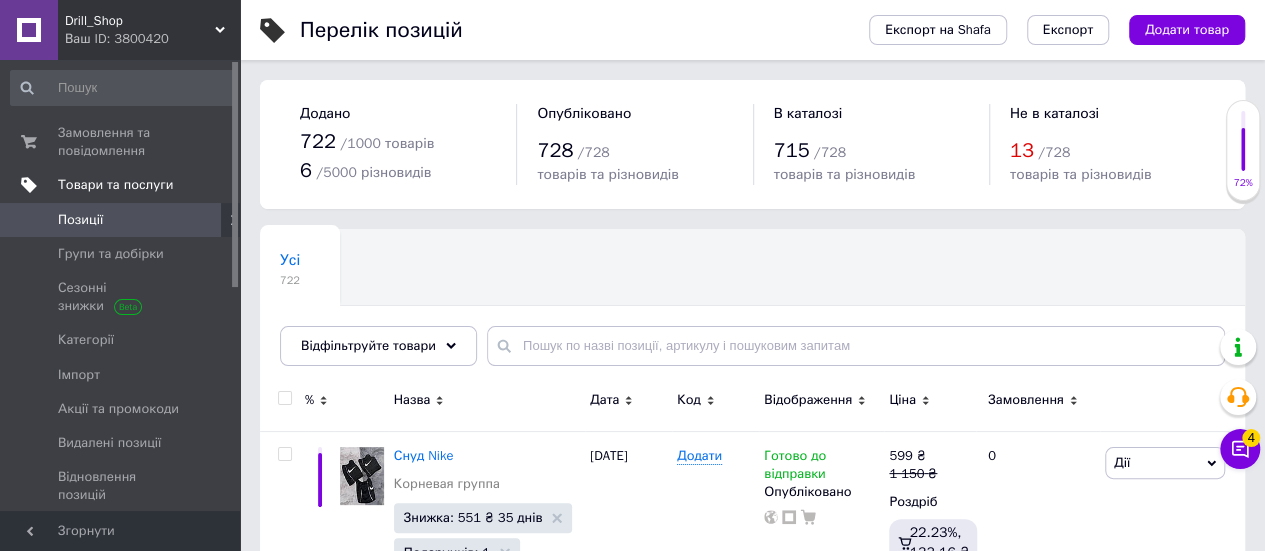 click on "Товари та послуги" at bounding box center [115, 185] 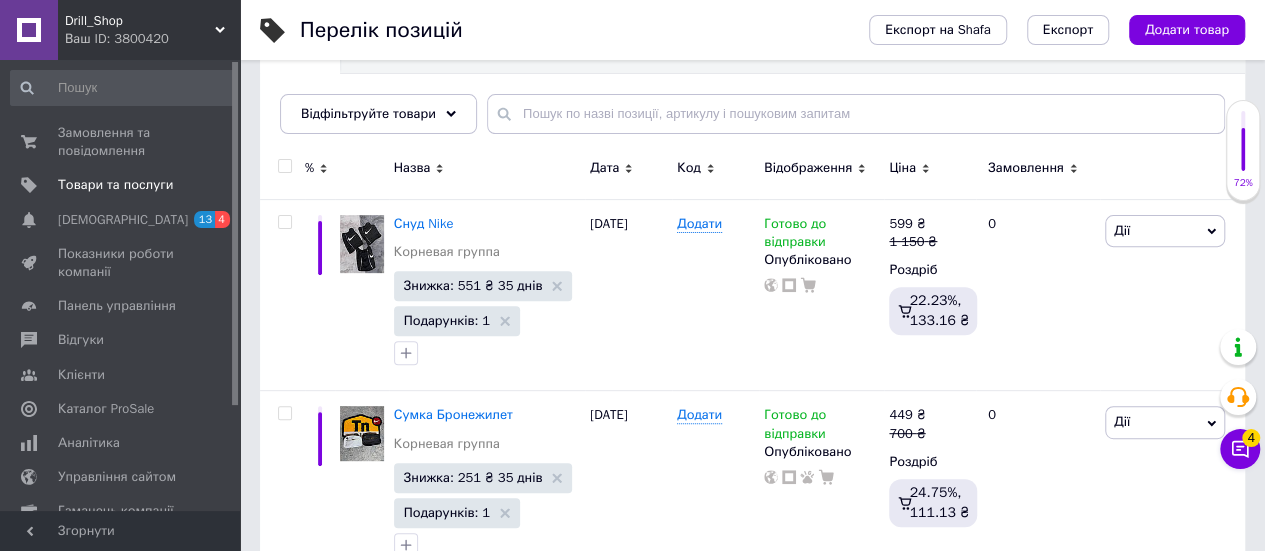 scroll, scrollTop: 236, scrollLeft: 0, axis: vertical 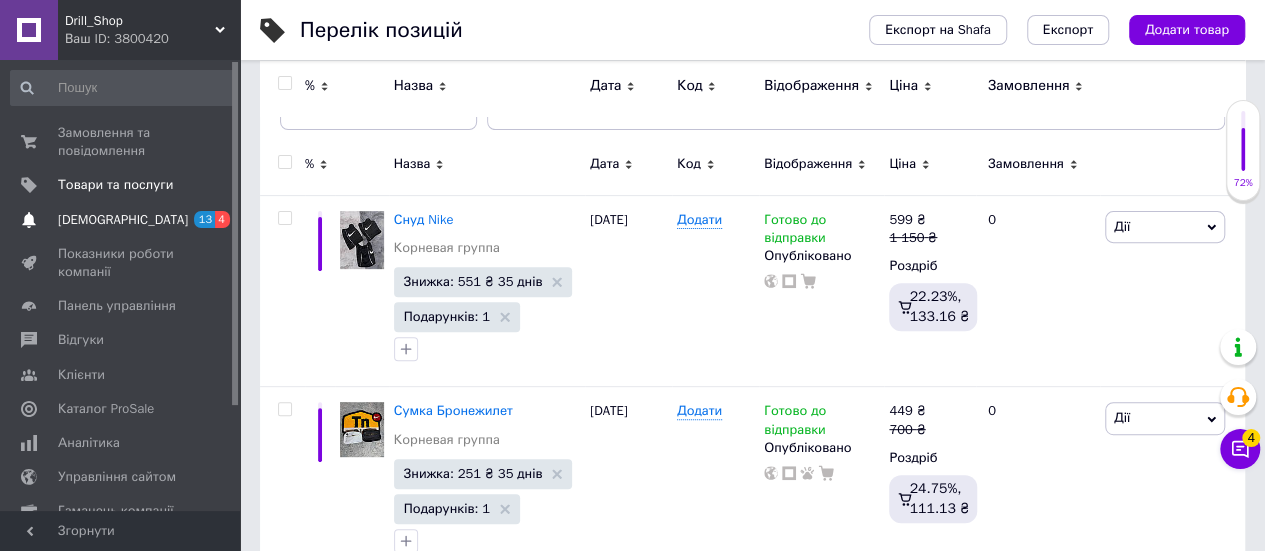 click on "[DEMOGRAPHIC_DATA]" at bounding box center [121, 220] 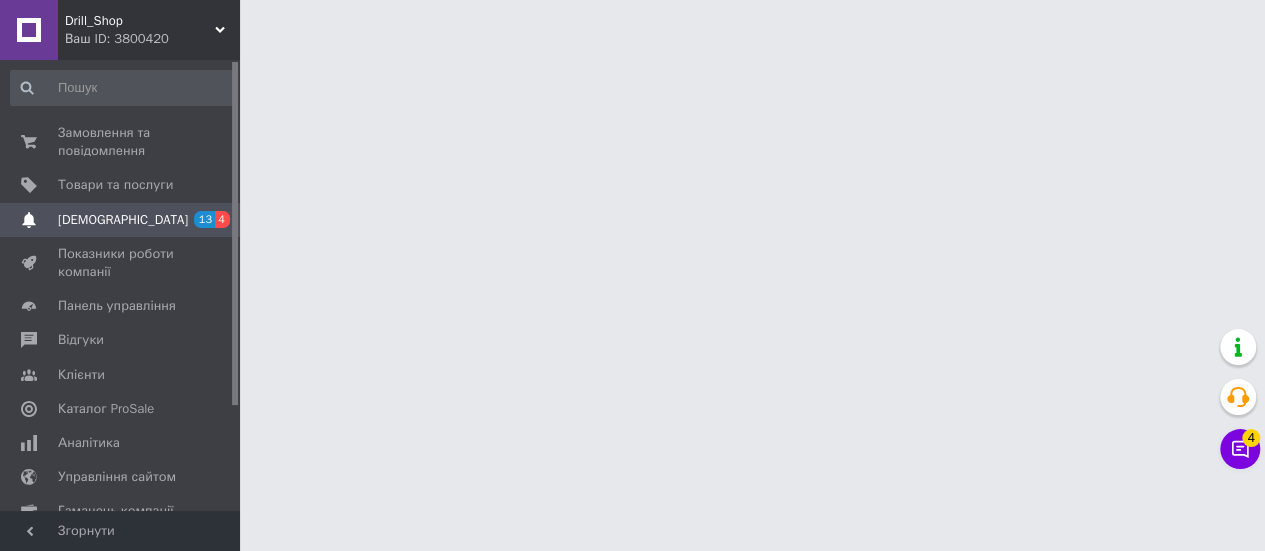 scroll, scrollTop: 0, scrollLeft: 0, axis: both 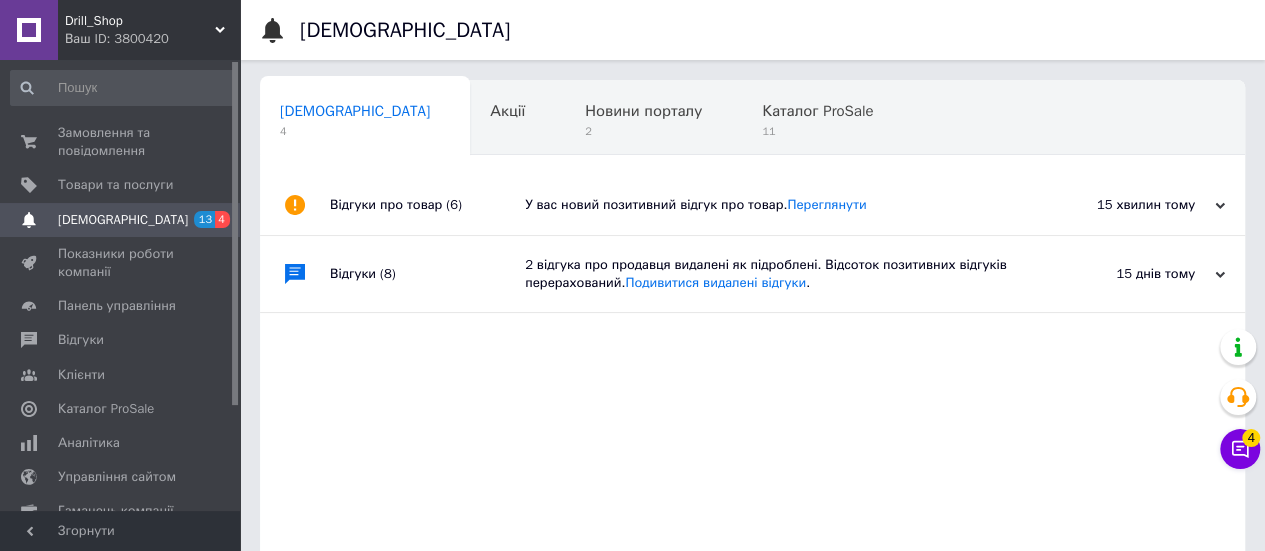 click on "Навчання та заходи 0" at bounding box center [361, 195] 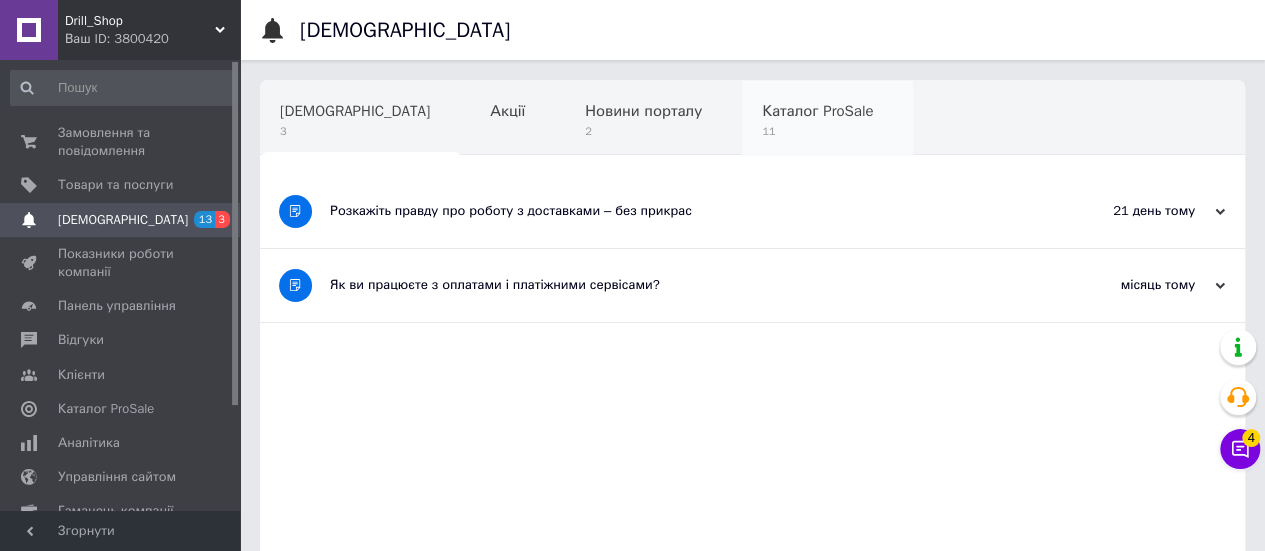 click on "Каталог ProSale" at bounding box center [817, 111] 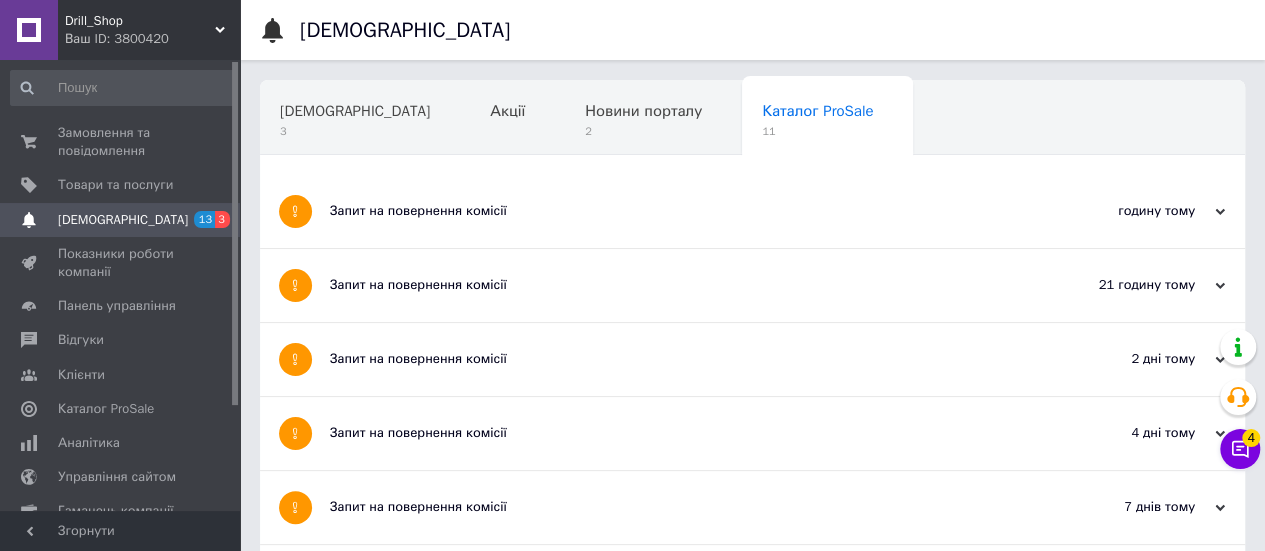 click on "Запит на повернення комісії" at bounding box center [677, 211] 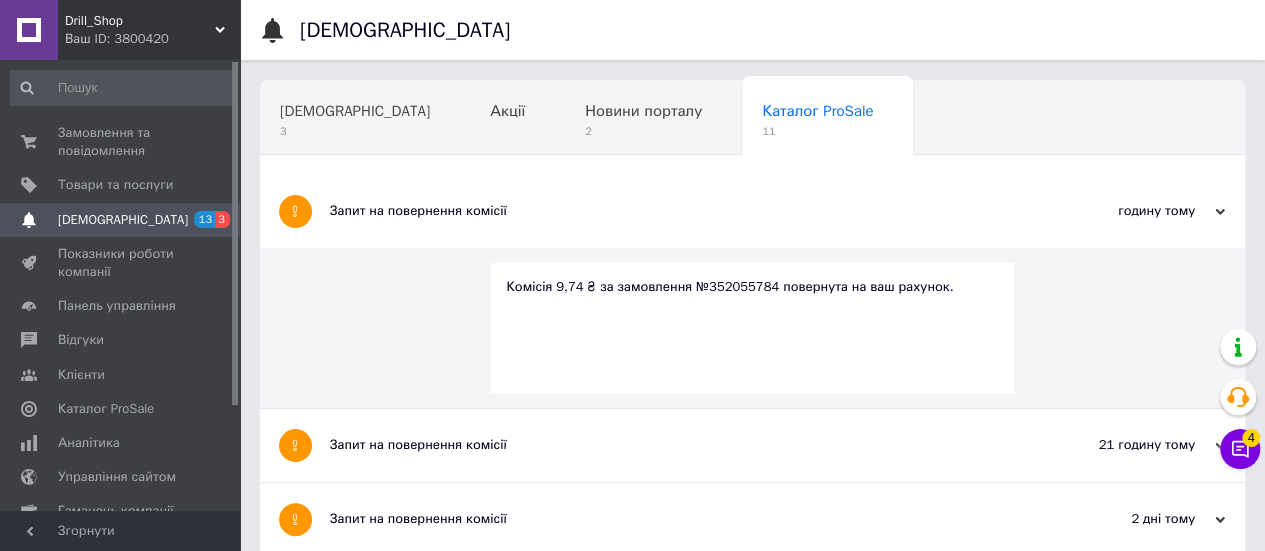 click on "Запит на повернення комісії" at bounding box center (677, 211) 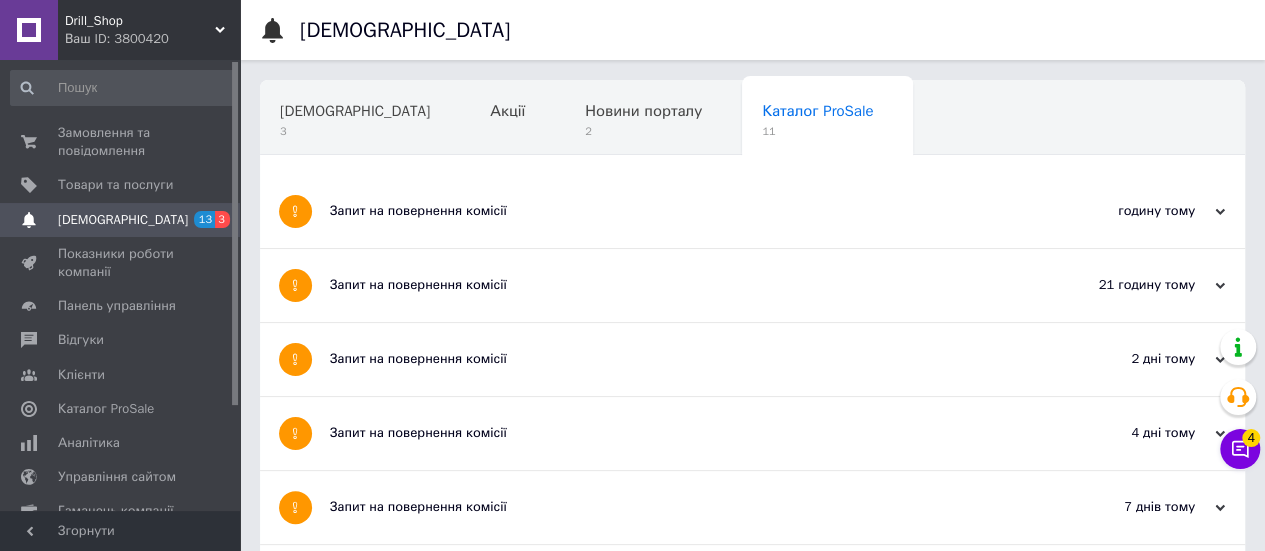 click on "Запит на повернення комісії" at bounding box center (677, 285) 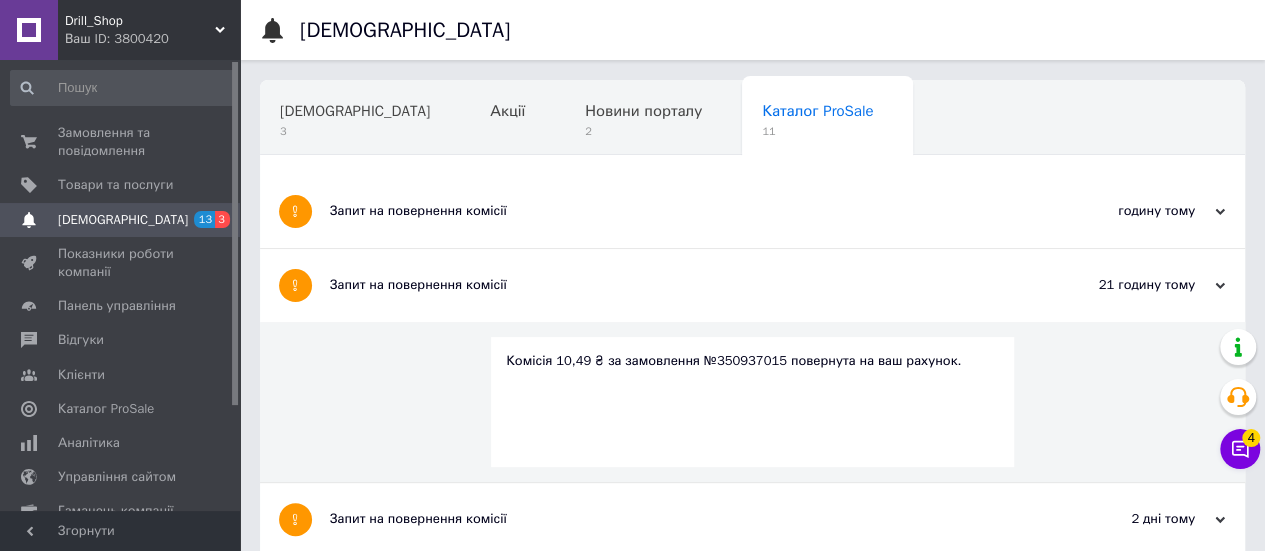 click on "Запит на повернення комісії" at bounding box center [677, 285] 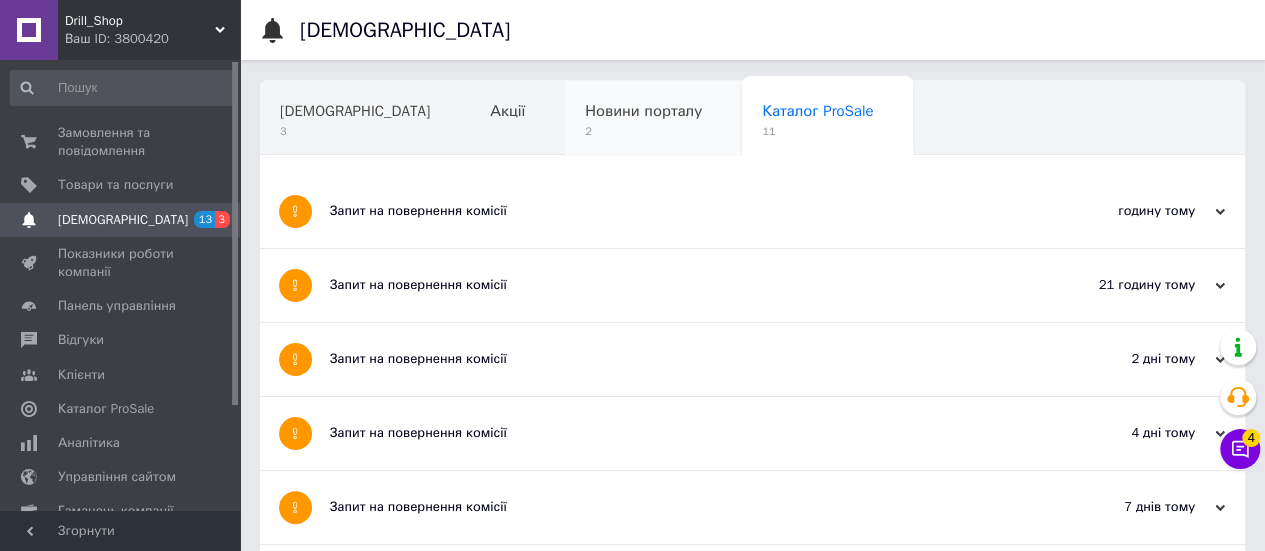 click on "Новини порталу" at bounding box center (643, 111) 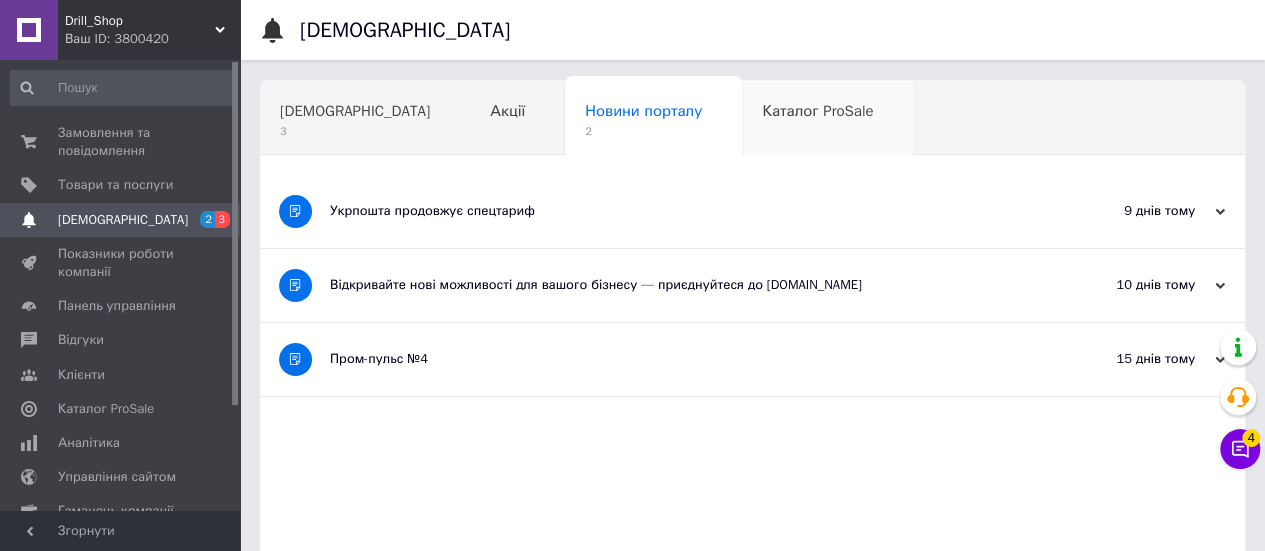 click on "Каталог ProSale" at bounding box center [817, 111] 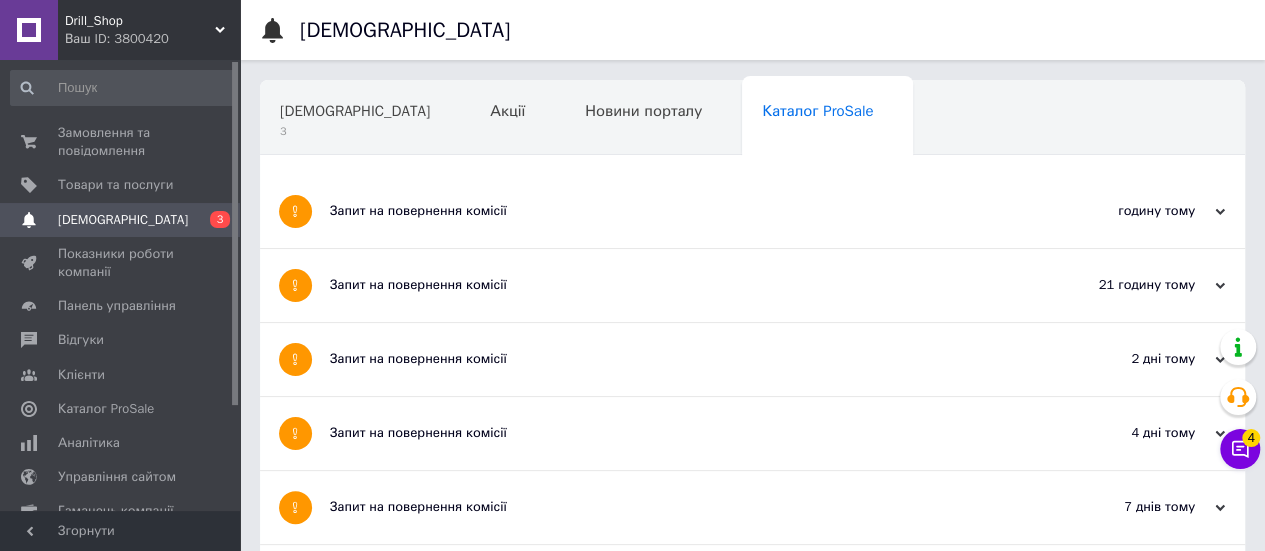 click on "Запит на повернення комісії" at bounding box center (677, 211) 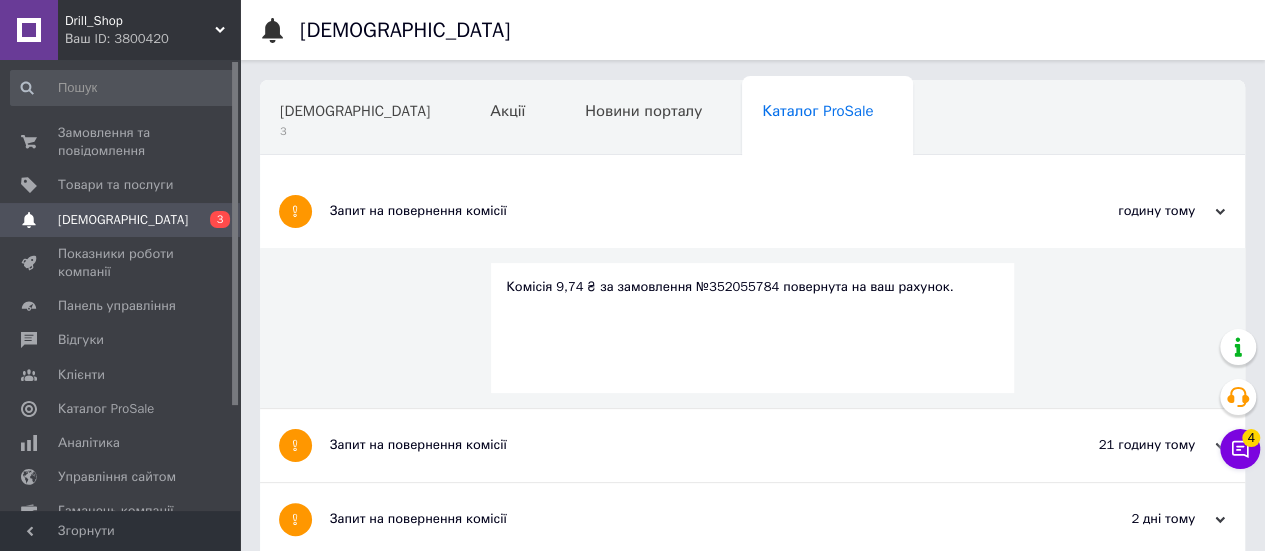click on "Запит на повернення комісії" at bounding box center (677, 211) 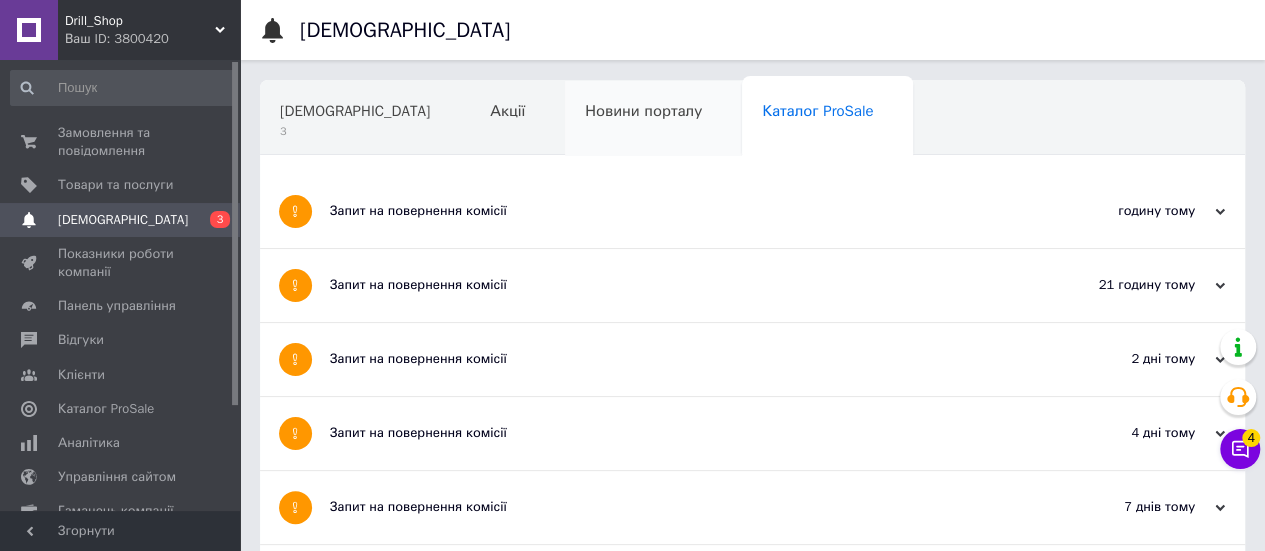 click on "Новини порталу" at bounding box center (653, 119) 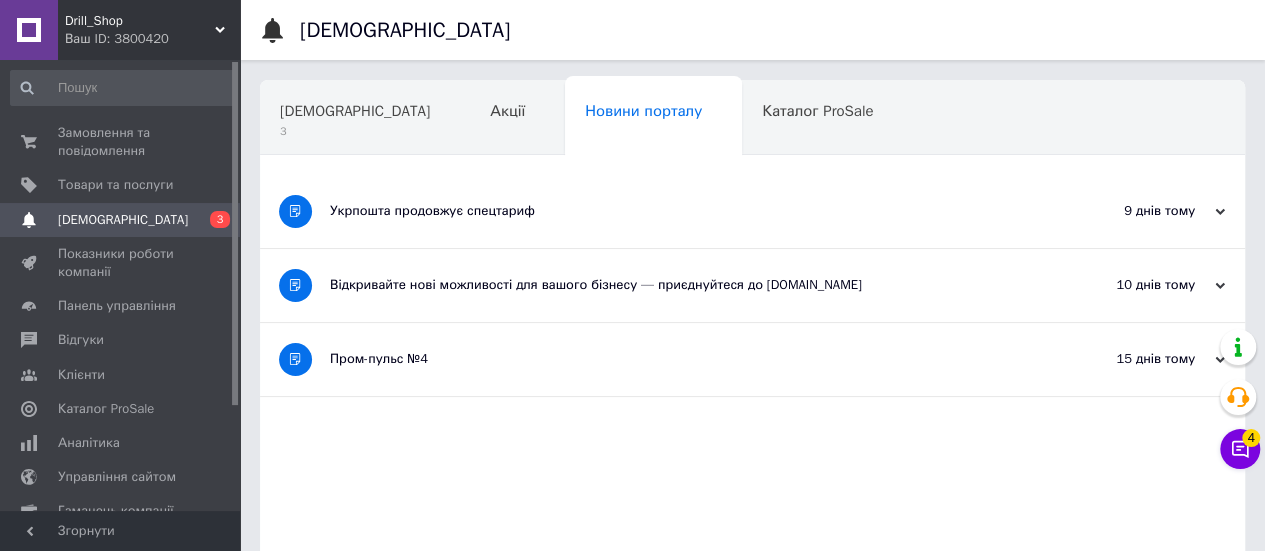 click on "Відкривайте нові можливості для вашого бізнесу — приєднуйтеся до Shafa.ua" at bounding box center (677, 285) 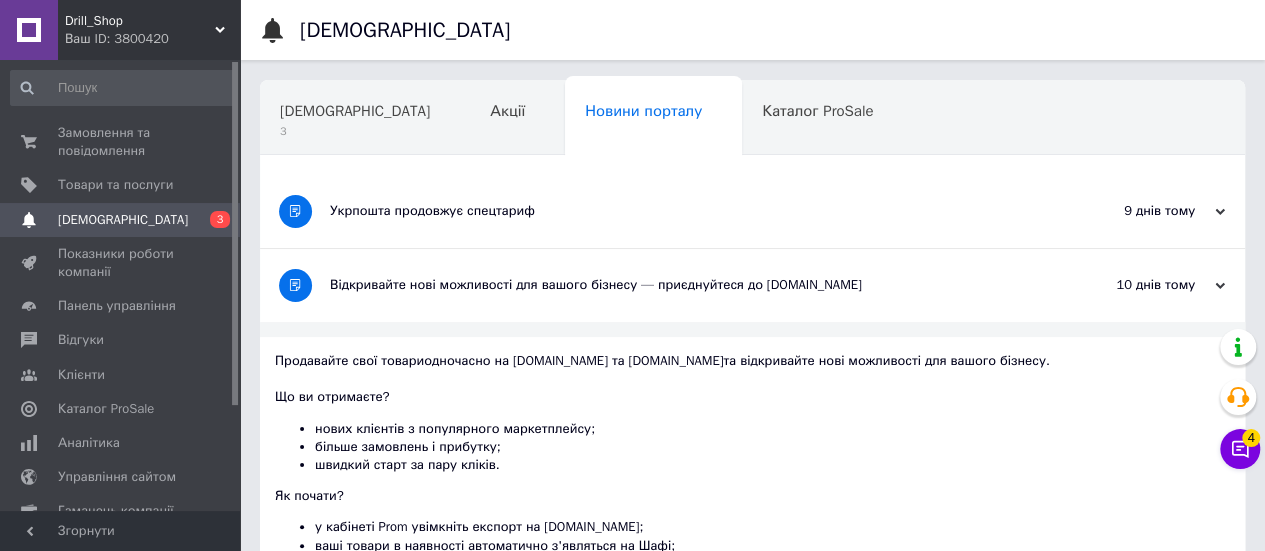 click on "Відкривайте нові можливості для вашого бізнесу — приєднуйтеся до Shafa.ua" at bounding box center [677, 285] 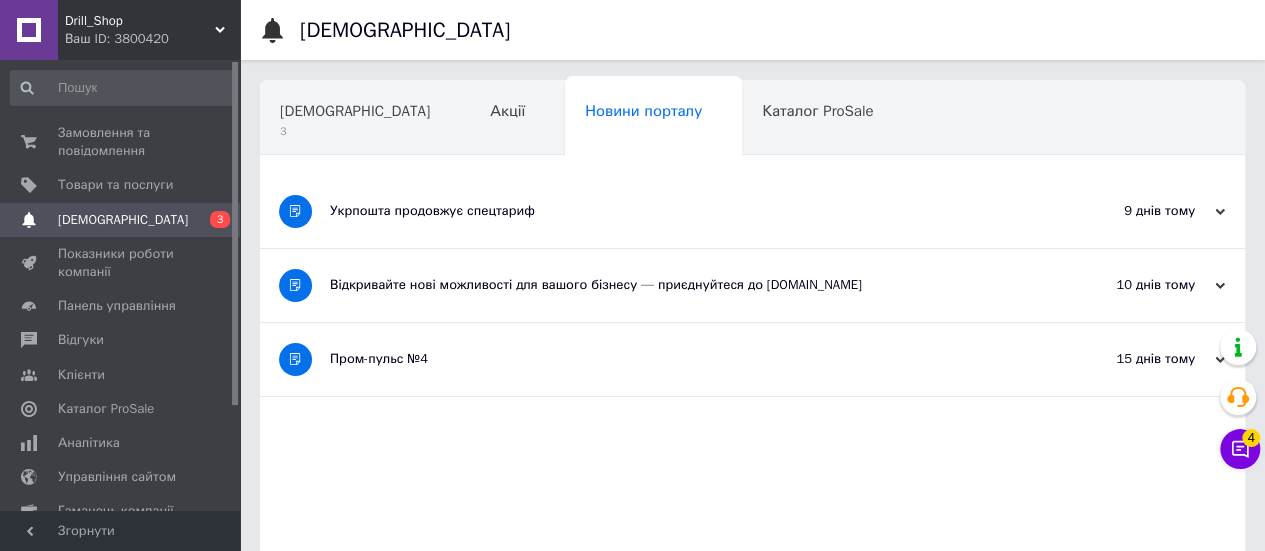 click on "Укрпошта продовжує спецтариф" at bounding box center (677, 211) 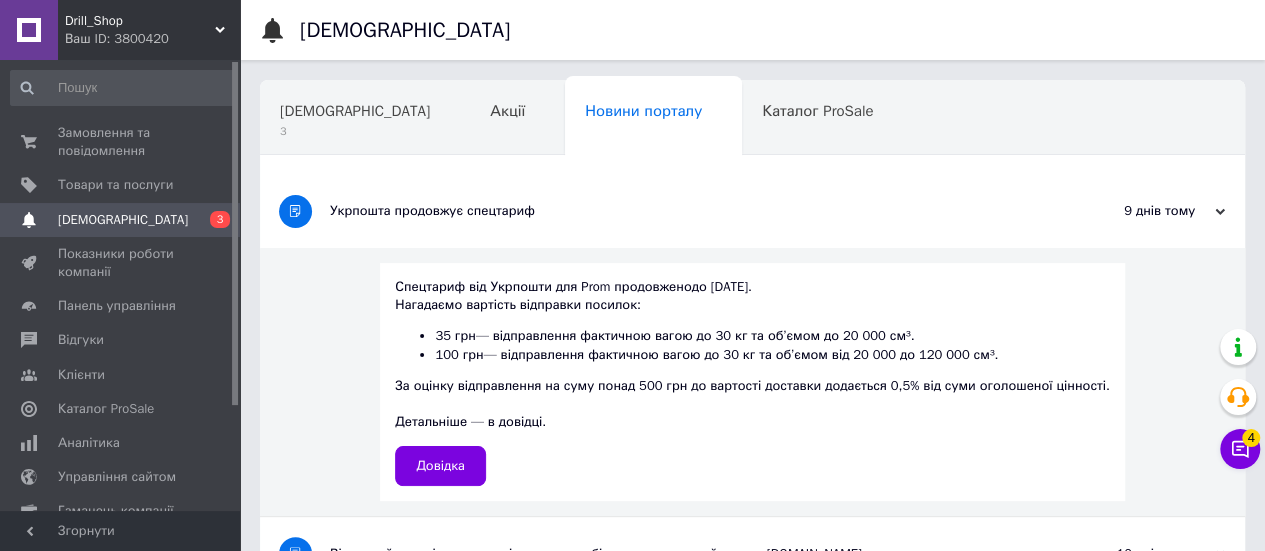 click on "Укрпошта продовжує спецтариф" at bounding box center [677, 211] 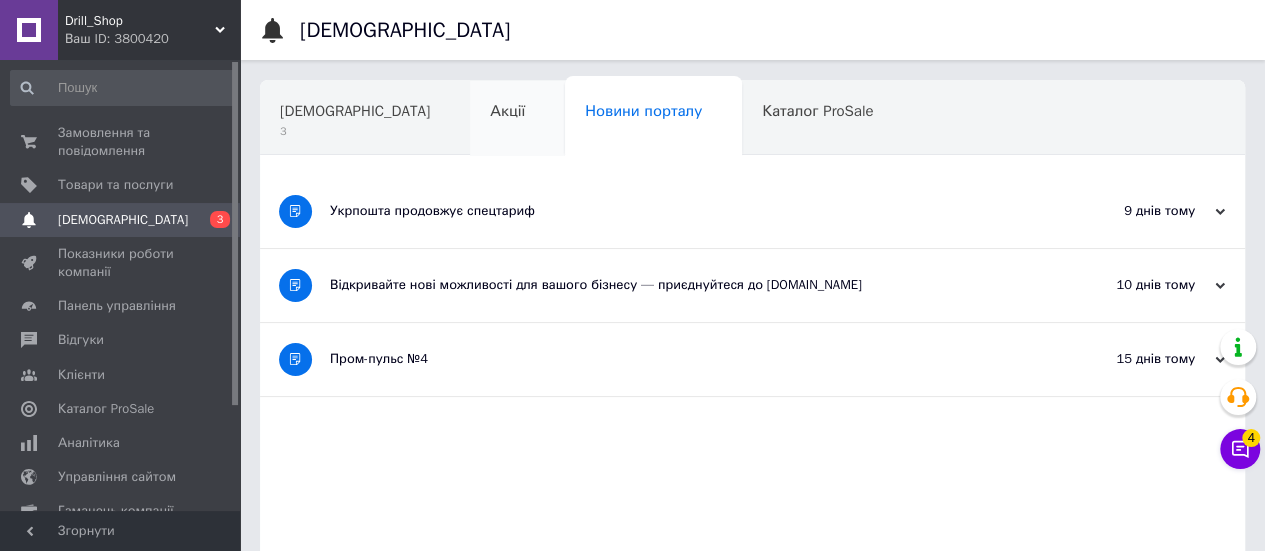 click on "Акції" at bounding box center [517, 119] 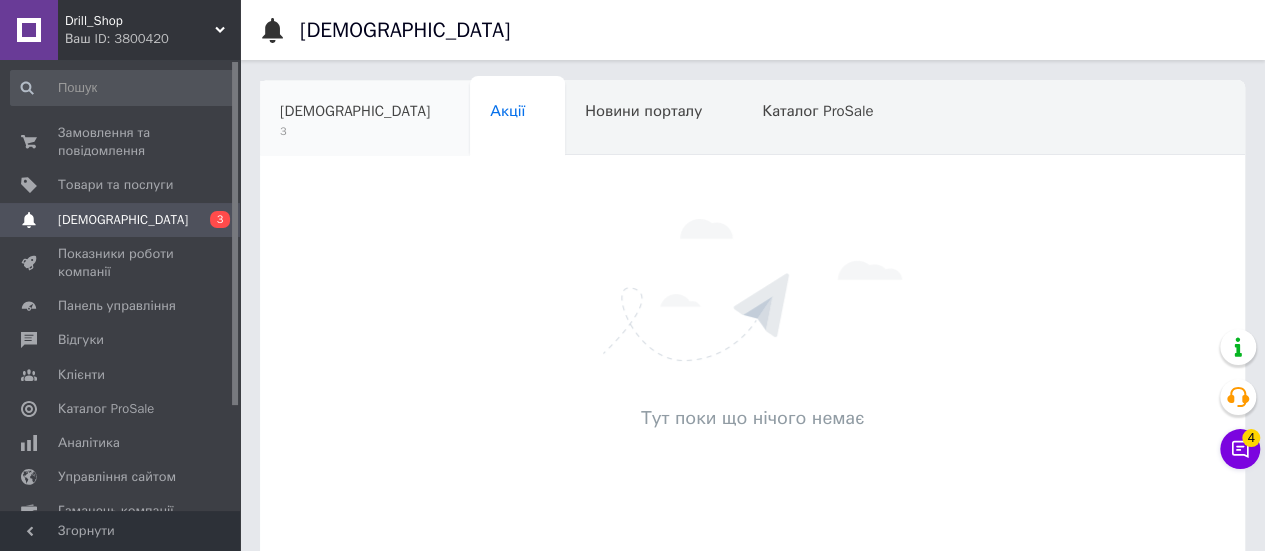 click on "3" at bounding box center [355, 131] 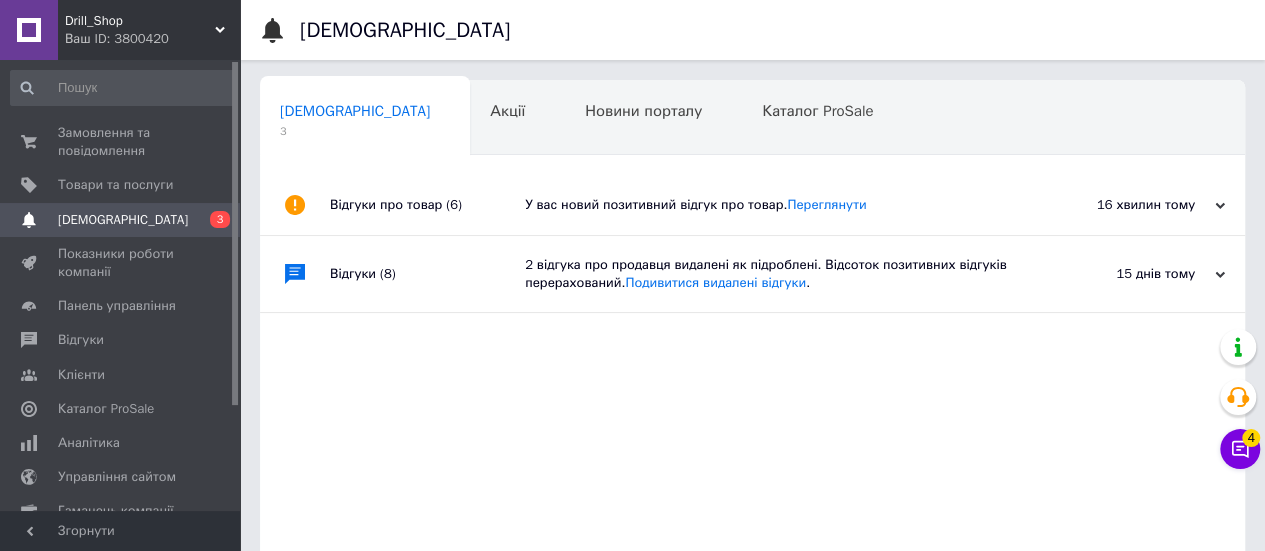 click on "Відгуки про товар   (6)" at bounding box center [427, 205] 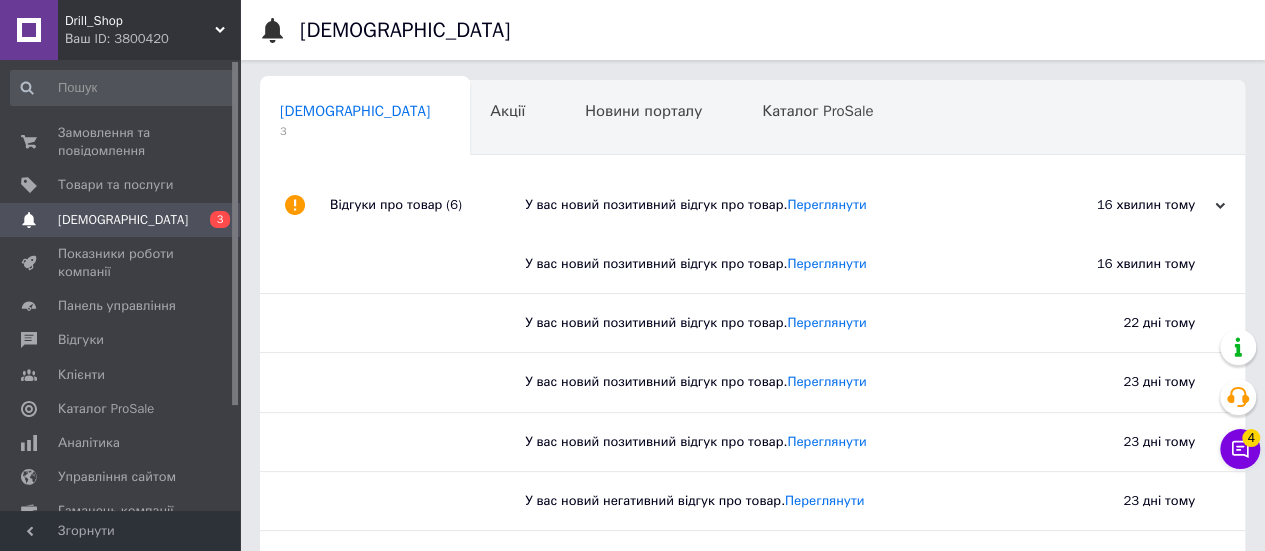 click on "Відгуки про товар   (6)" at bounding box center (427, 205) 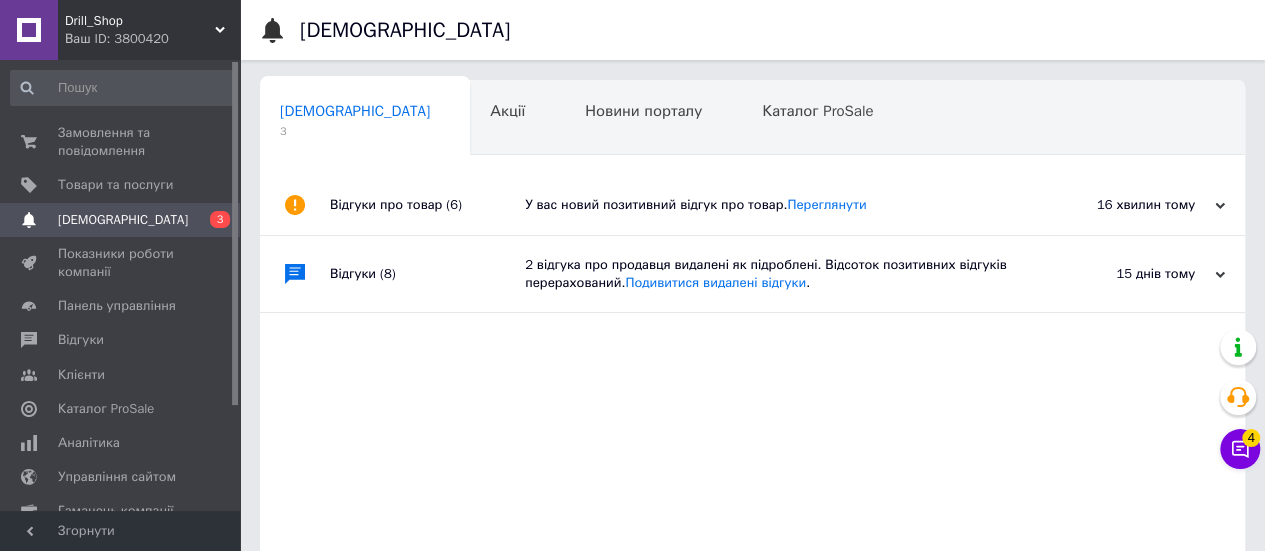 click on "Відгуки про товар   (6)" at bounding box center [427, 205] 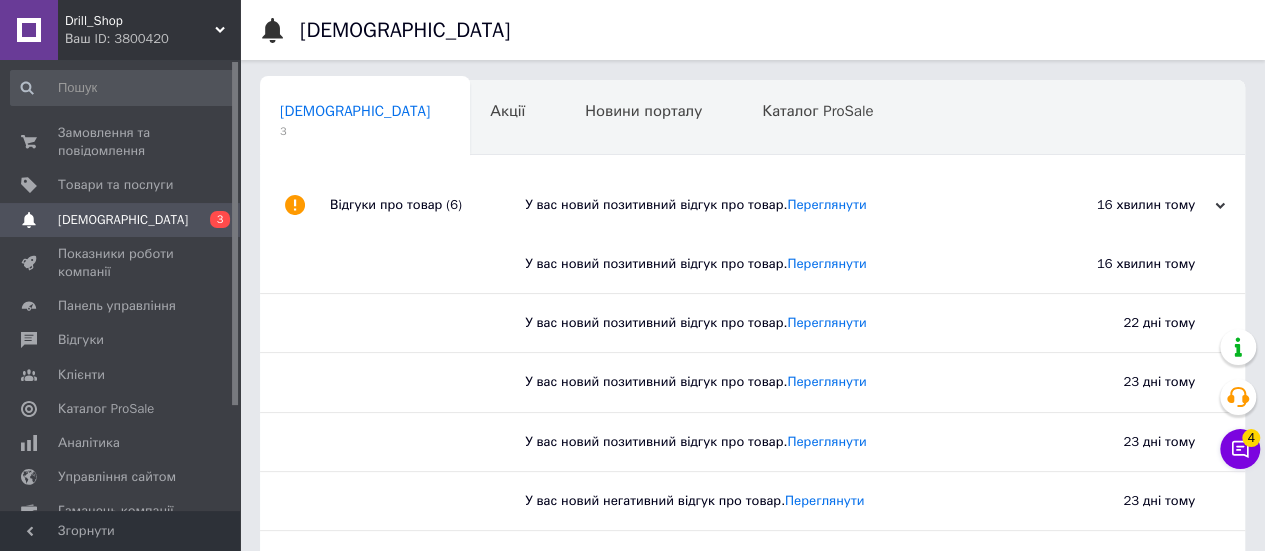 click on "Відгуки про товар   (6)" at bounding box center [427, 205] 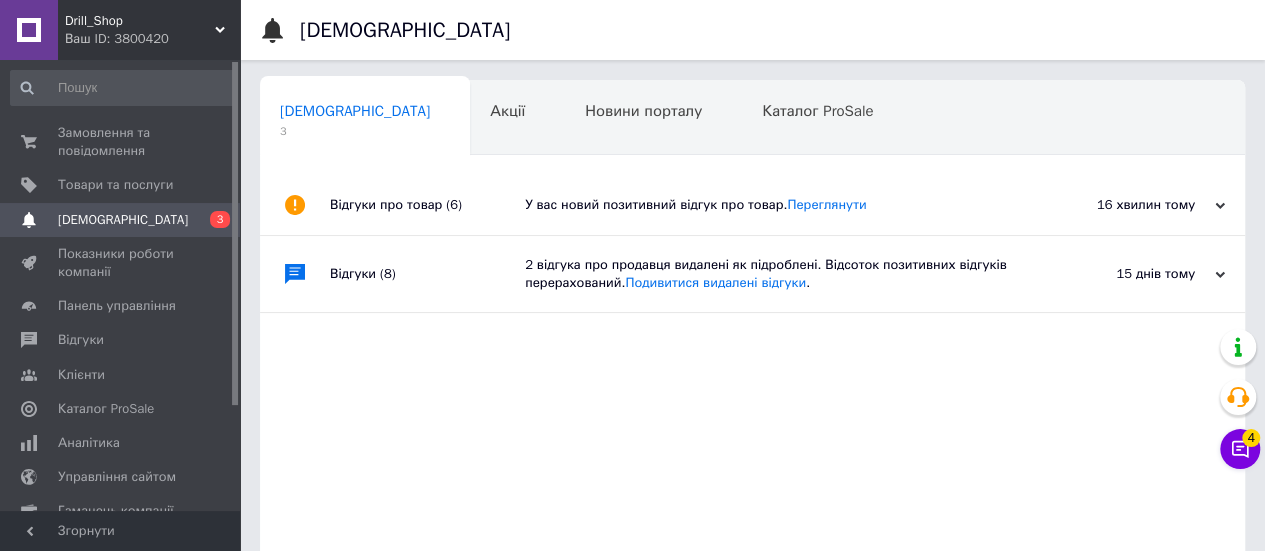 click on "Відгуки   (8)" at bounding box center (427, 274) 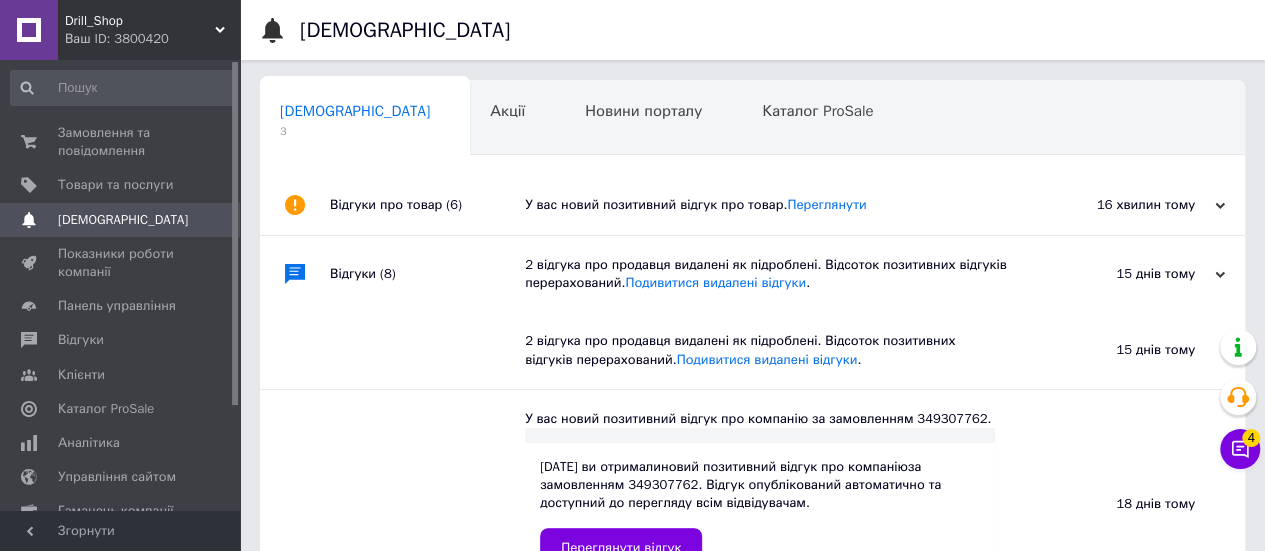 click on "Відгуки   (8)" at bounding box center (427, 274) 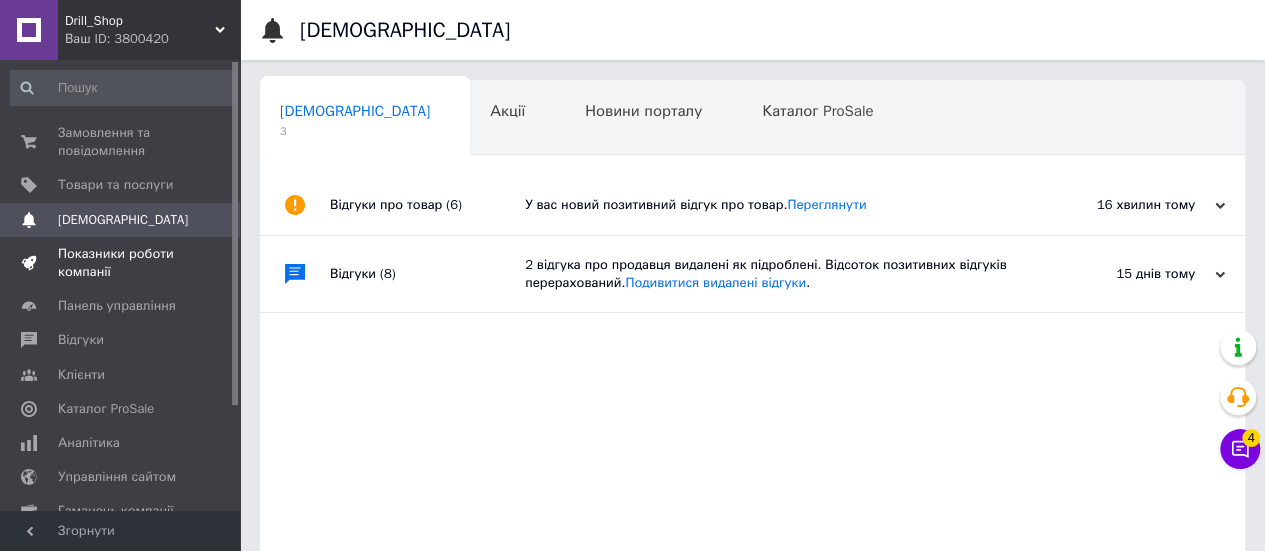 click on "Показники роботи компанії" at bounding box center (121, 263) 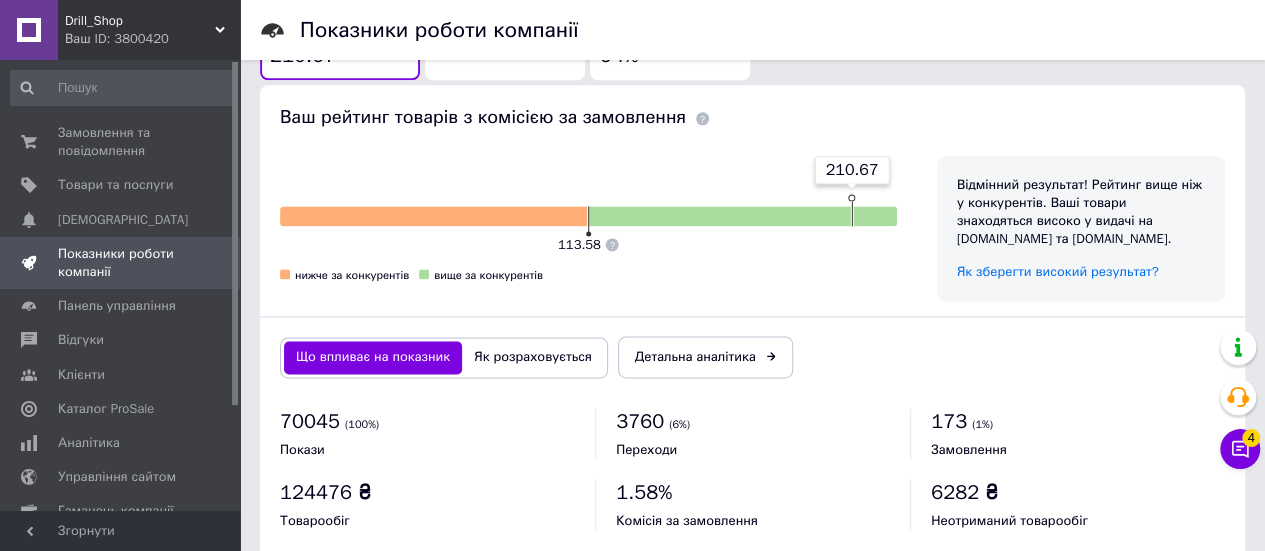scroll, scrollTop: 1272, scrollLeft: 0, axis: vertical 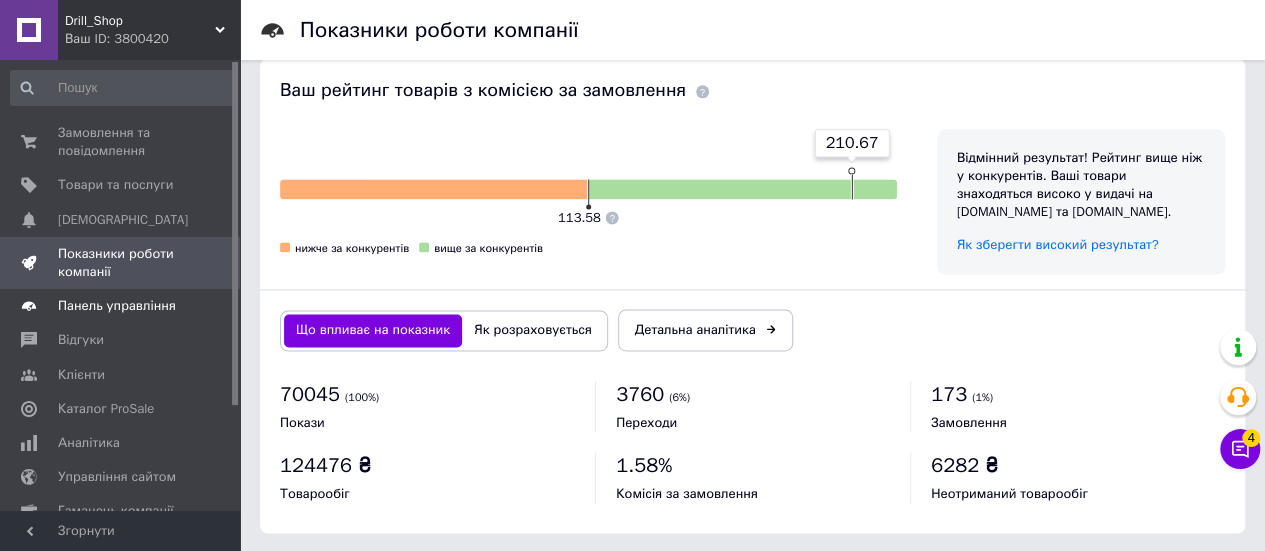 click on "Панель управління" at bounding box center [123, 306] 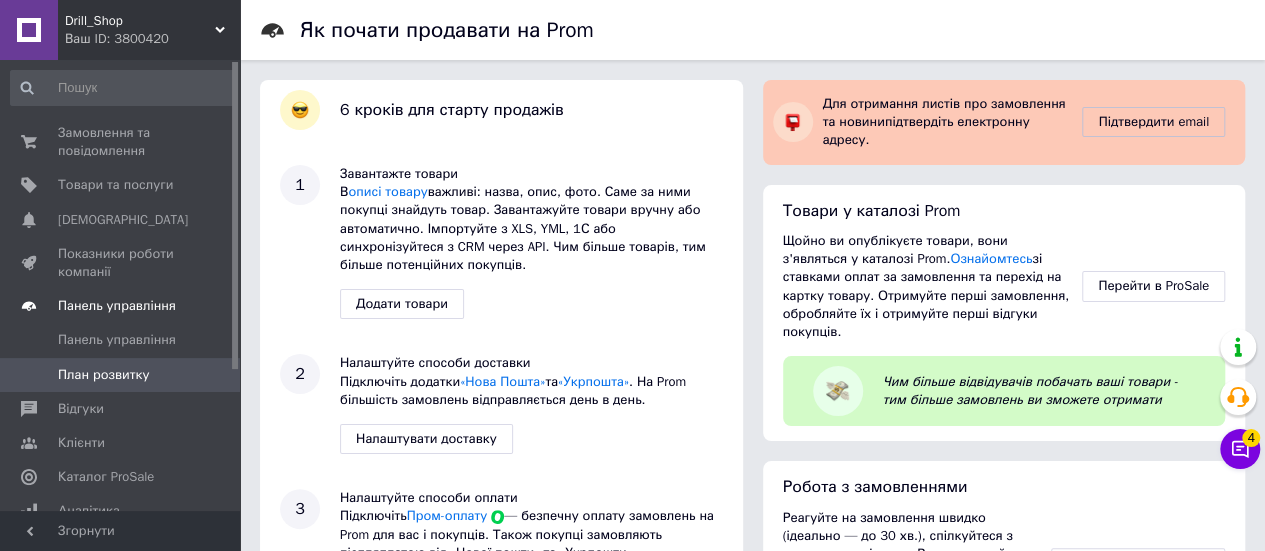 click on "Панель управління" at bounding box center (123, 306) 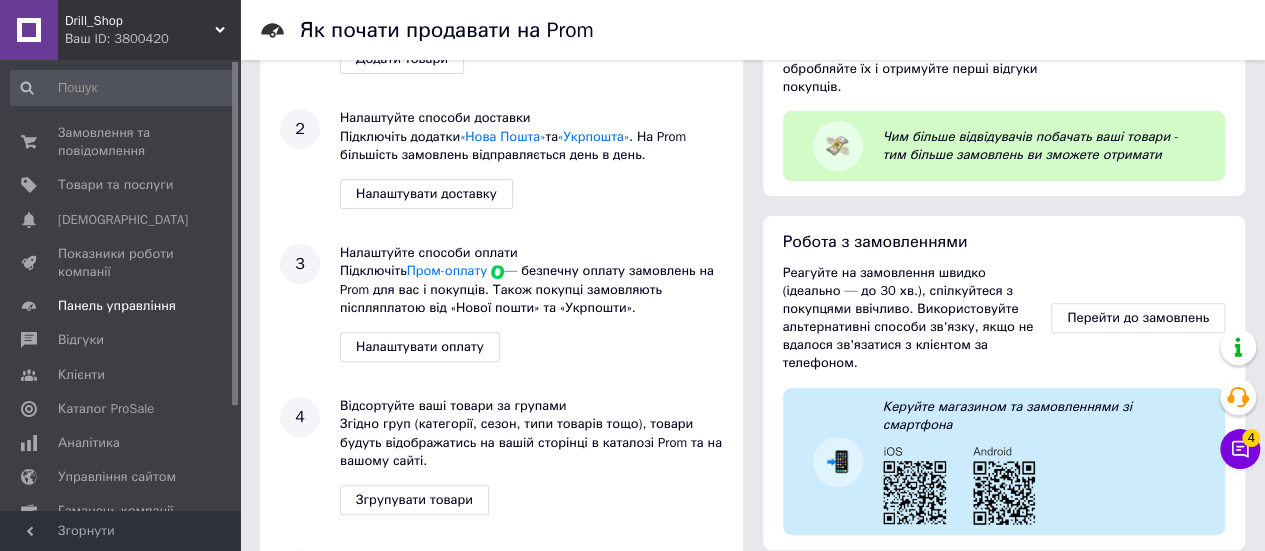 scroll, scrollTop: 567, scrollLeft: 0, axis: vertical 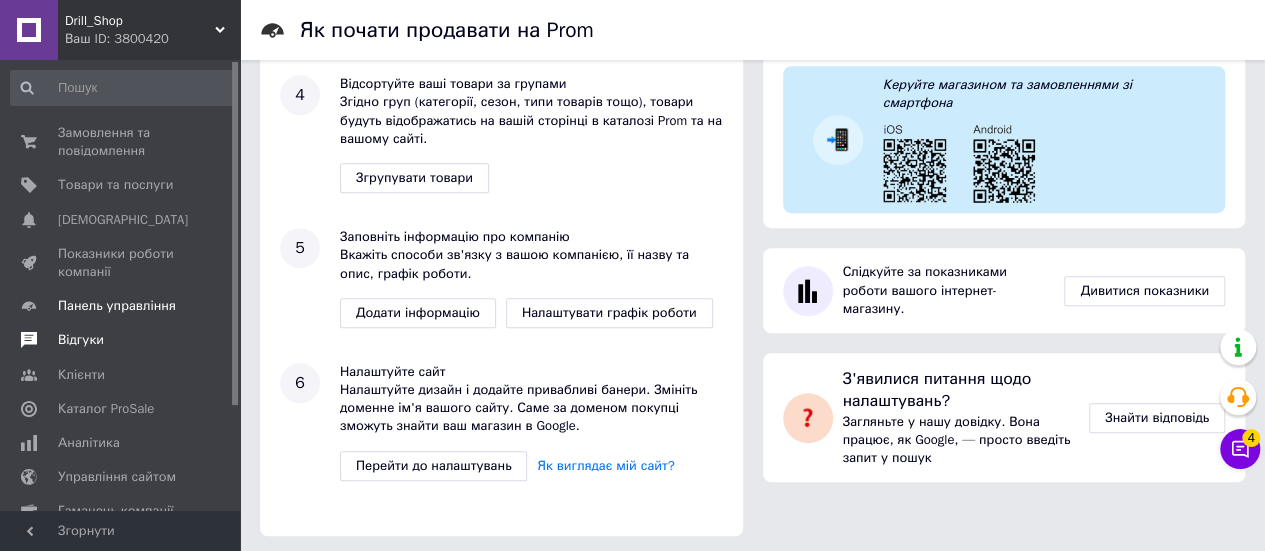 click on "Відгуки" at bounding box center (81, 340) 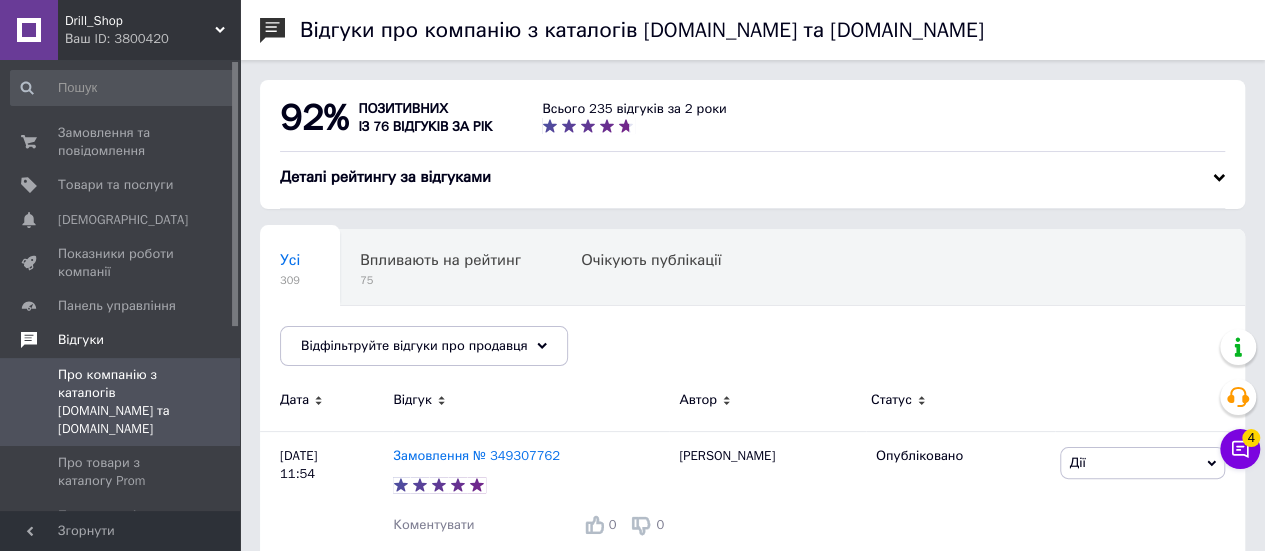 click on "Відгуки" at bounding box center [81, 340] 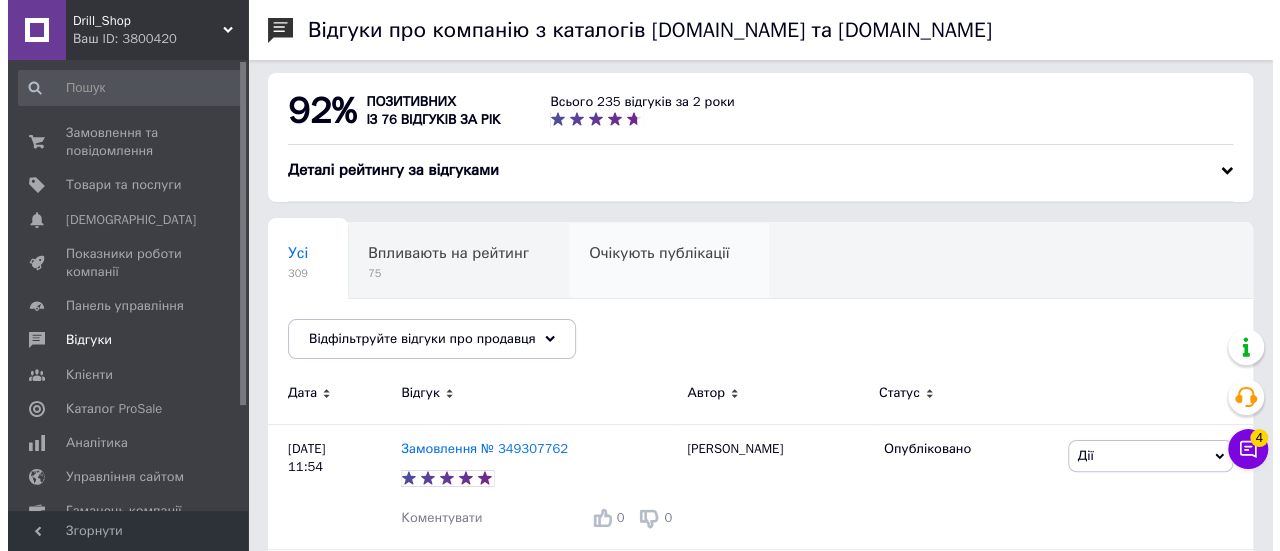 scroll, scrollTop: 0, scrollLeft: 0, axis: both 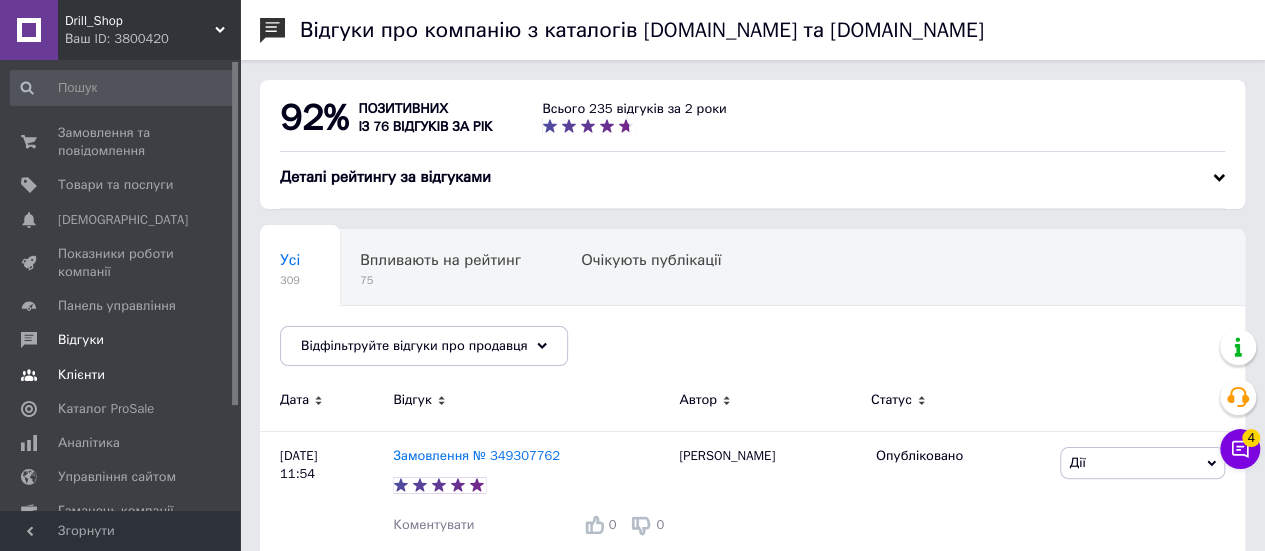 click on "Клієнти" at bounding box center [123, 375] 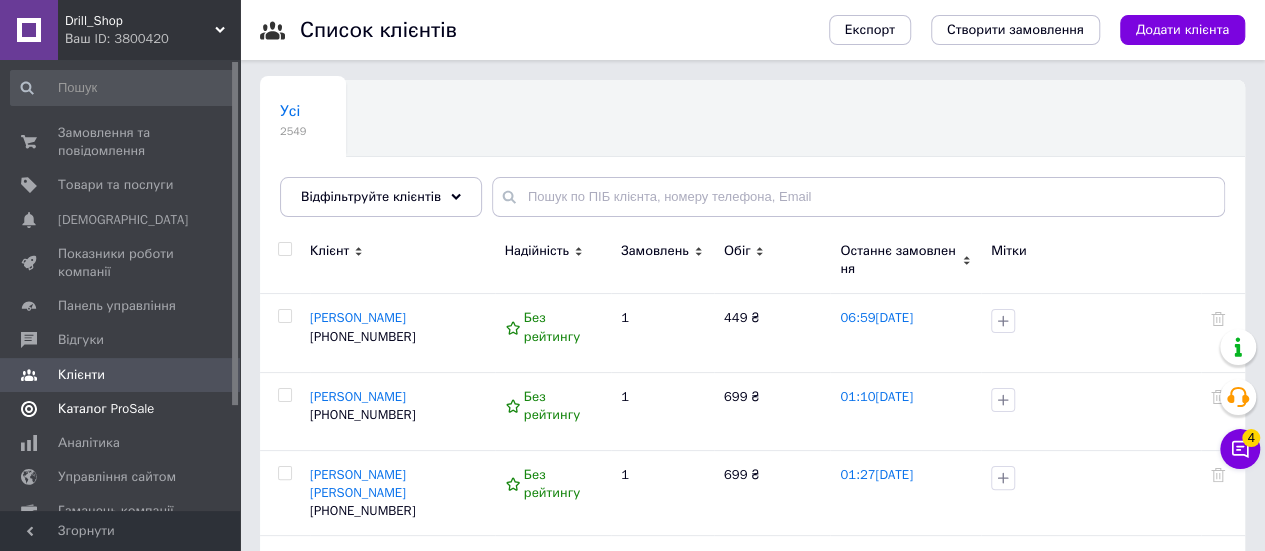 click on "Каталог ProSale" at bounding box center (106, 409) 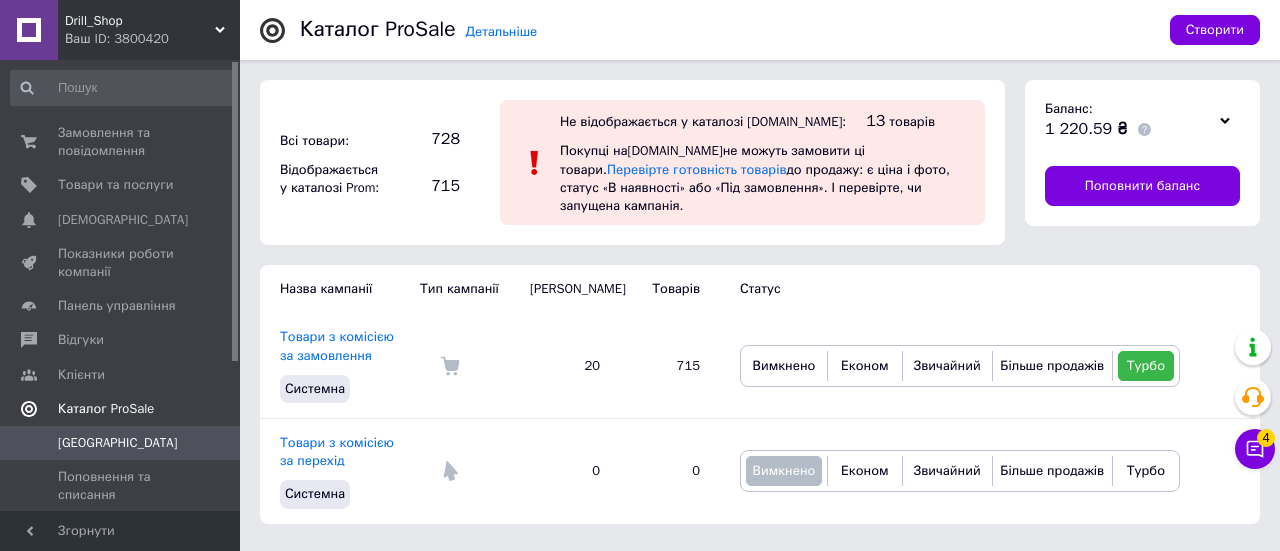 click on "Каталог ProSale" at bounding box center (106, 409) 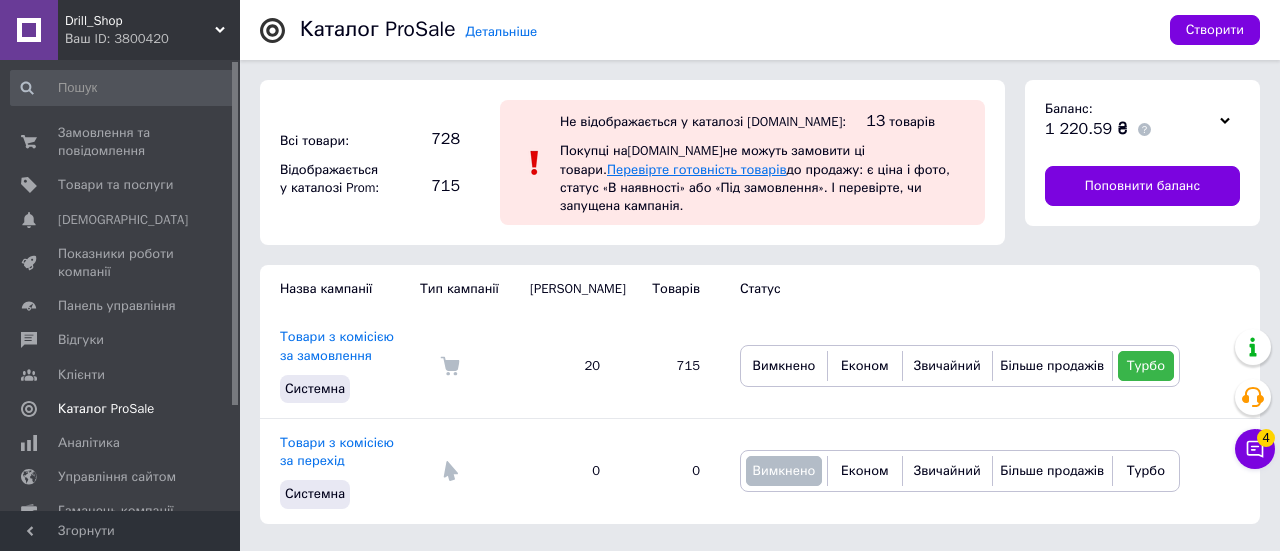 click on "Перевірте готовність товарів" at bounding box center [696, 169] 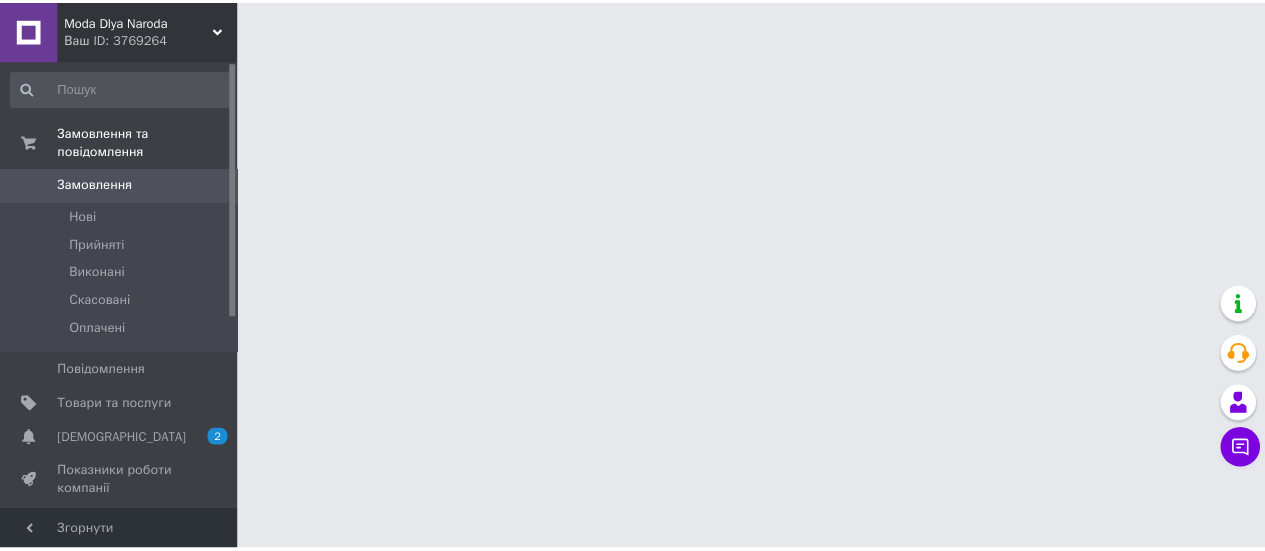 scroll, scrollTop: 0, scrollLeft: 0, axis: both 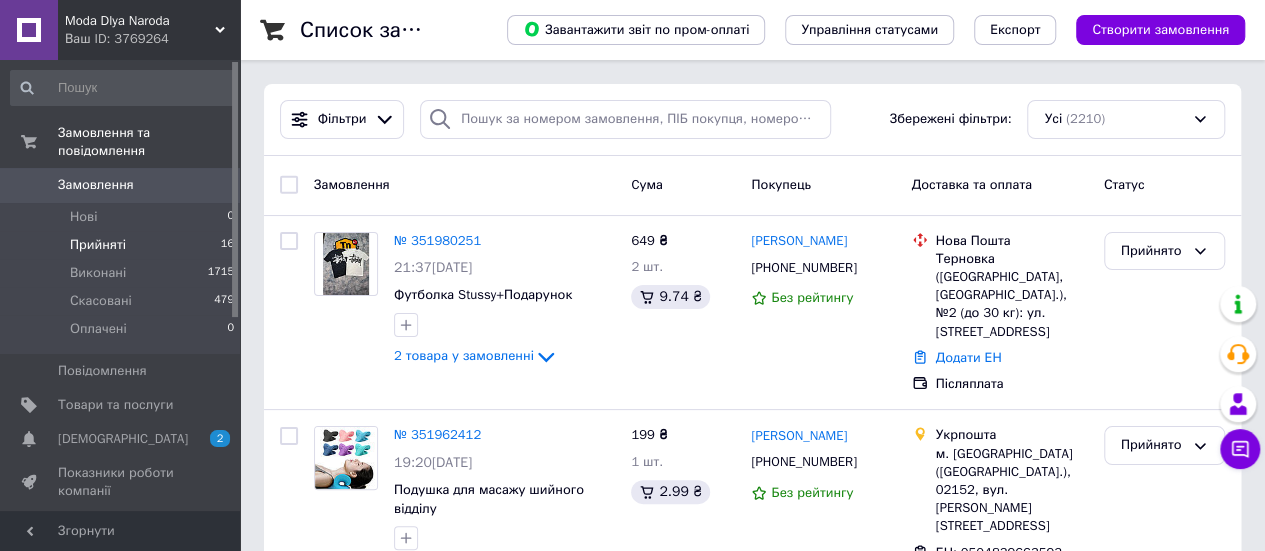 click on "Прийняті 16" at bounding box center [123, 245] 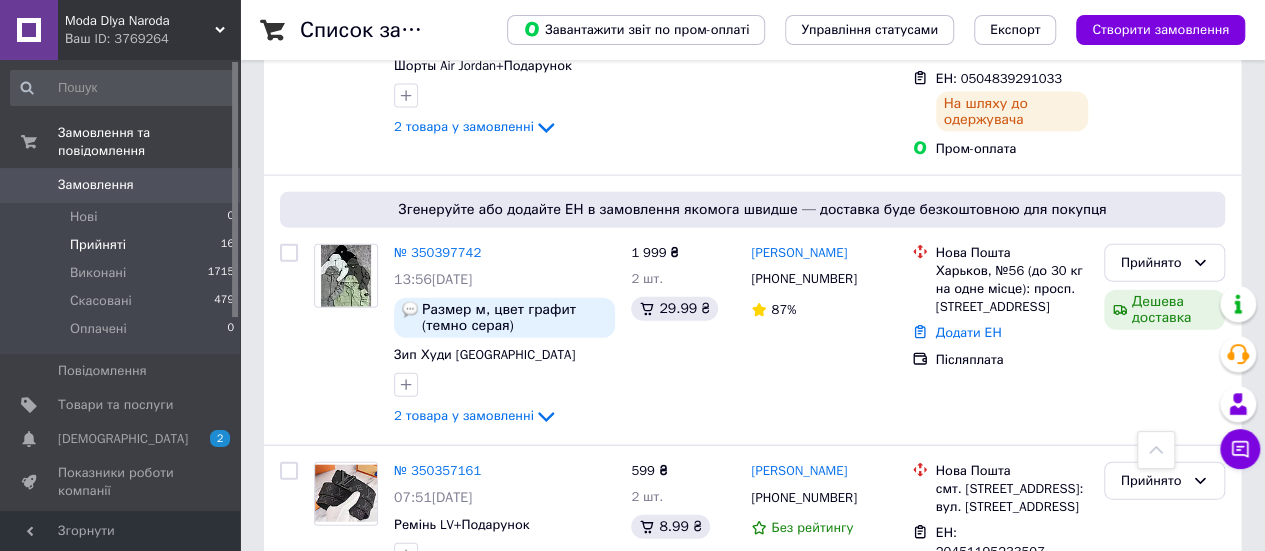 scroll, scrollTop: 2796, scrollLeft: 0, axis: vertical 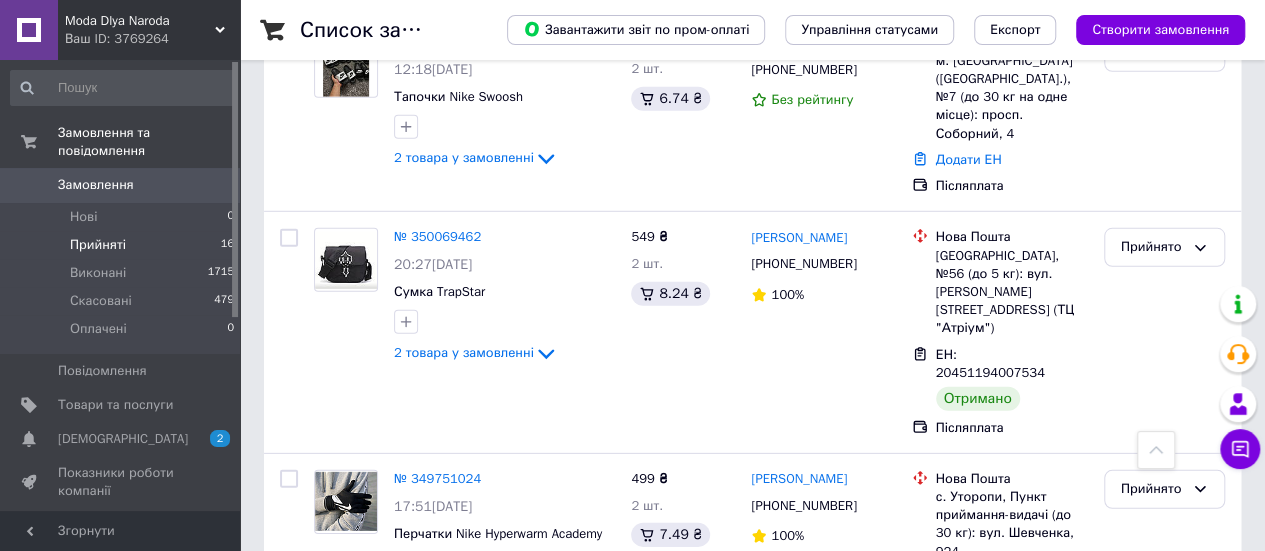 click at bounding box center [289, 656] 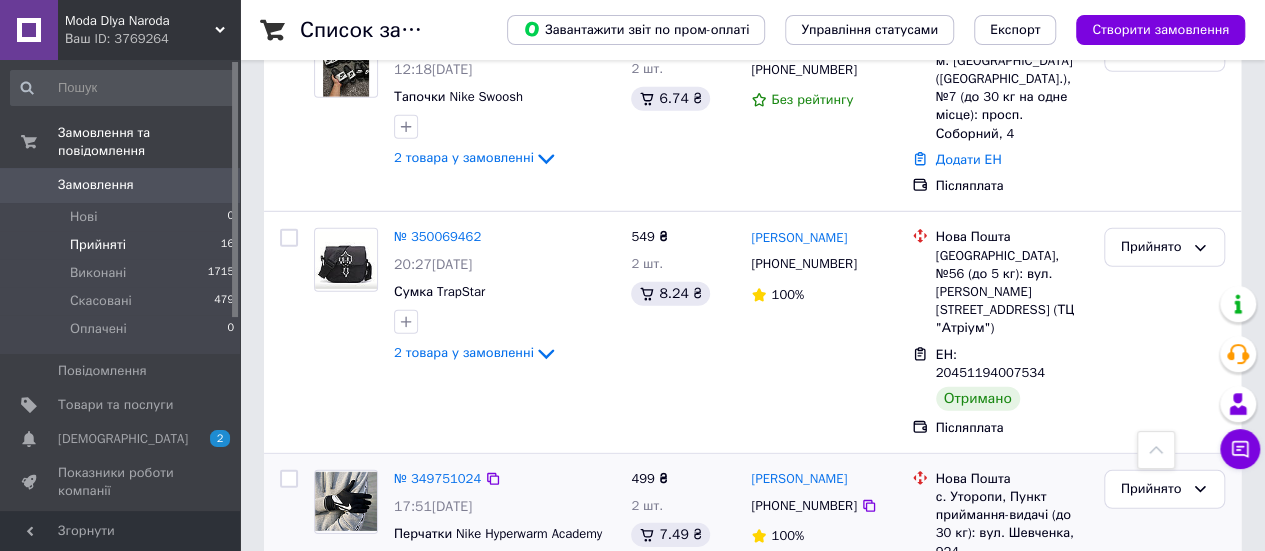 click at bounding box center (289, 479) 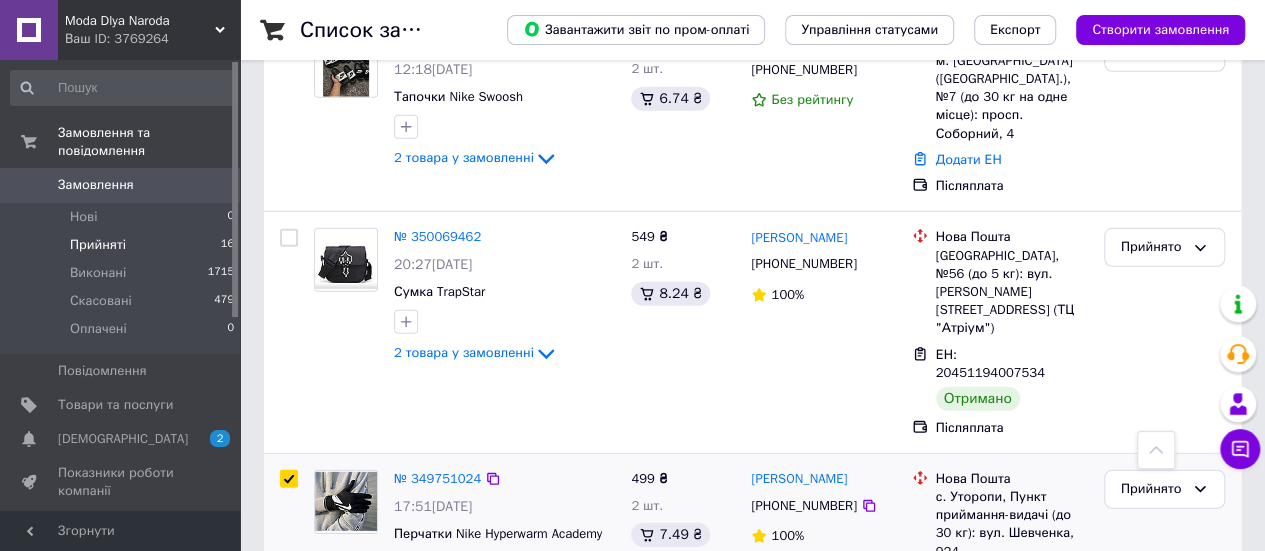 checkbox on "true" 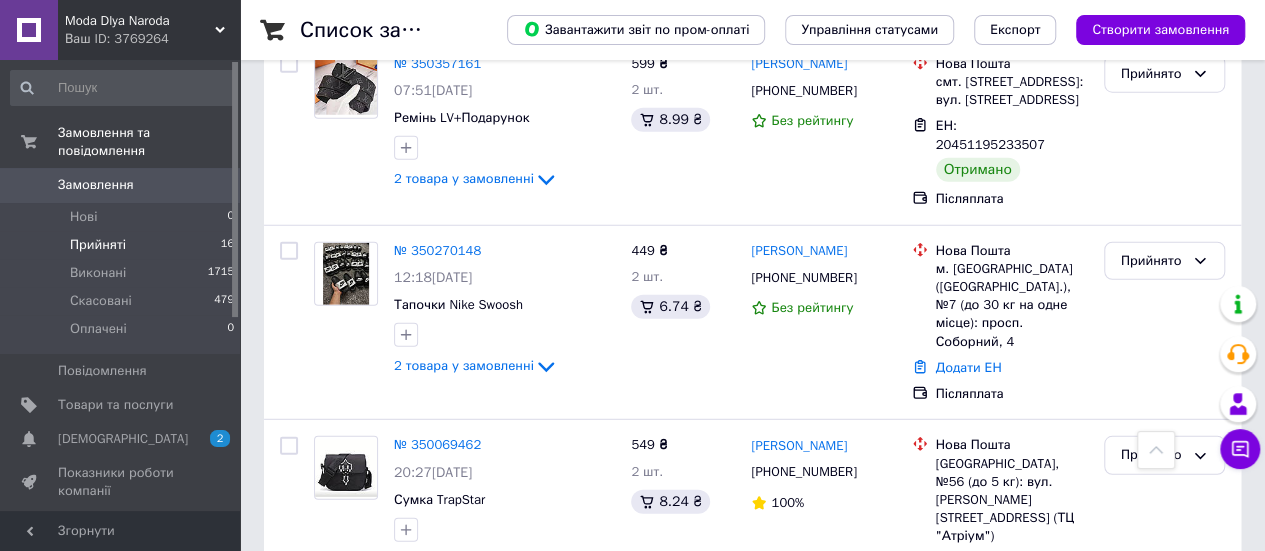 scroll, scrollTop: 2586, scrollLeft: 0, axis: vertical 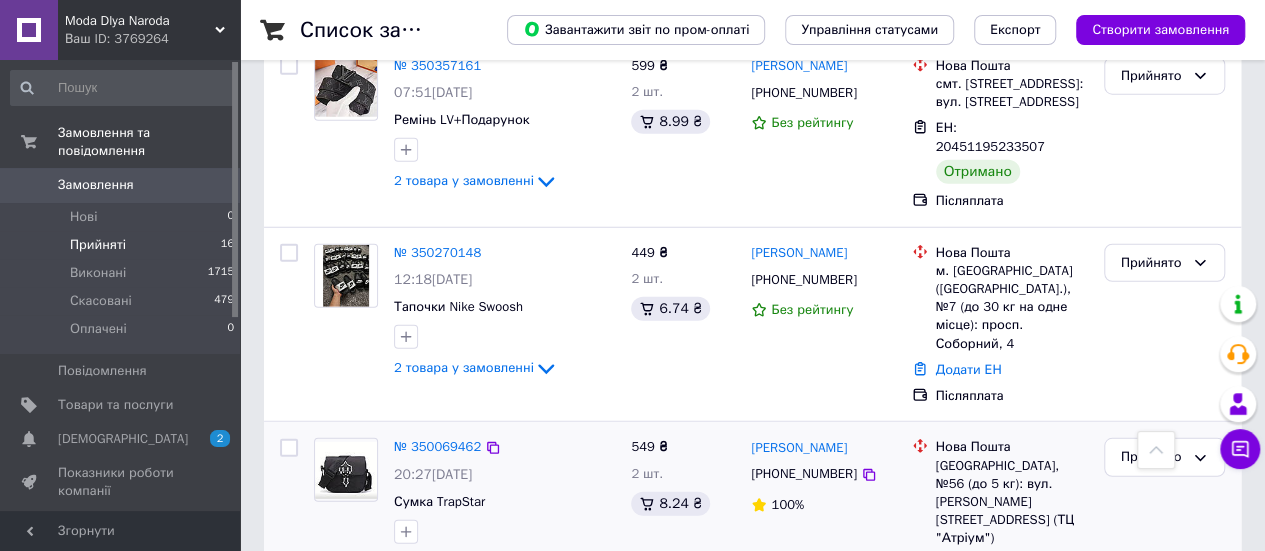 click at bounding box center (289, 448) 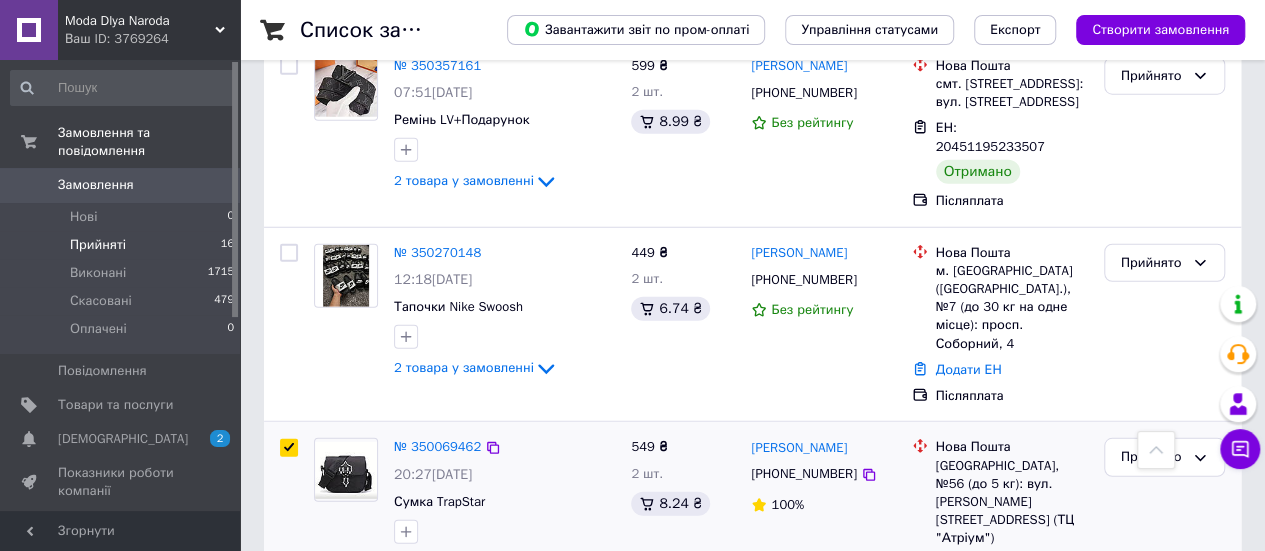 checkbox on "true" 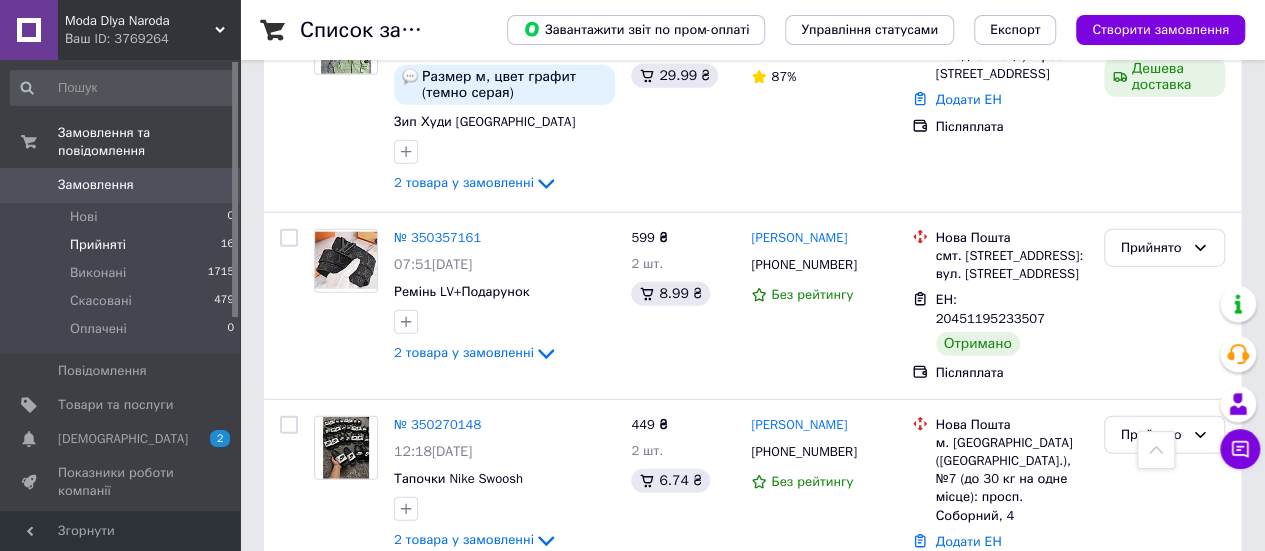 scroll, scrollTop: 2402, scrollLeft: 0, axis: vertical 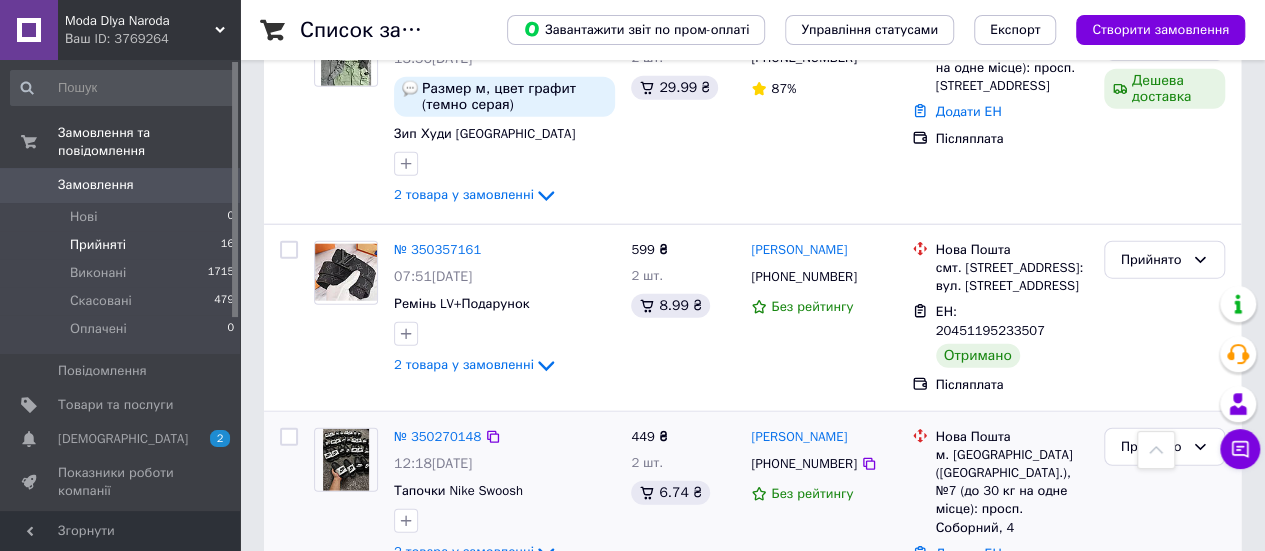 click at bounding box center (289, 437) 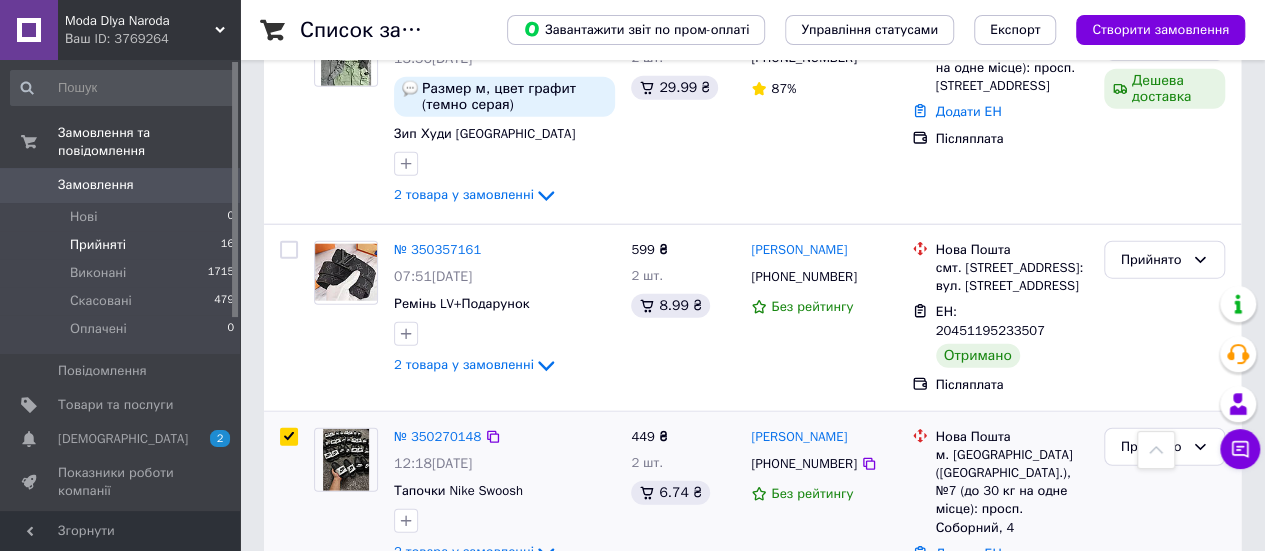 checkbox on "true" 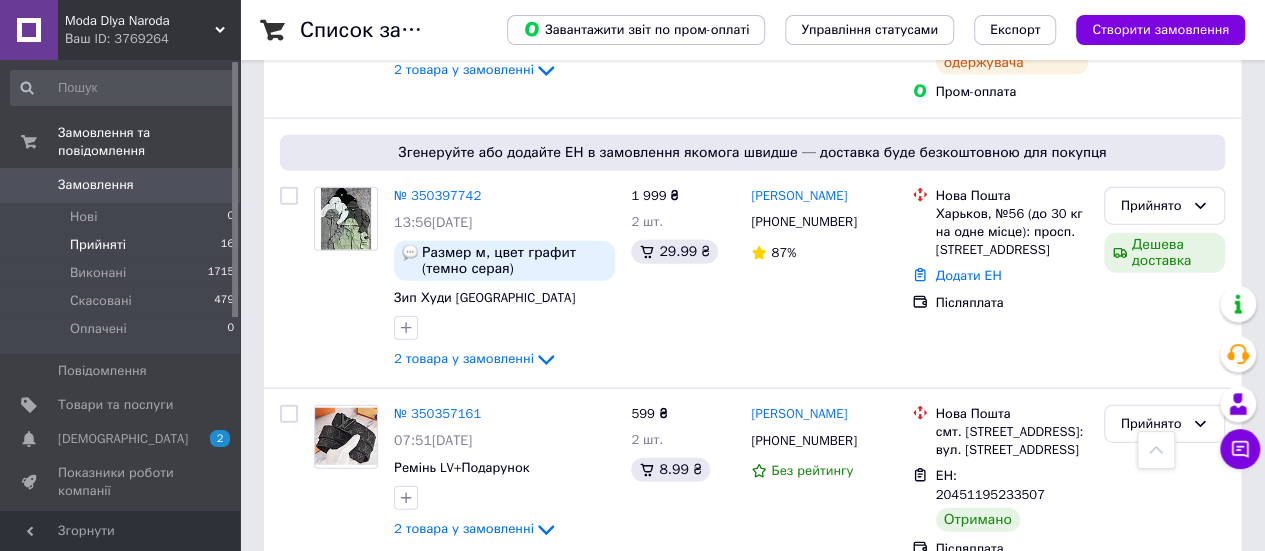 scroll, scrollTop: 2236, scrollLeft: 0, axis: vertical 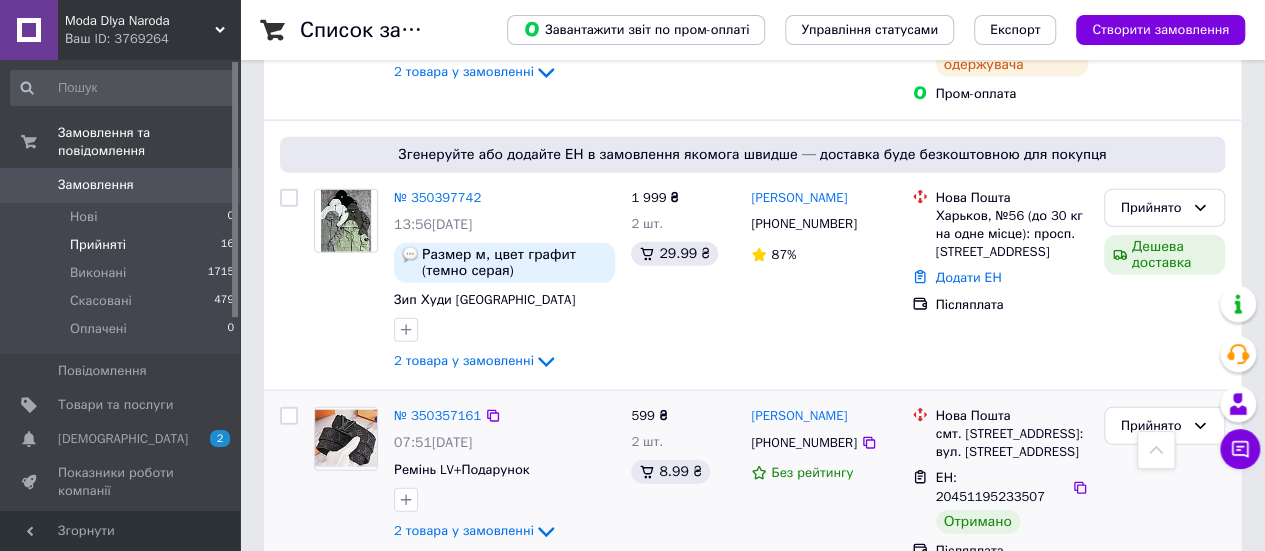 click at bounding box center [289, 416] 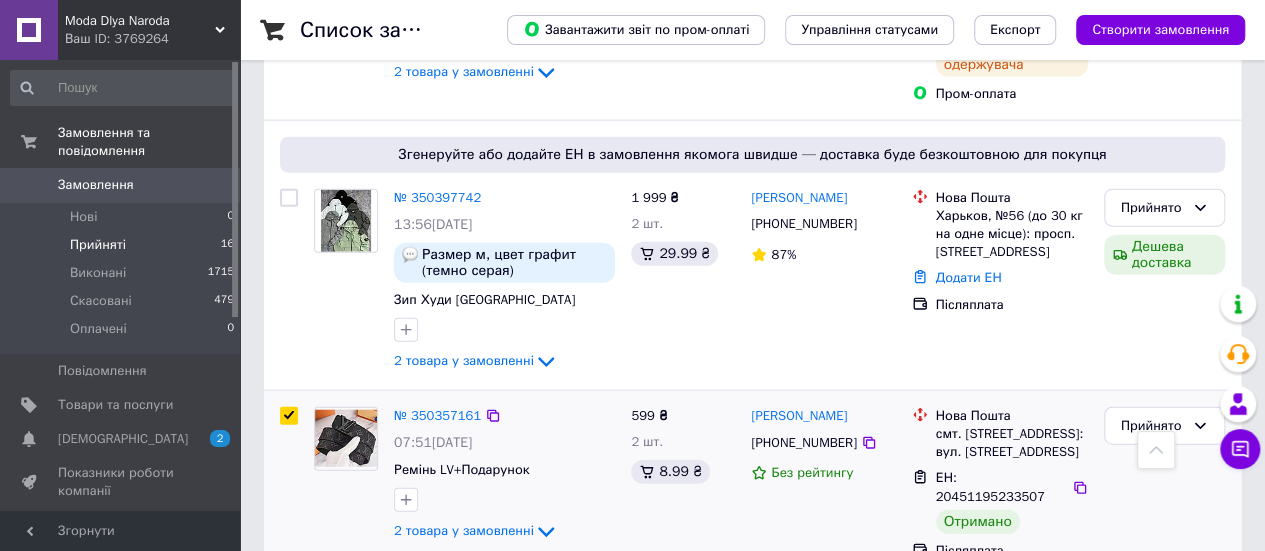 checkbox on "true" 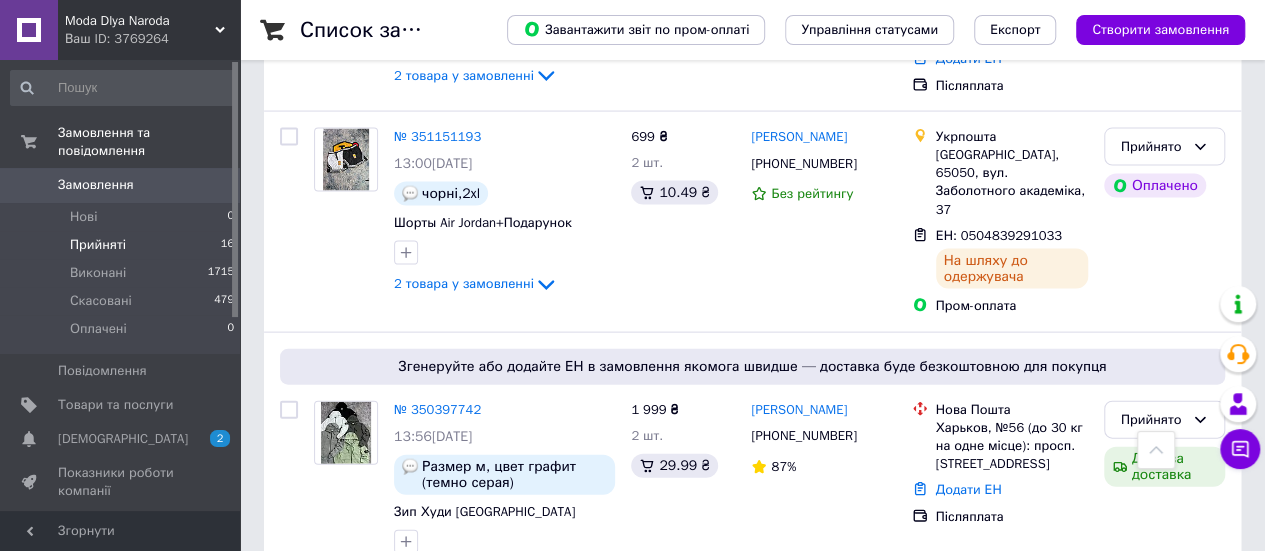 scroll, scrollTop: 2022, scrollLeft: 0, axis: vertical 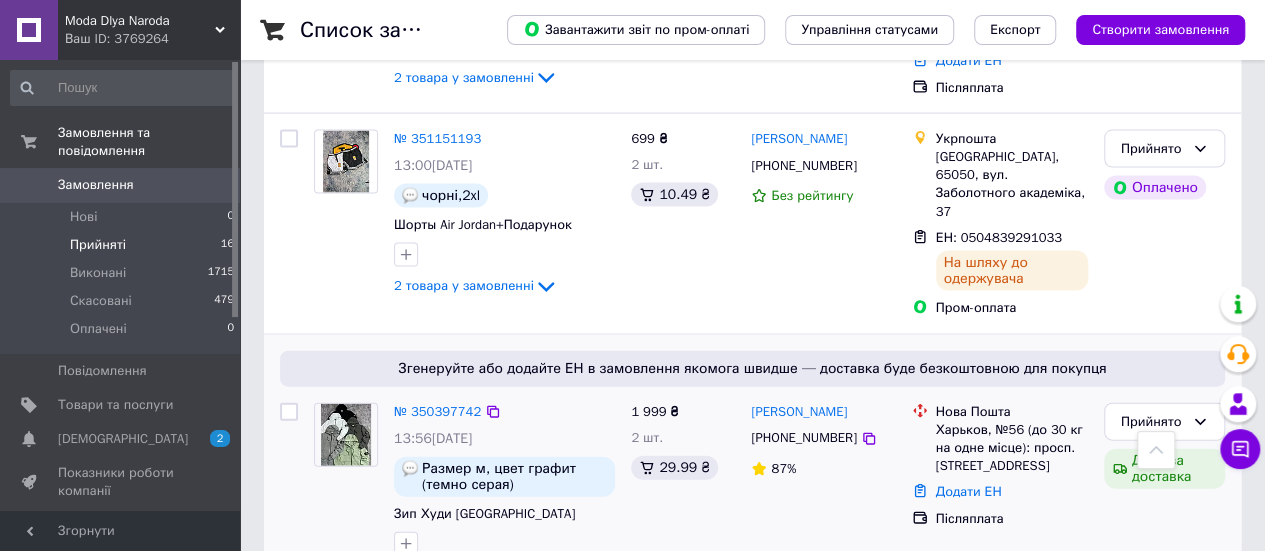 click at bounding box center [289, 412] 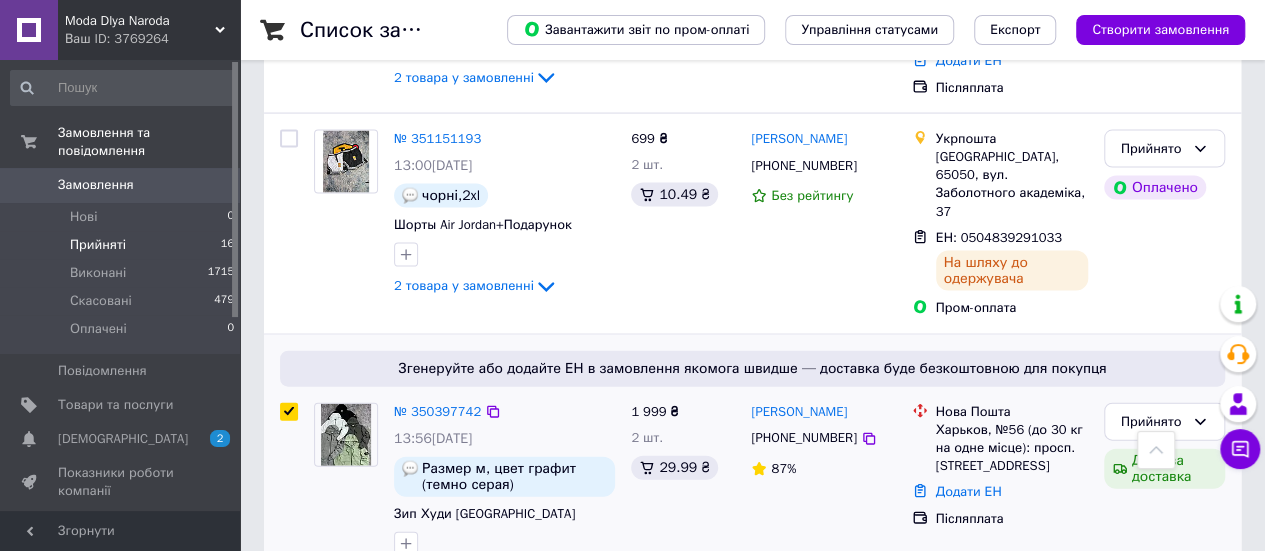checkbox on "true" 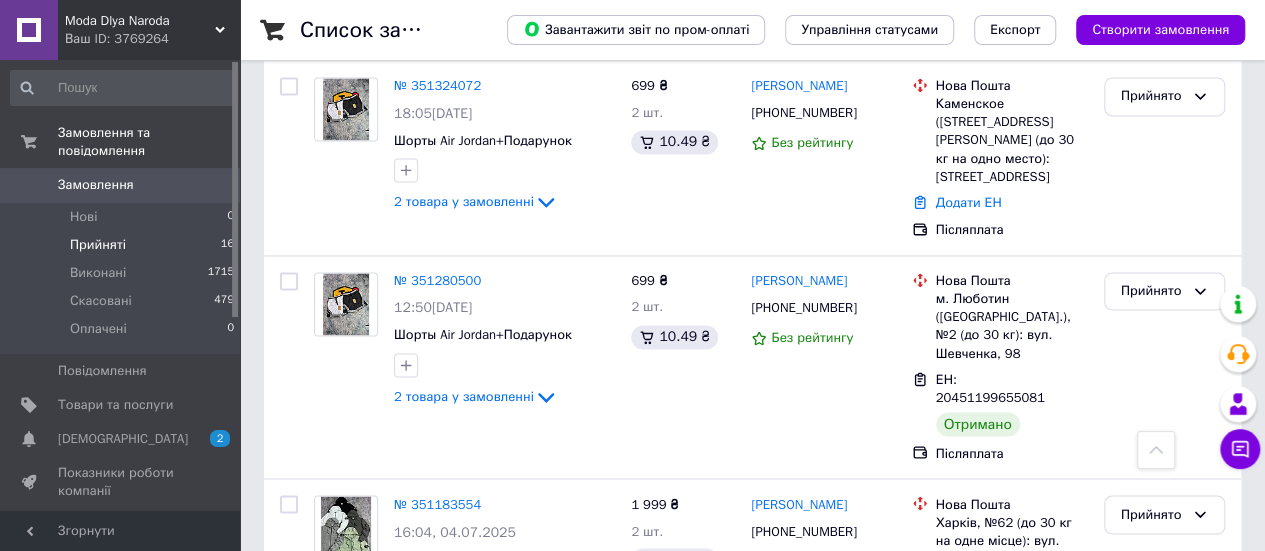 scroll, scrollTop: 1480, scrollLeft: 0, axis: vertical 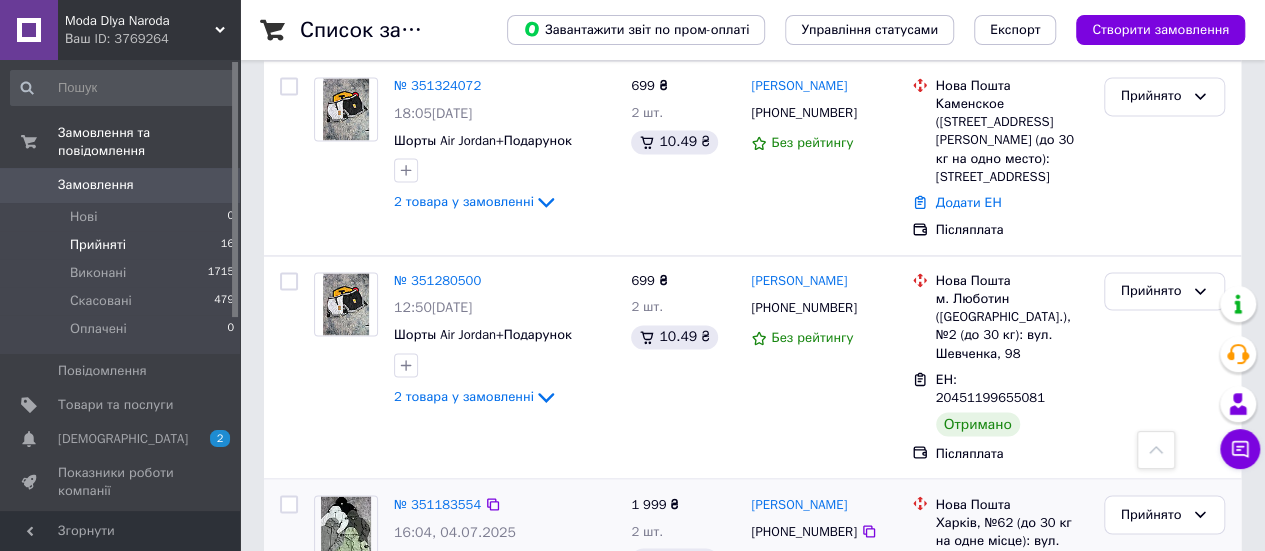 click at bounding box center [289, 504] 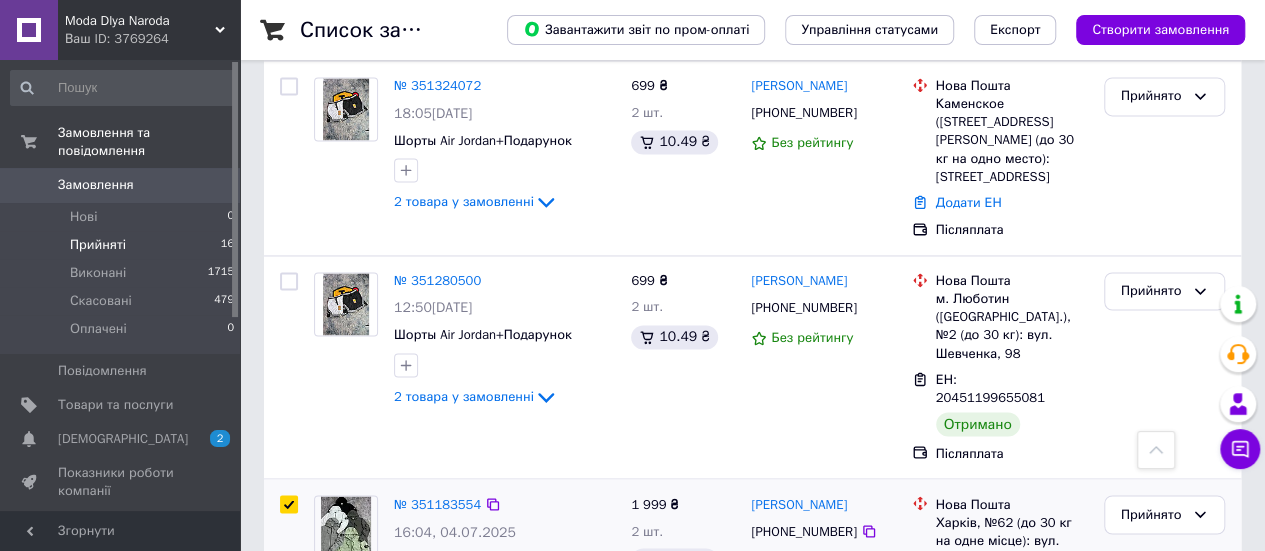 checkbox on "true" 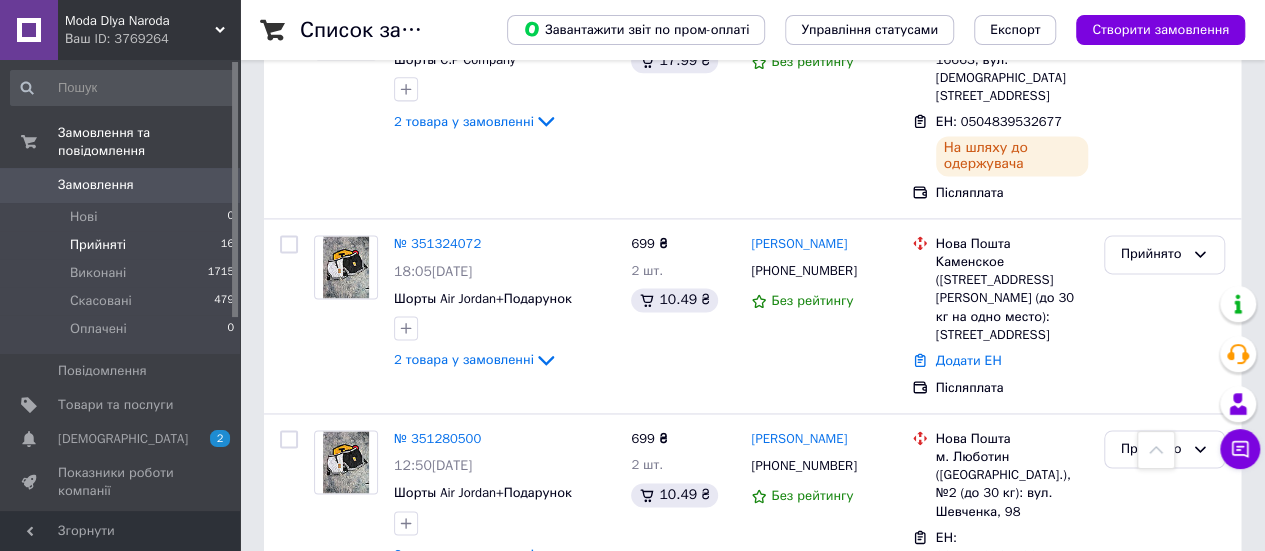 scroll, scrollTop: 1322, scrollLeft: 0, axis: vertical 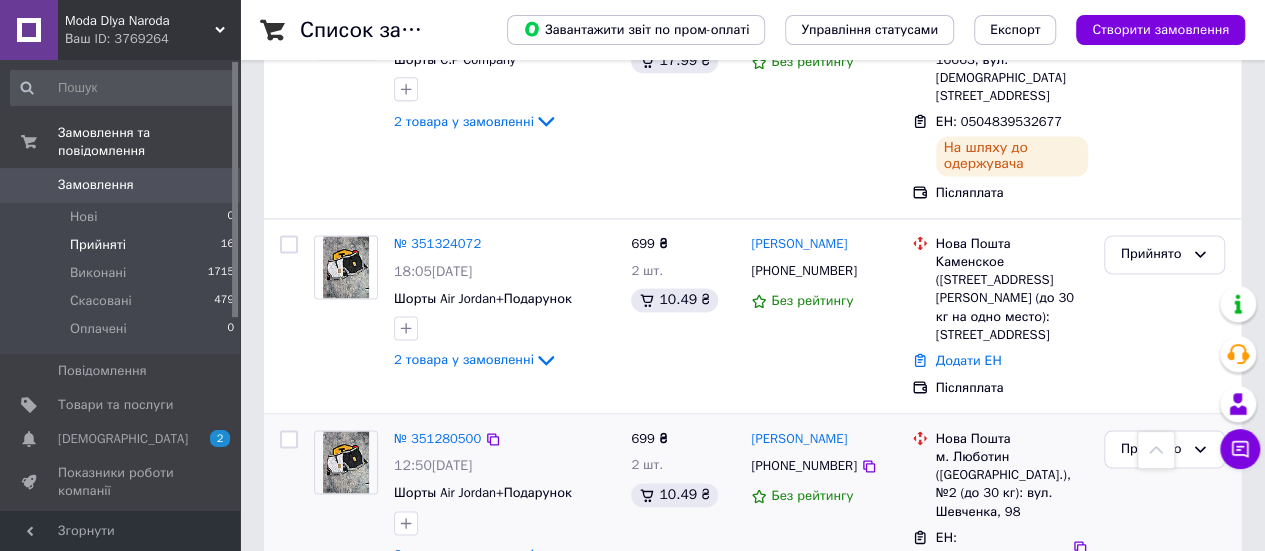 click at bounding box center (289, 439) 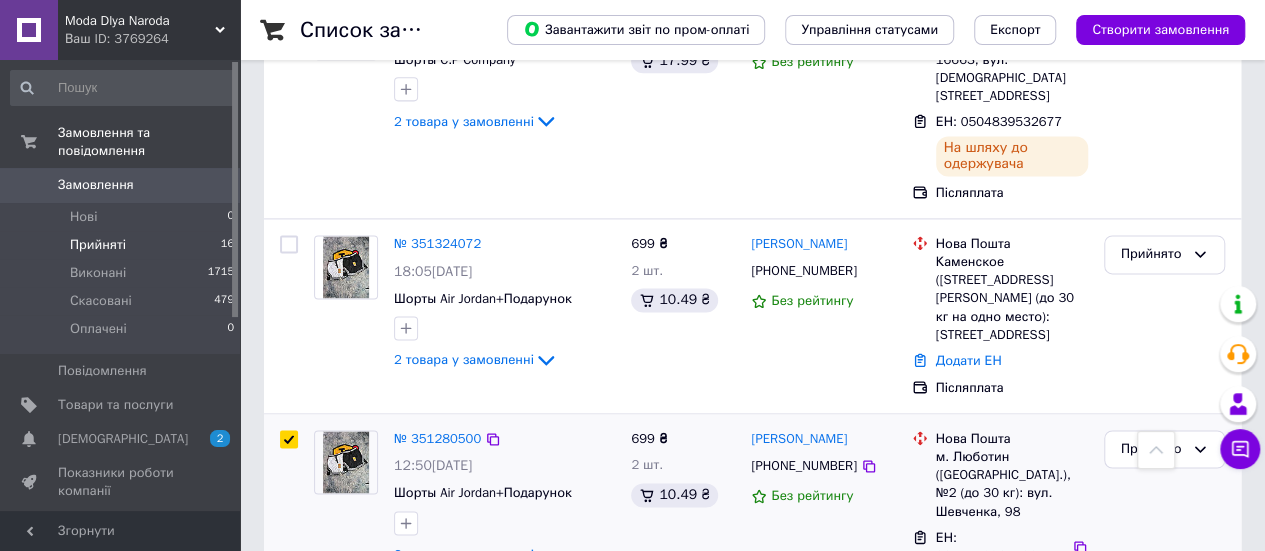 checkbox on "true" 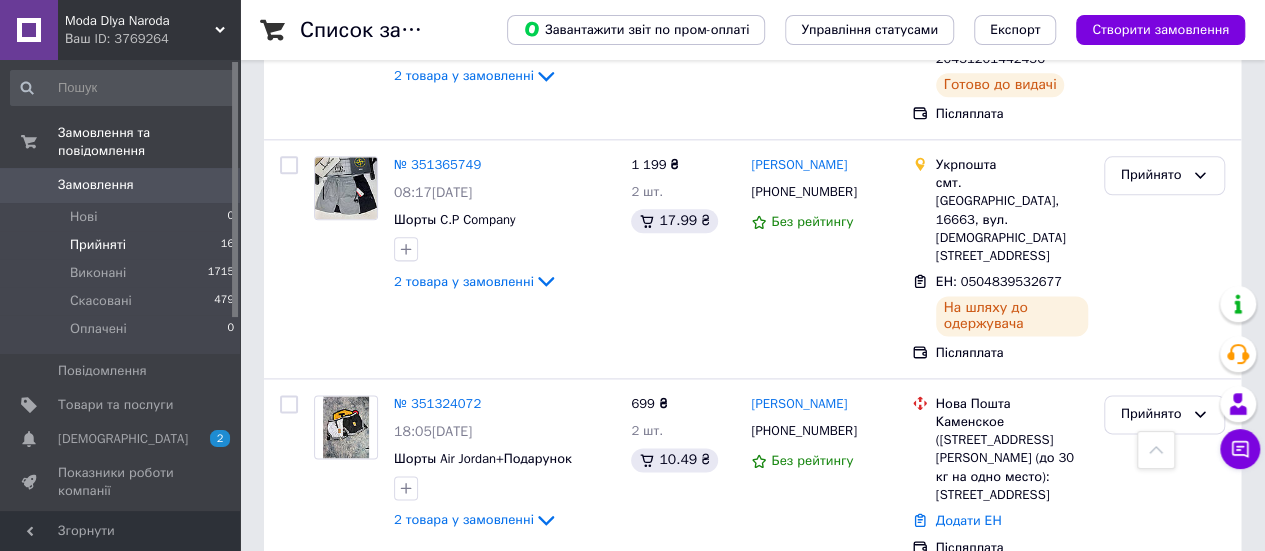 scroll, scrollTop: 1162, scrollLeft: 0, axis: vertical 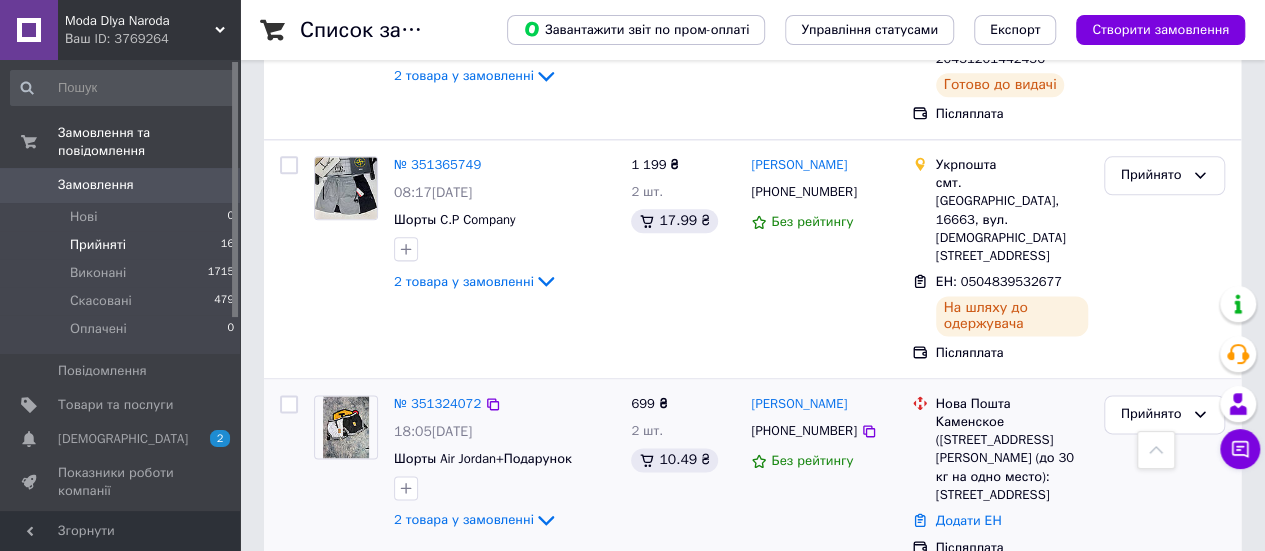 click at bounding box center [289, 404] 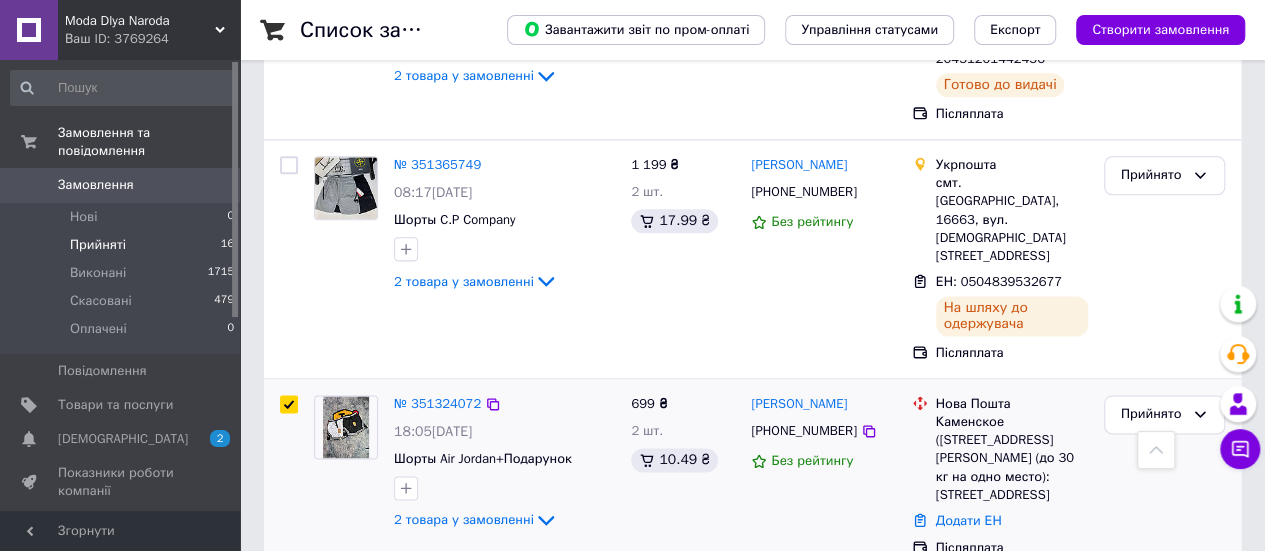 checkbox on "true" 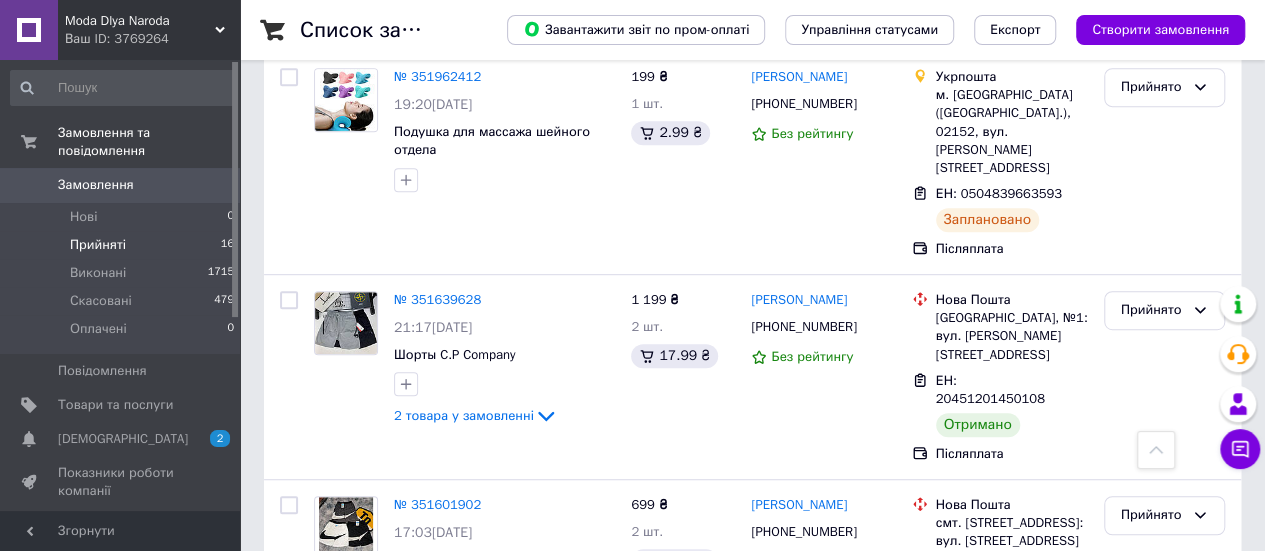 scroll, scrollTop: 430, scrollLeft: 0, axis: vertical 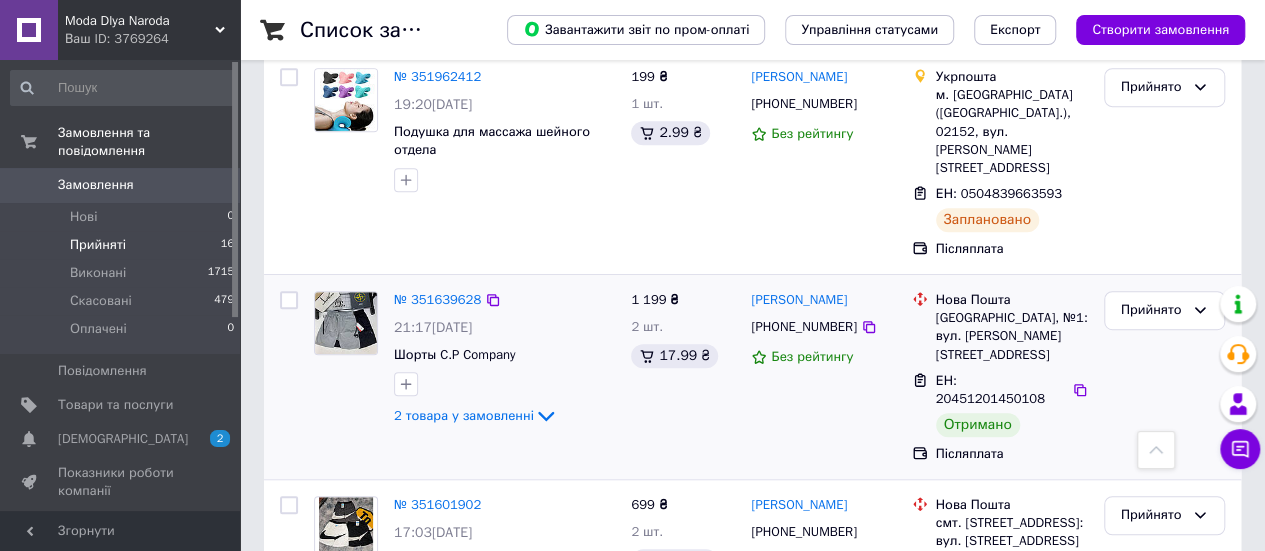 click at bounding box center [289, 300] 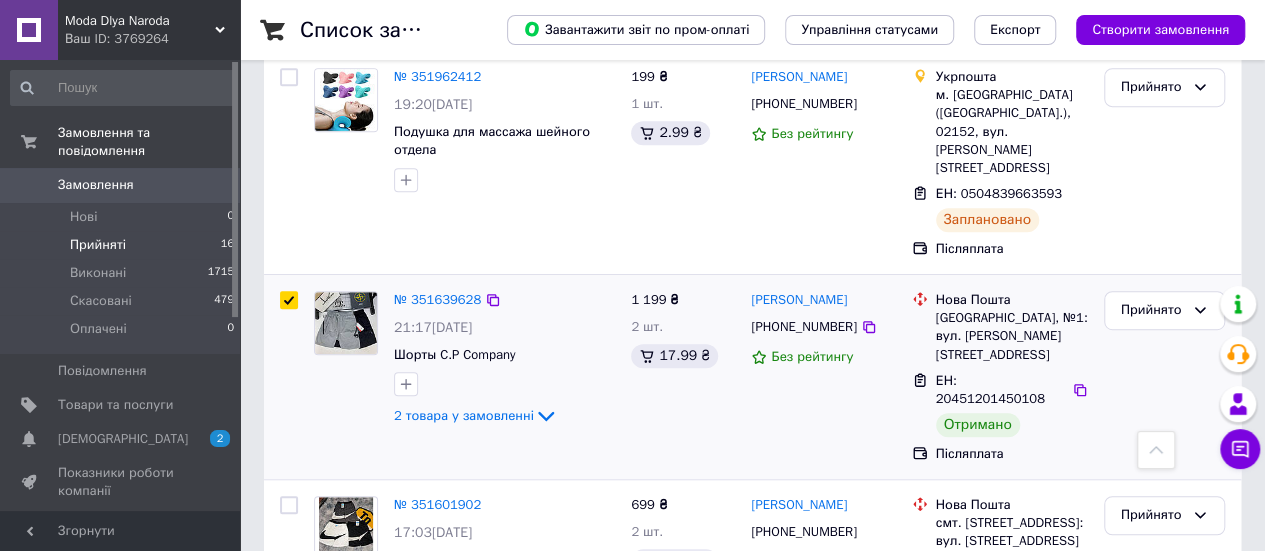 checkbox on "true" 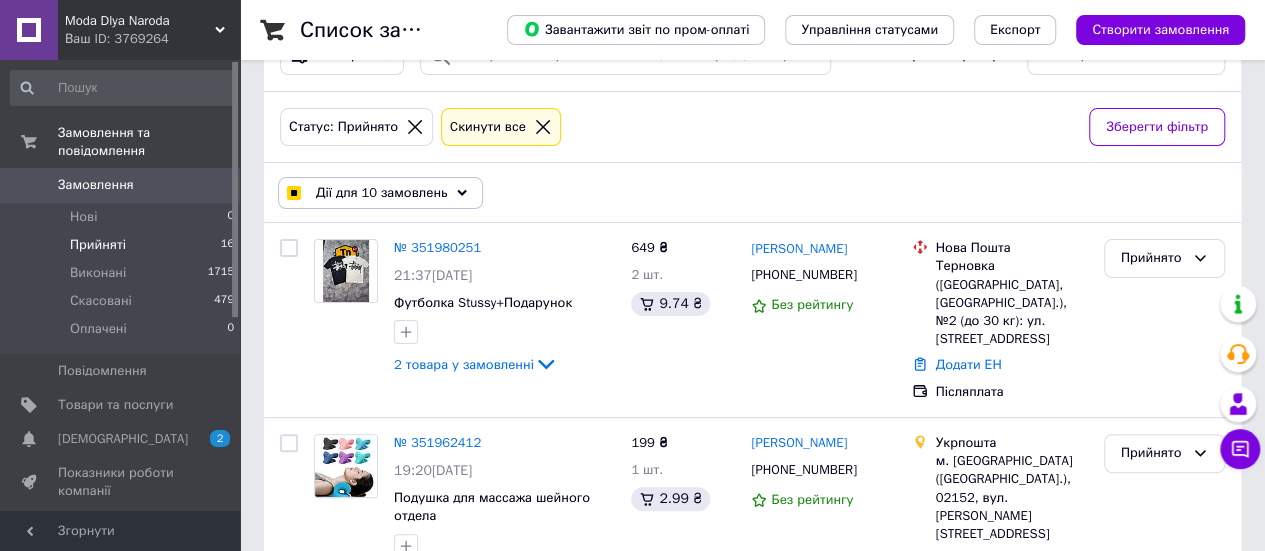 scroll, scrollTop: 62, scrollLeft: 0, axis: vertical 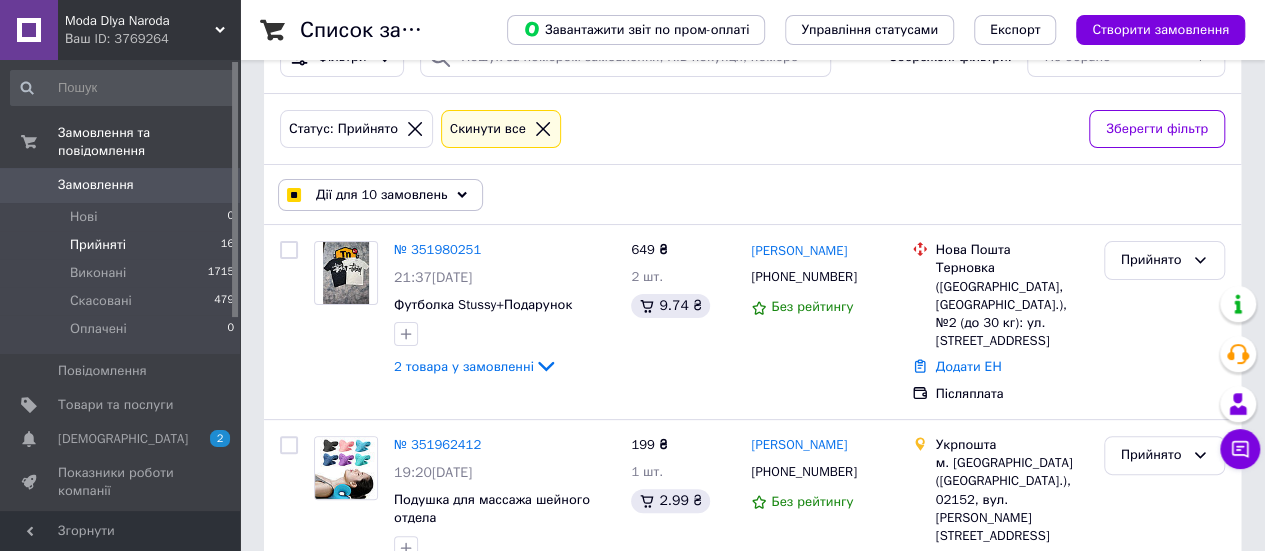 click on "Дії для 10 замовлень" at bounding box center (380, 195) 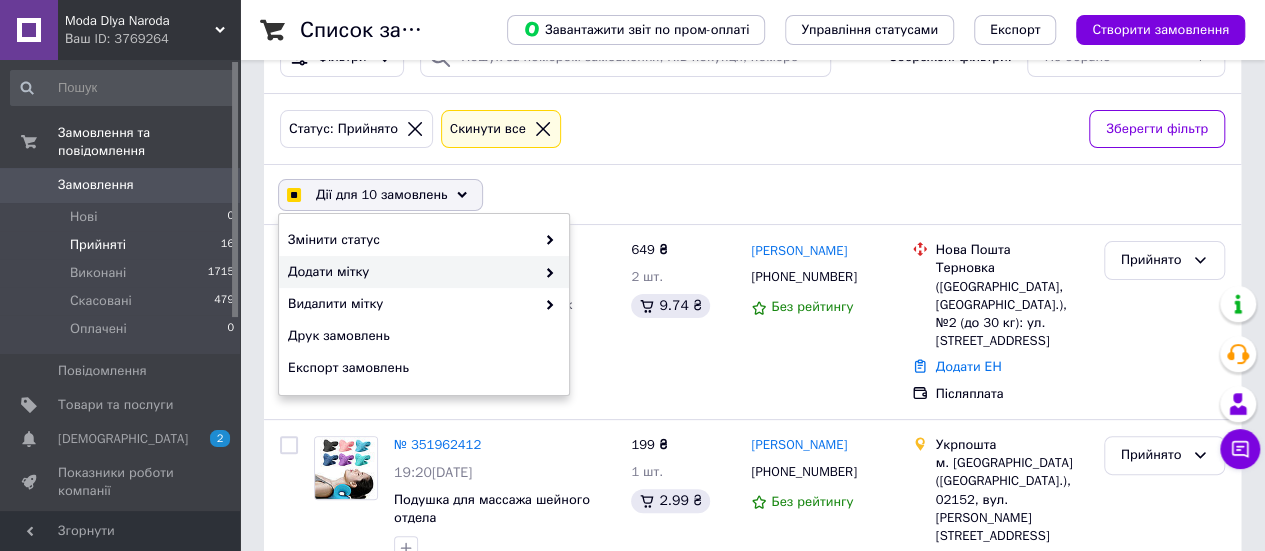 click on "Додати мітку" at bounding box center (424, 272) 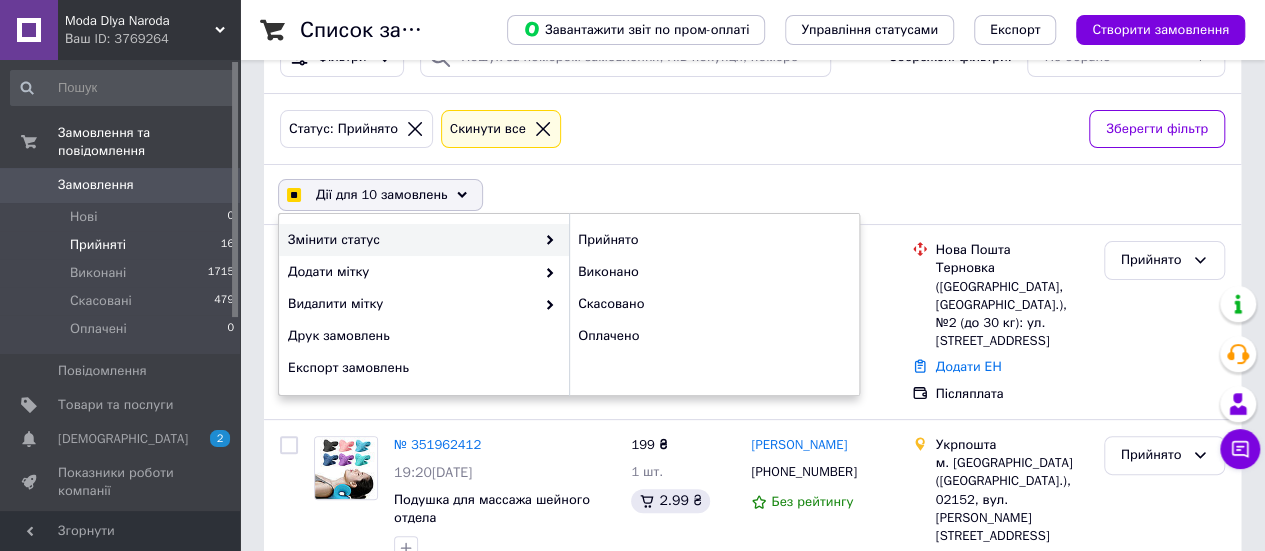 click on "Змінити статус" at bounding box center [411, 240] 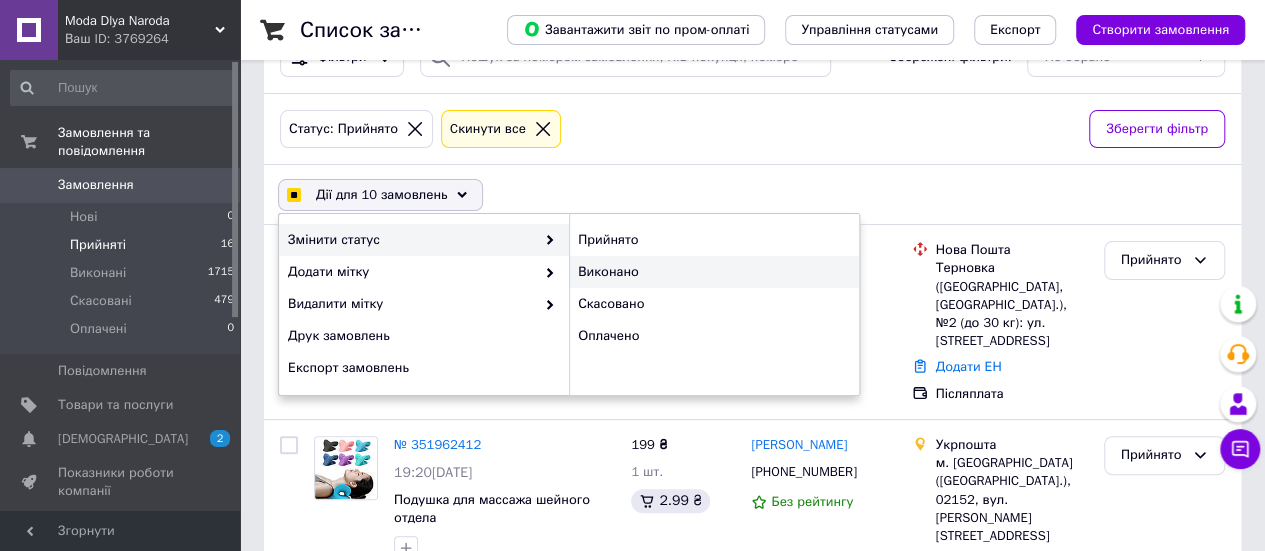 checkbox on "true" 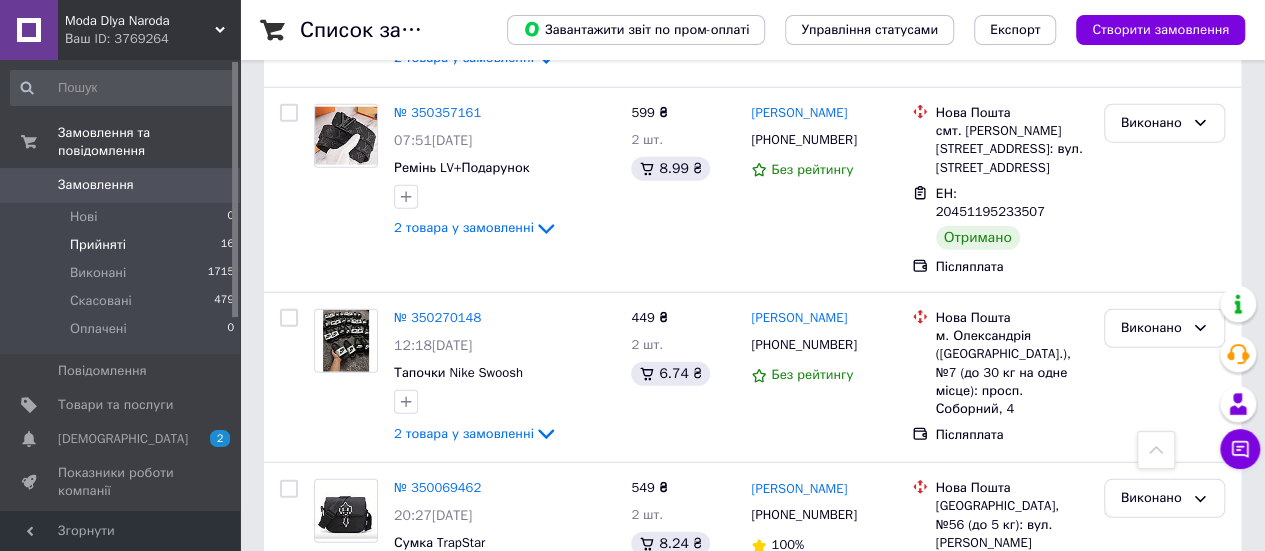 scroll, scrollTop: 2750, scrollLeft: 0, axis: vertical 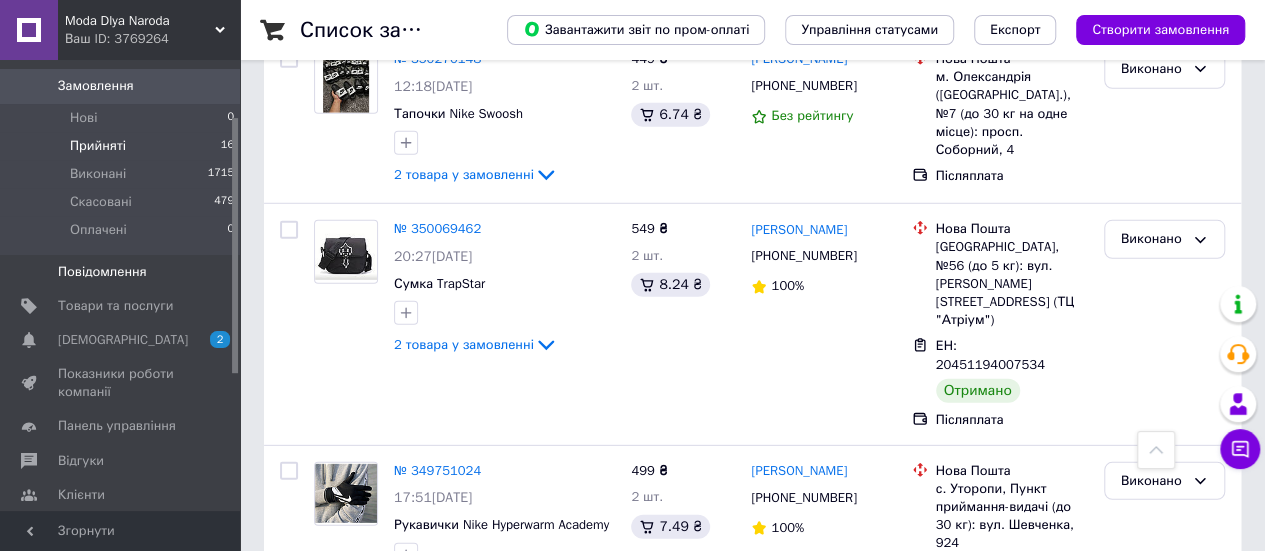 click on "Повідомлення" at bounding box center [102, 272] 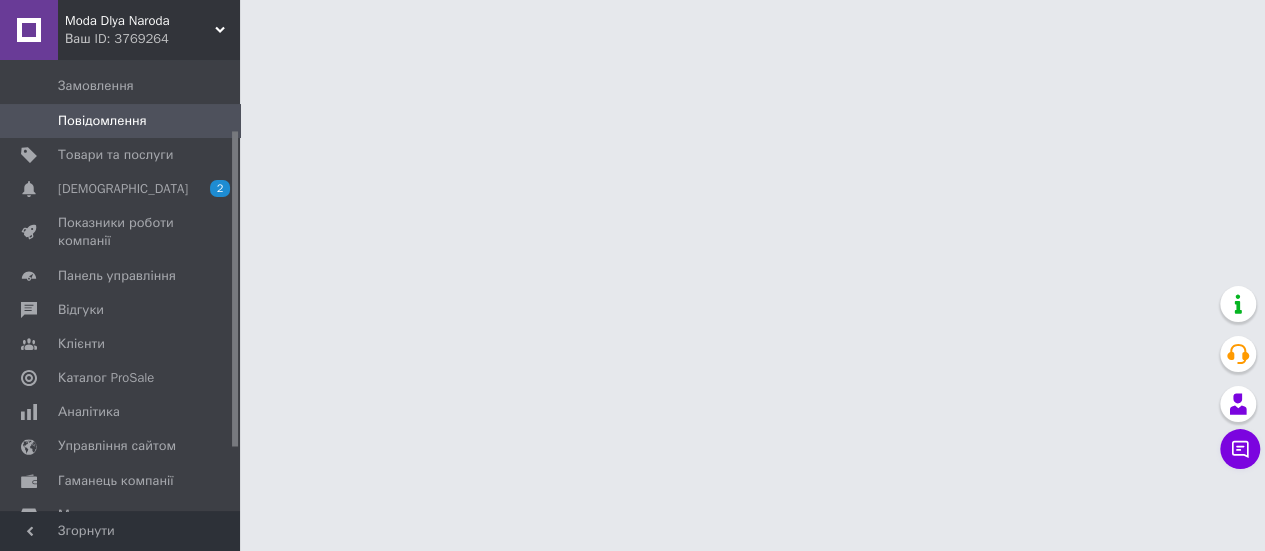 scroll, scrollTop: 0, scrollLeft: 0, axis: both 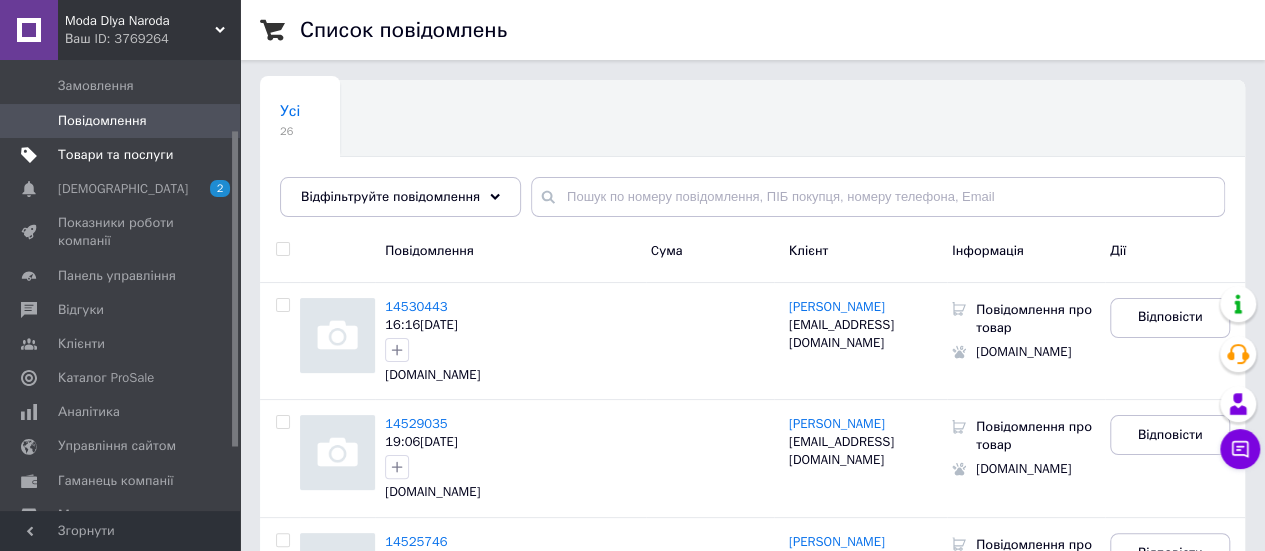 click on "Товари та послуги" at bounding box center (115, 155) 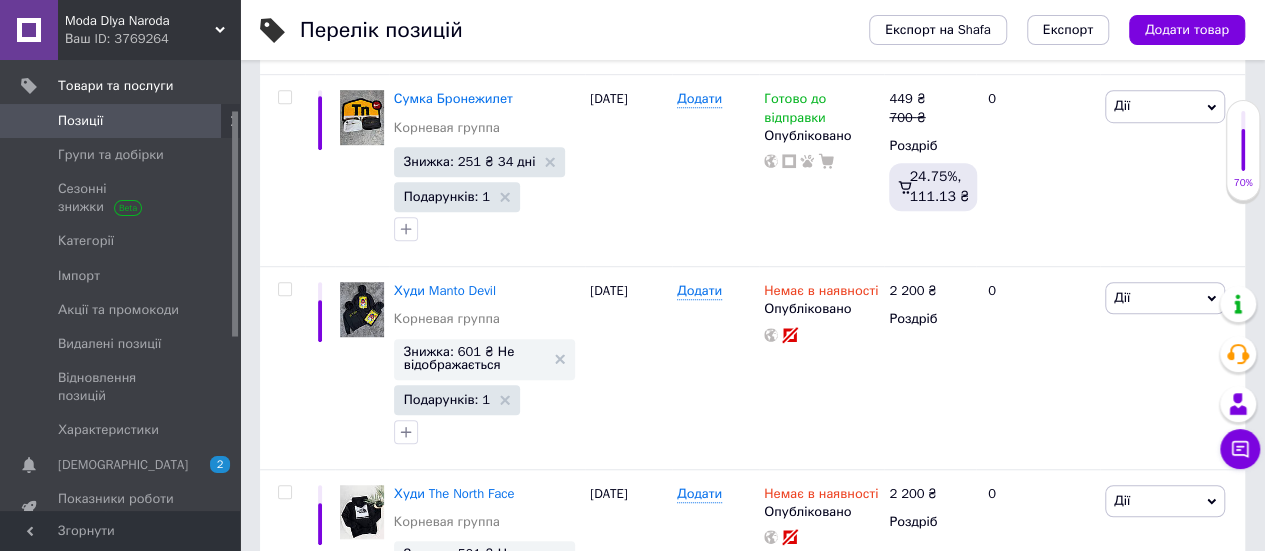 scroll, scrollTop: 671, scrollLeft: 0, axis: vertical 